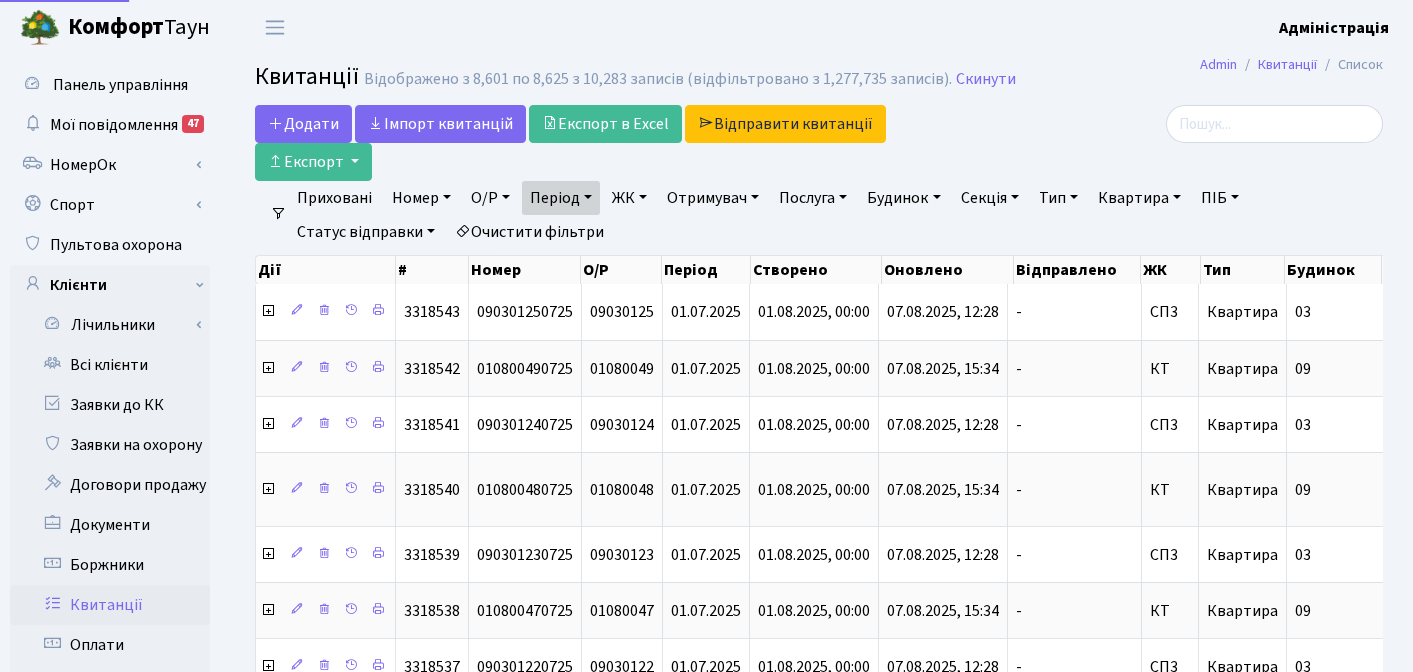 select on "25" 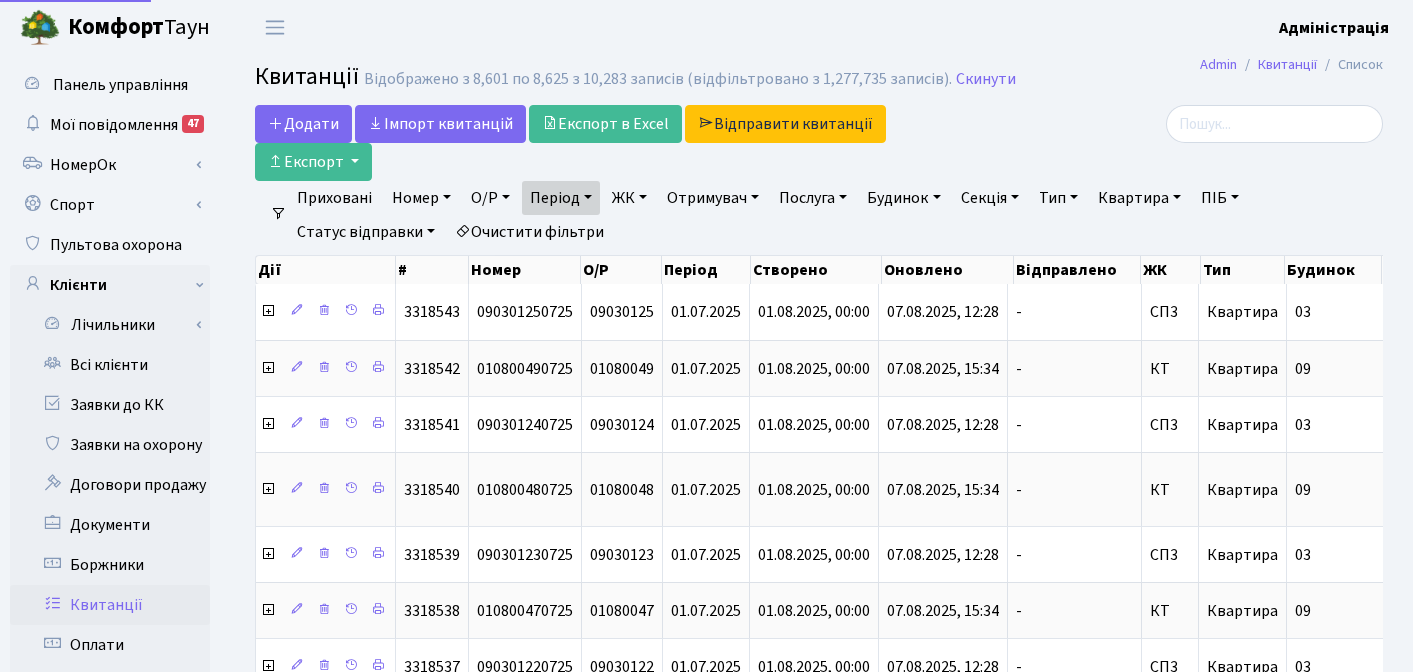scroll, scrollTop: 0, scrollLeft: 0, axis: both 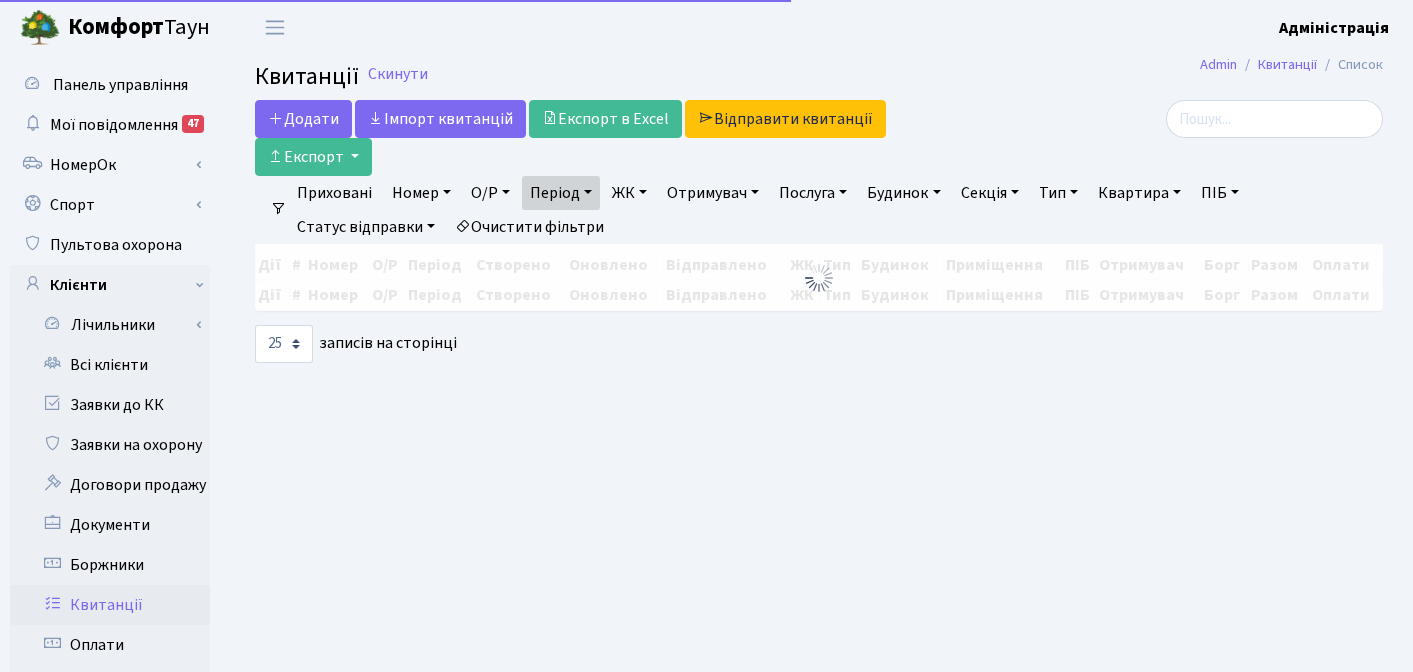 select on "25" 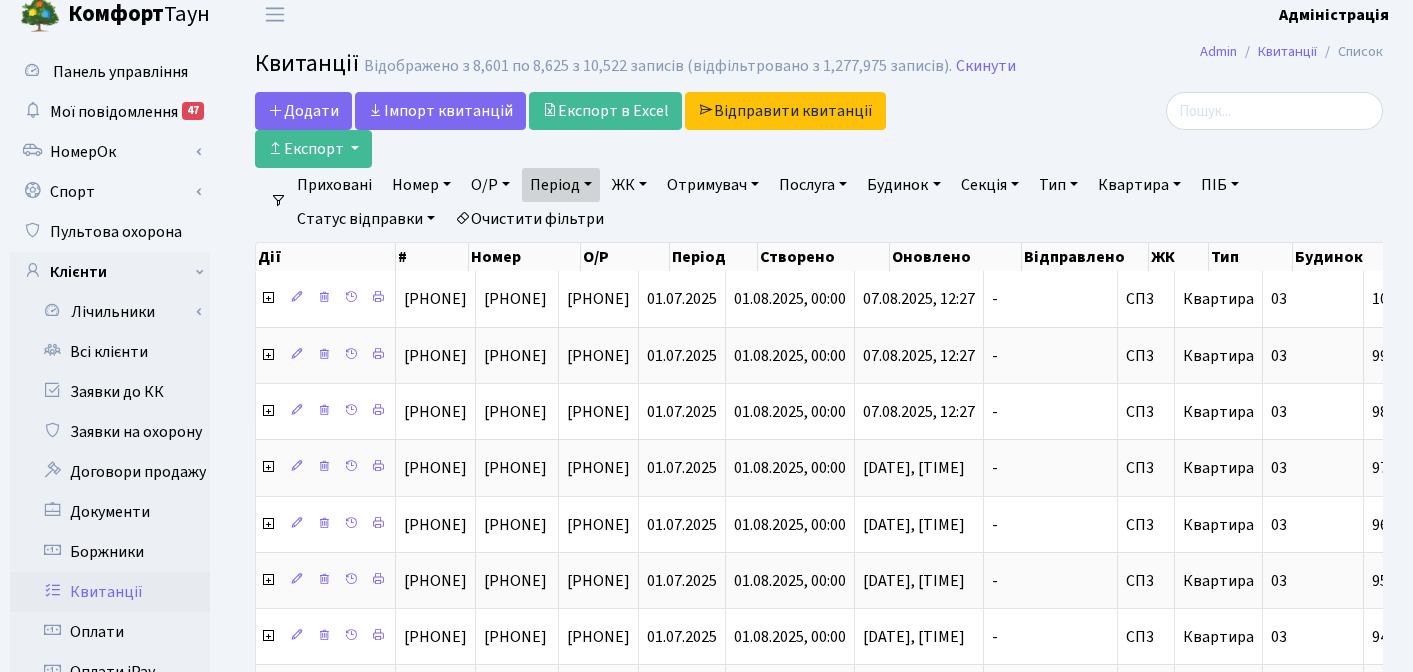 scroll, scrollTop: 0, scrollLeft: 0, axis: both 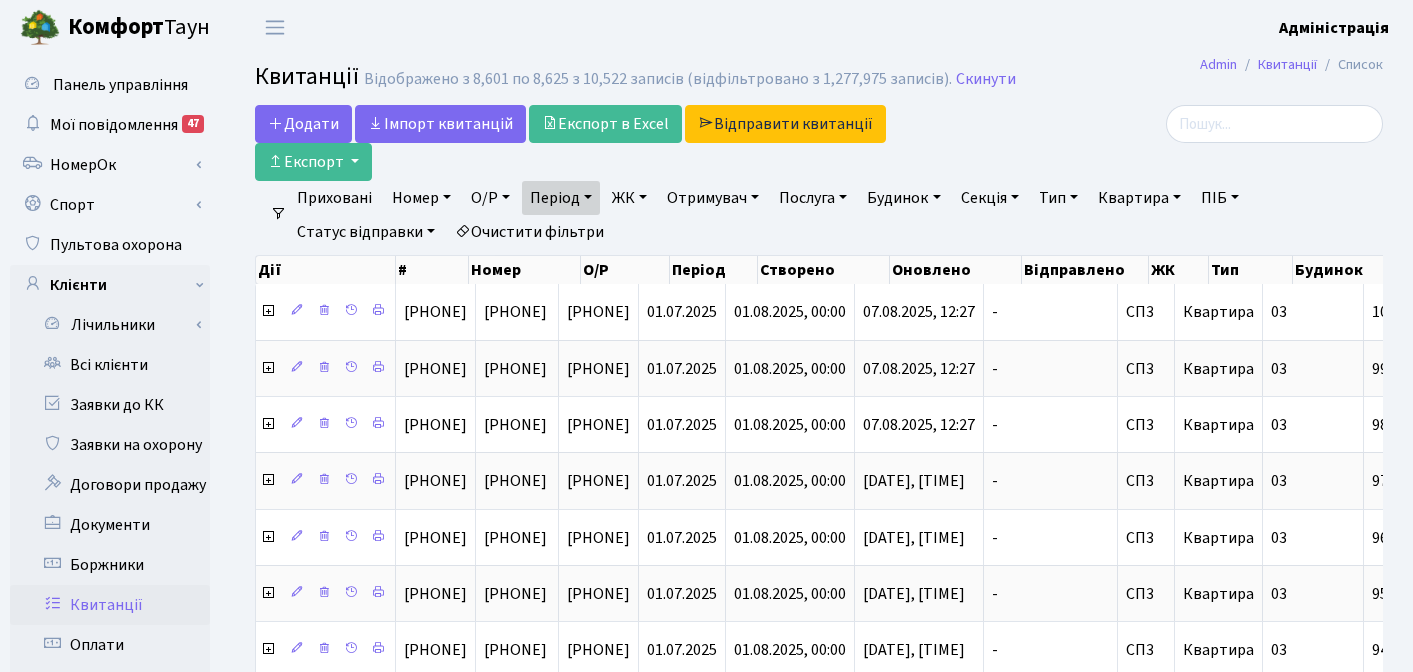 click on "Комфорт  Таун
Адміністрація
Мій обліковий запис
Вийти" at bounding box center [706, 27] 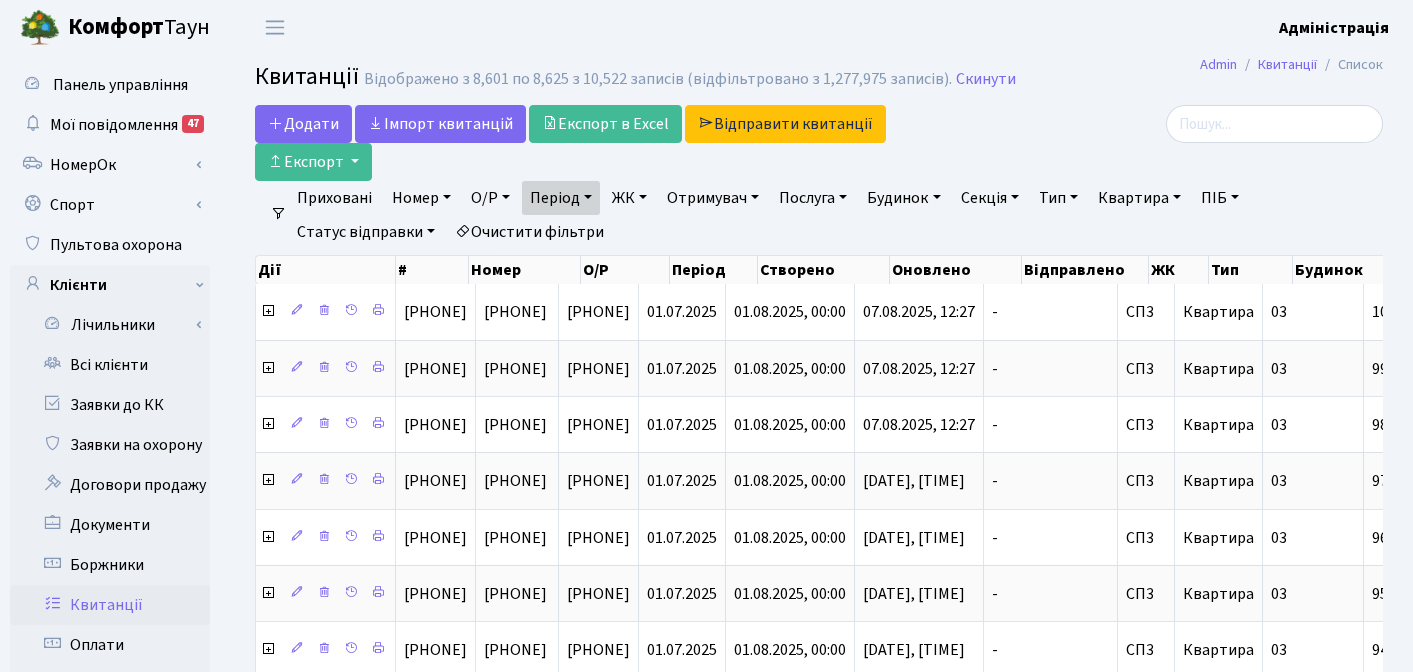 click on "Квитанції
Відображено з 8,601 по 8,625 з 10,522 записів (відфільтровано з 1,277,975 записів). Скинути" at bounding box center [819, 80] 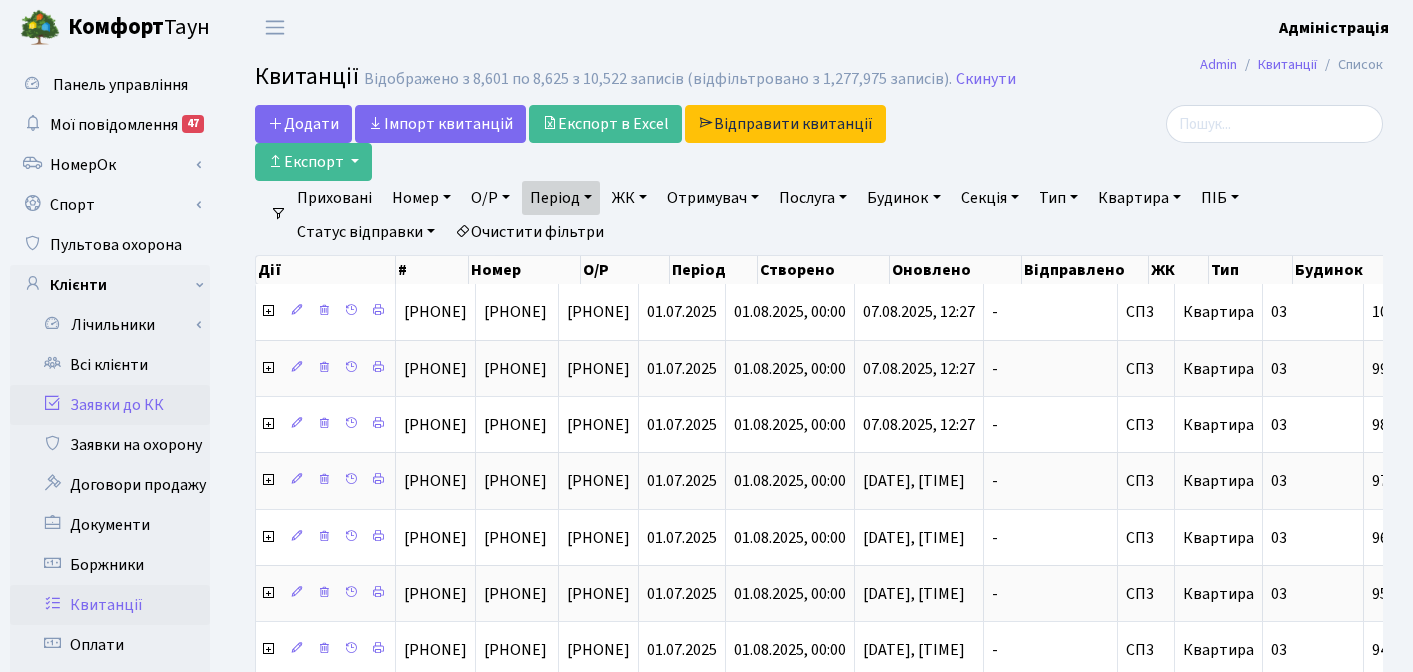 click on "Заявки до КК" at bounding box center (110, 405) 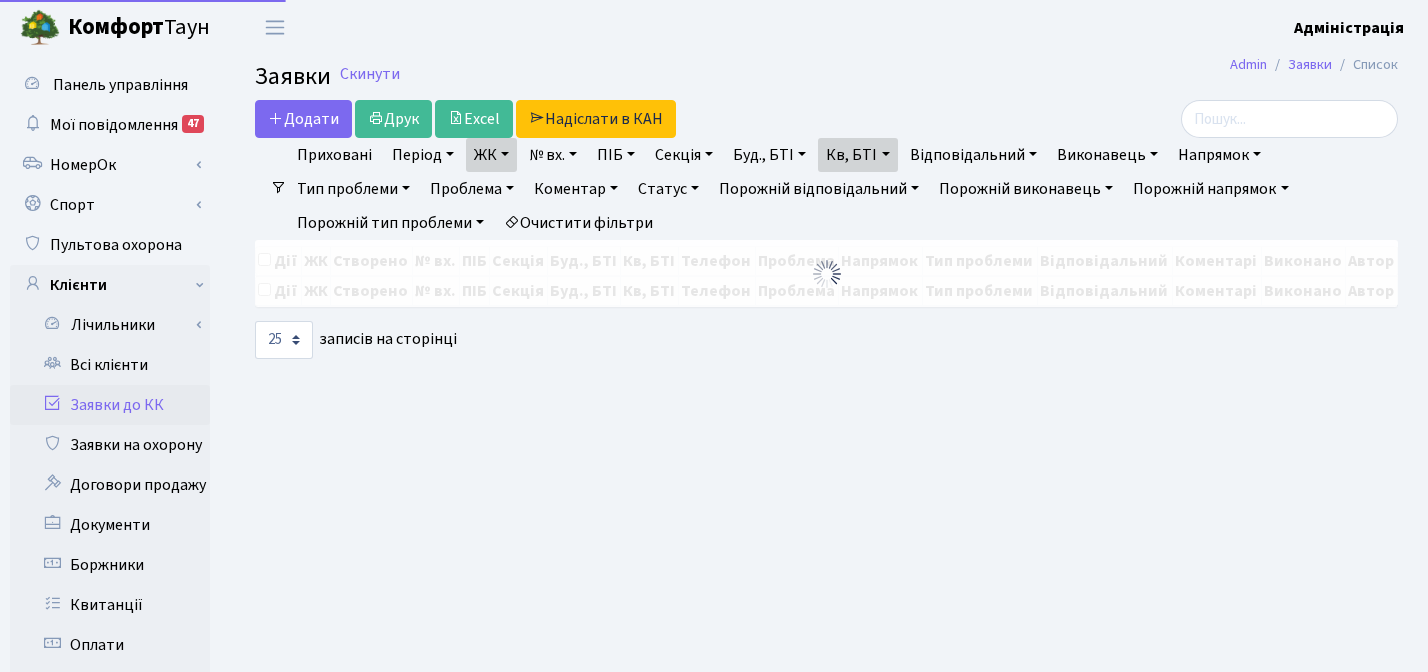 select on "25" 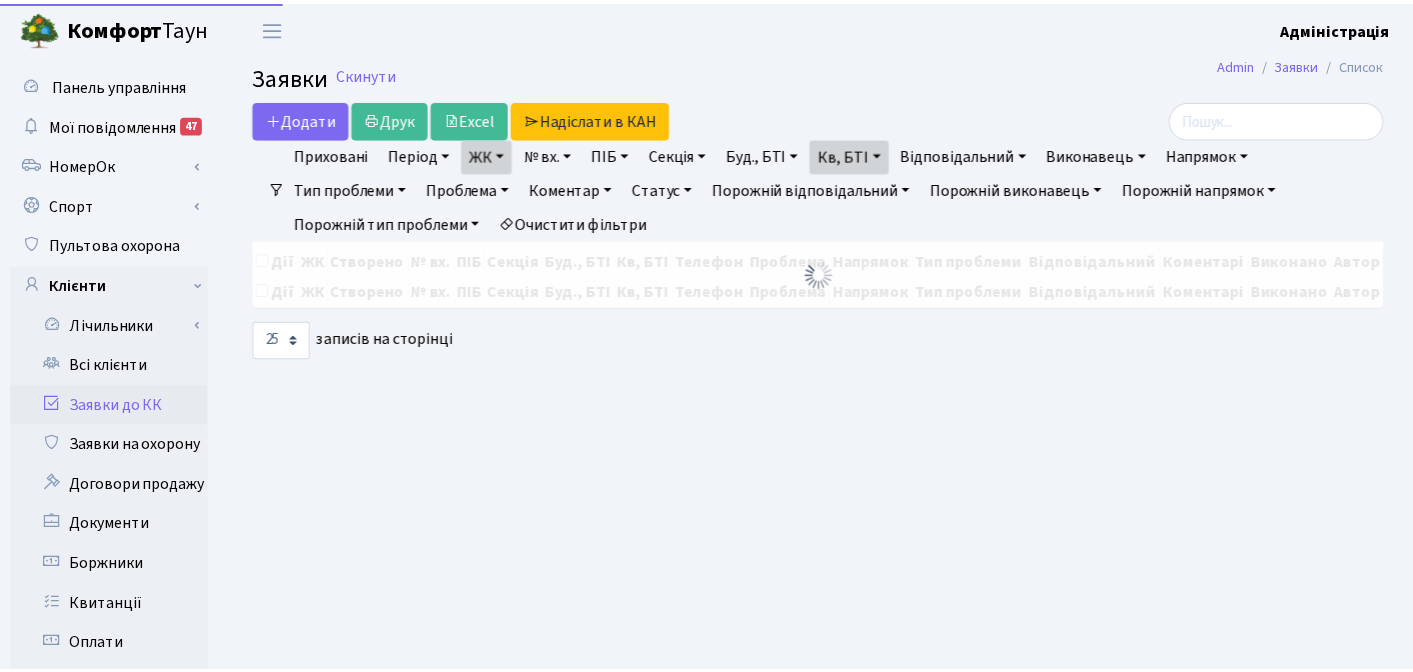 scroll, scrollTop: 0, scrollLeft: 0, axis: both 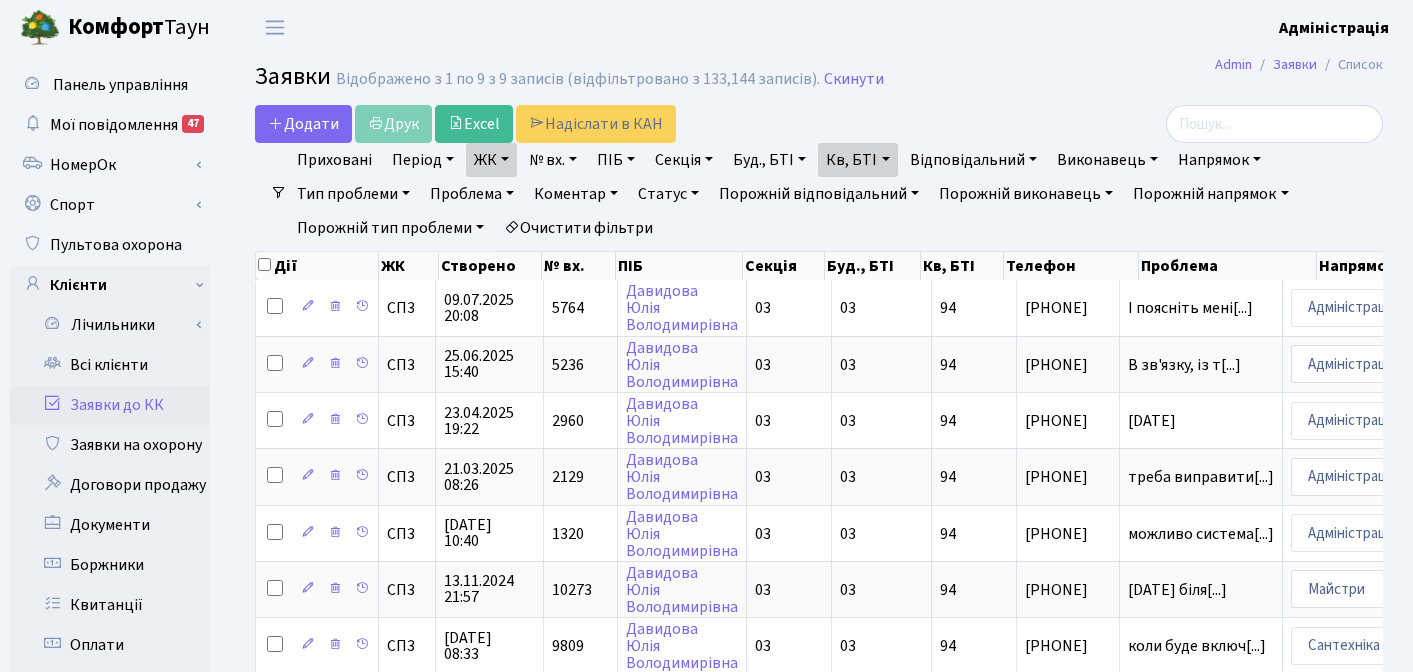 click on "Очистити фільтри" at bounding box center [578, 228] 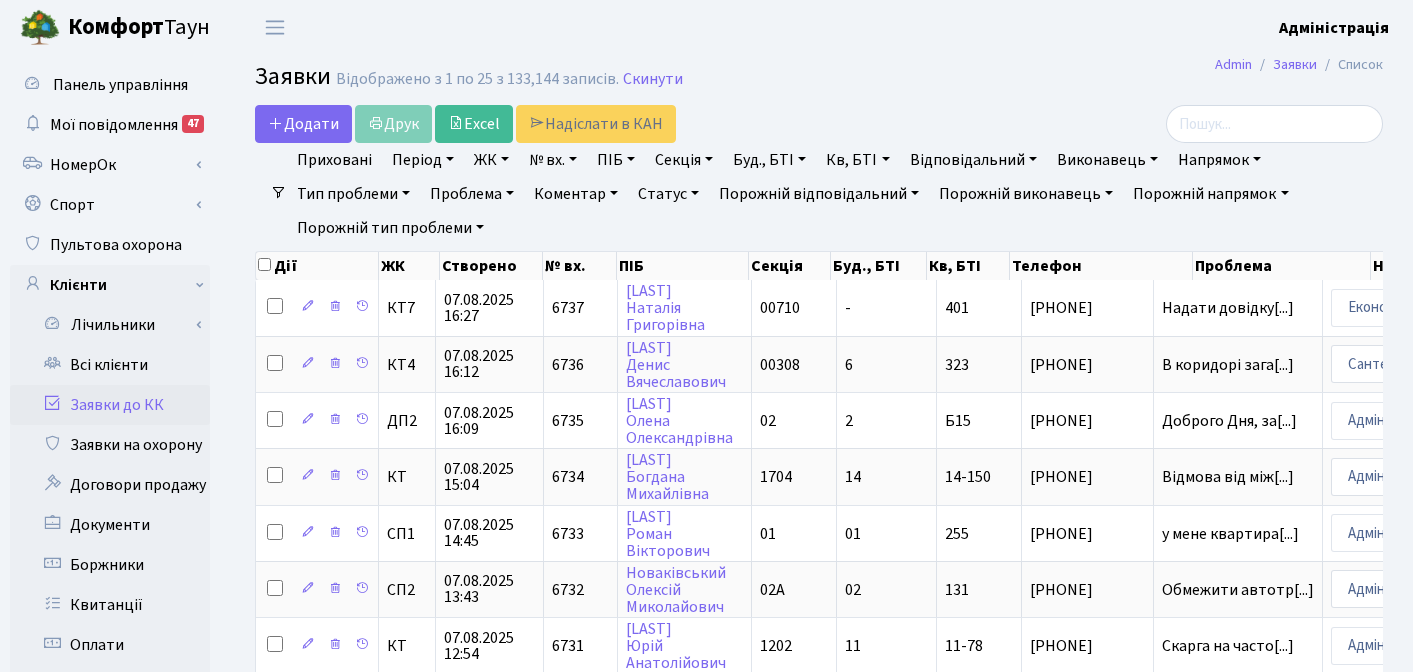 click on "ЖК" at bounding box center [491, 160] 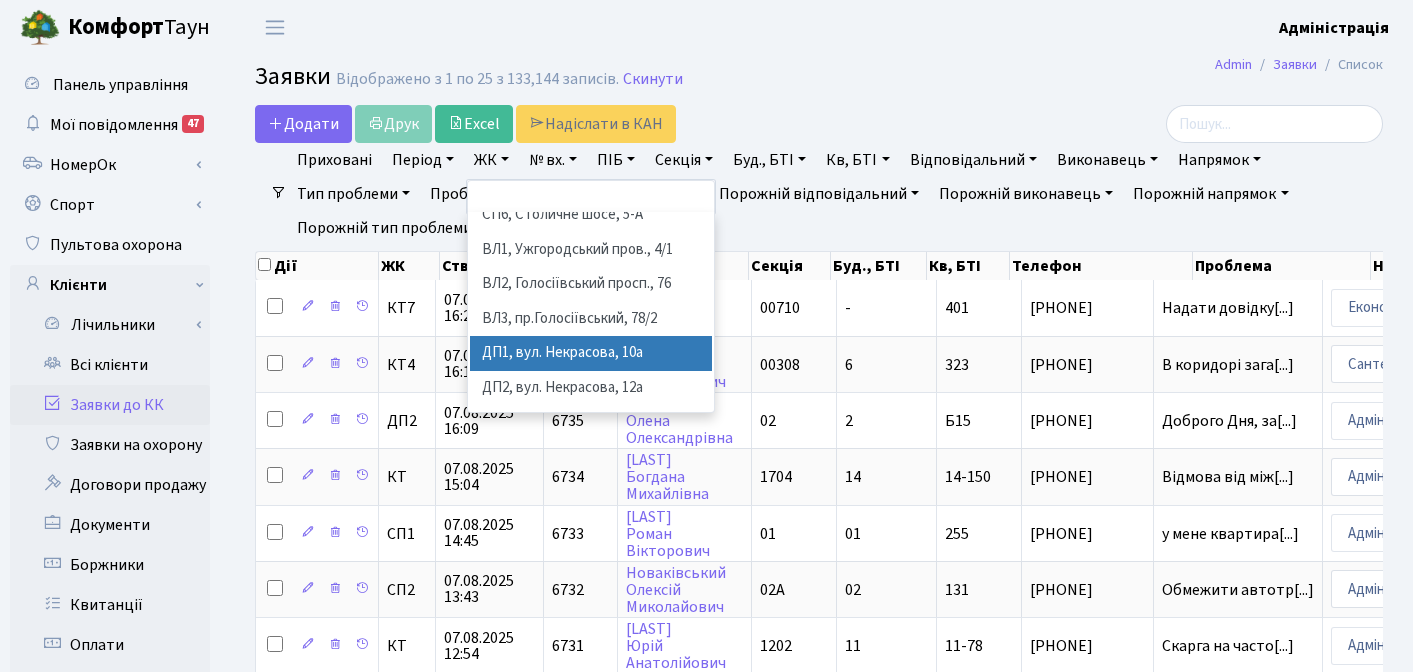 scroll, scrollTop: 503, scrollLeft: 0, axis: vertical 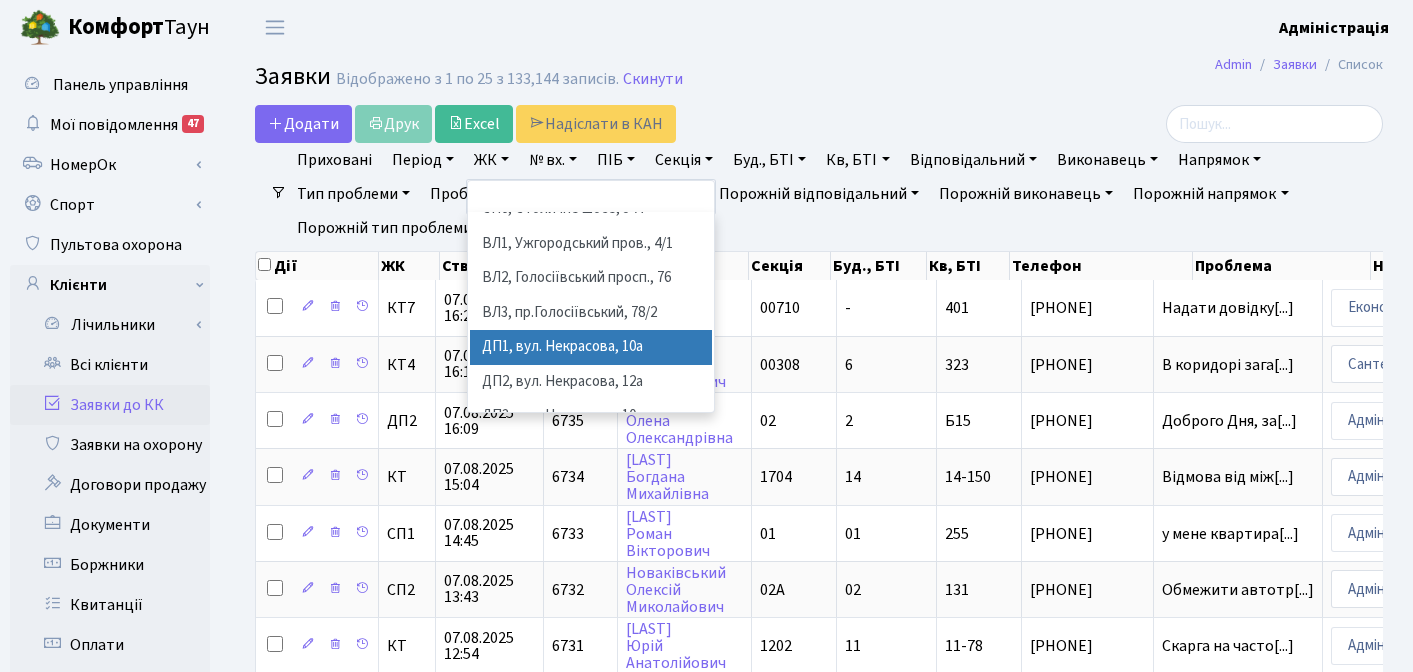 click on "ДП1, вул. Некрасова, 10а" at bounding box center [591, 347] 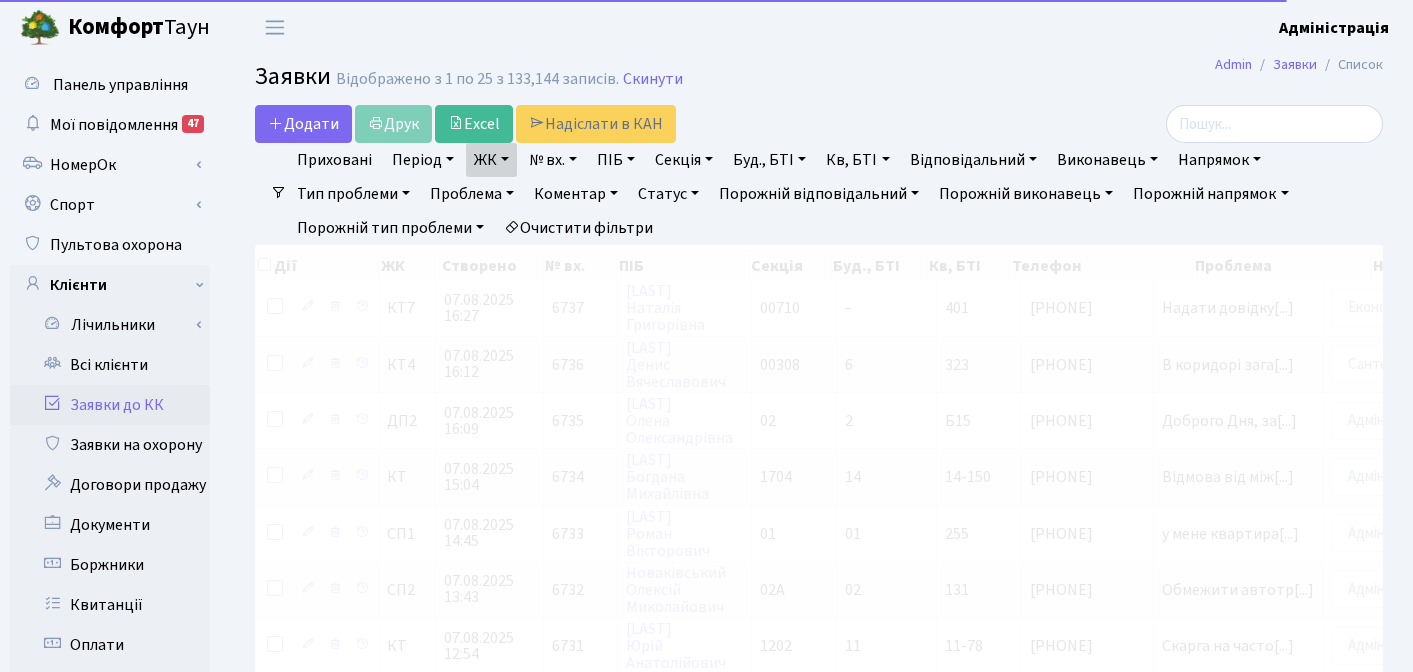 click on "ЖК" at bounding box center (491, 160) 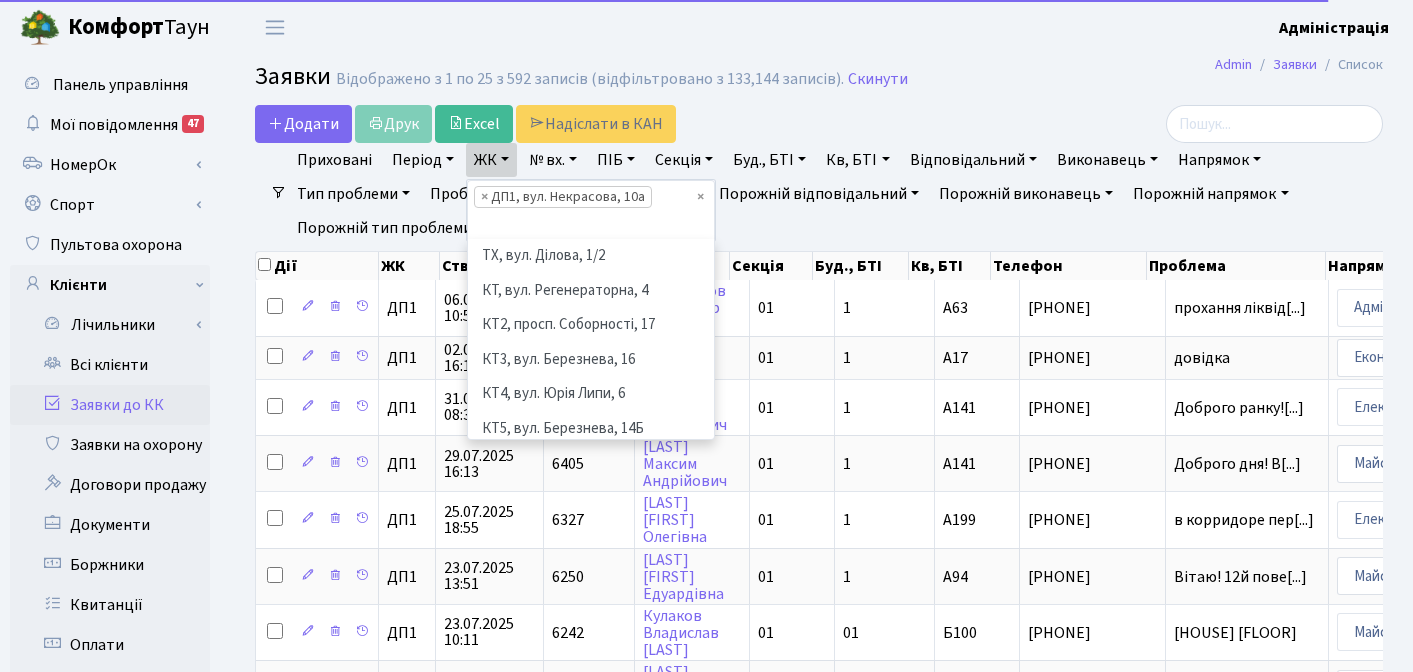 scroll, scrollTop: 587, scrollLeft: 0, axis: vertical 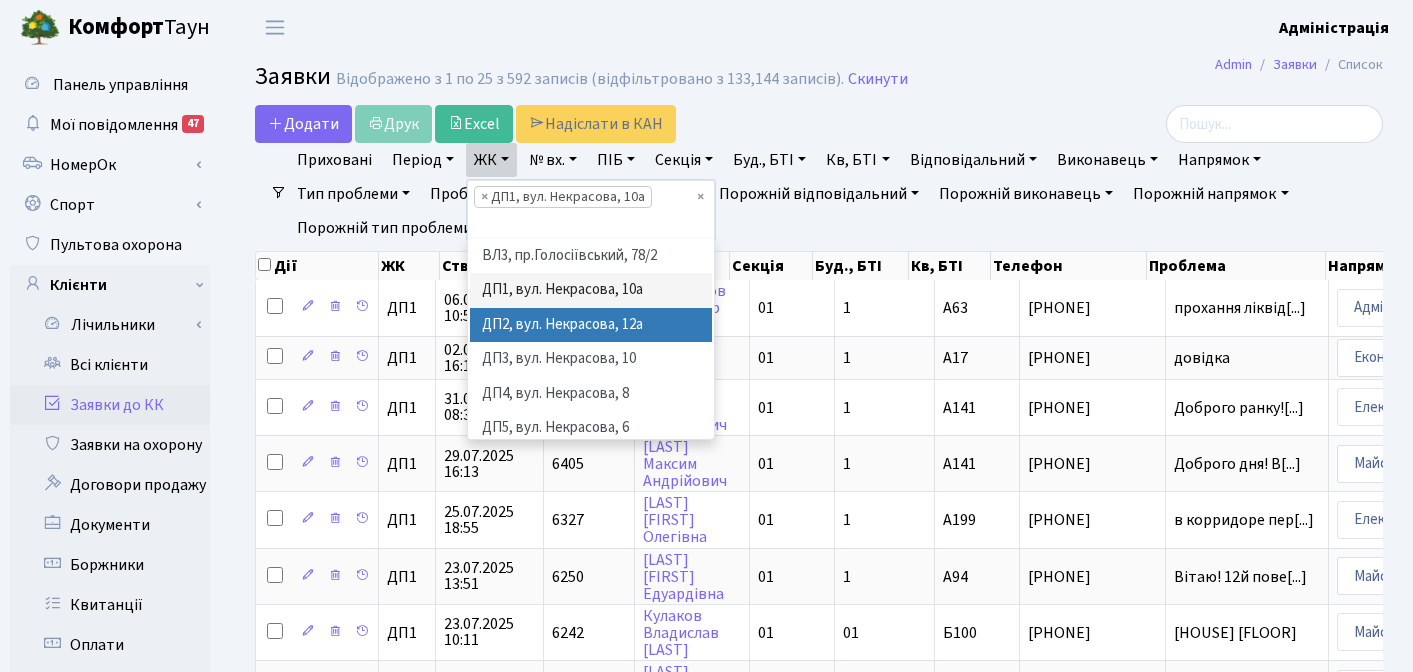 click on "ДП2, вул. Некрасова, 12а" at bounding box center (591, 325) 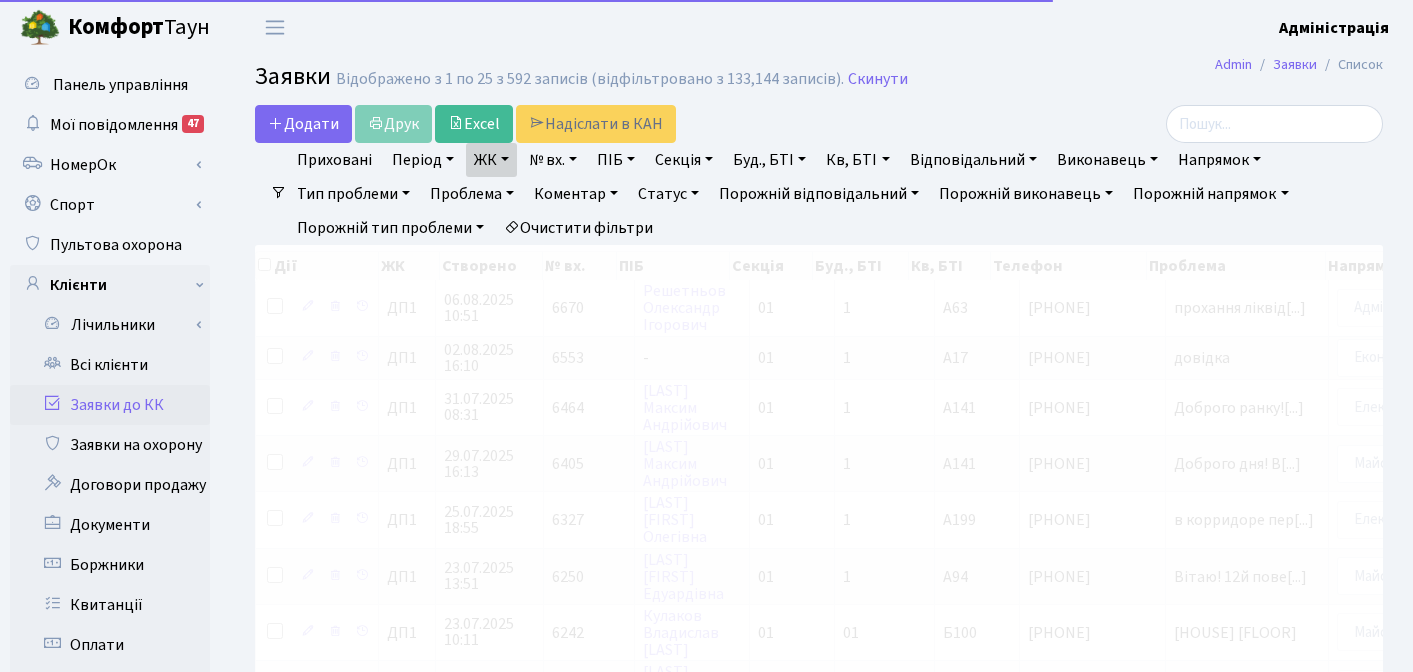 click on "ЖК" at bounding box center (491, 160) 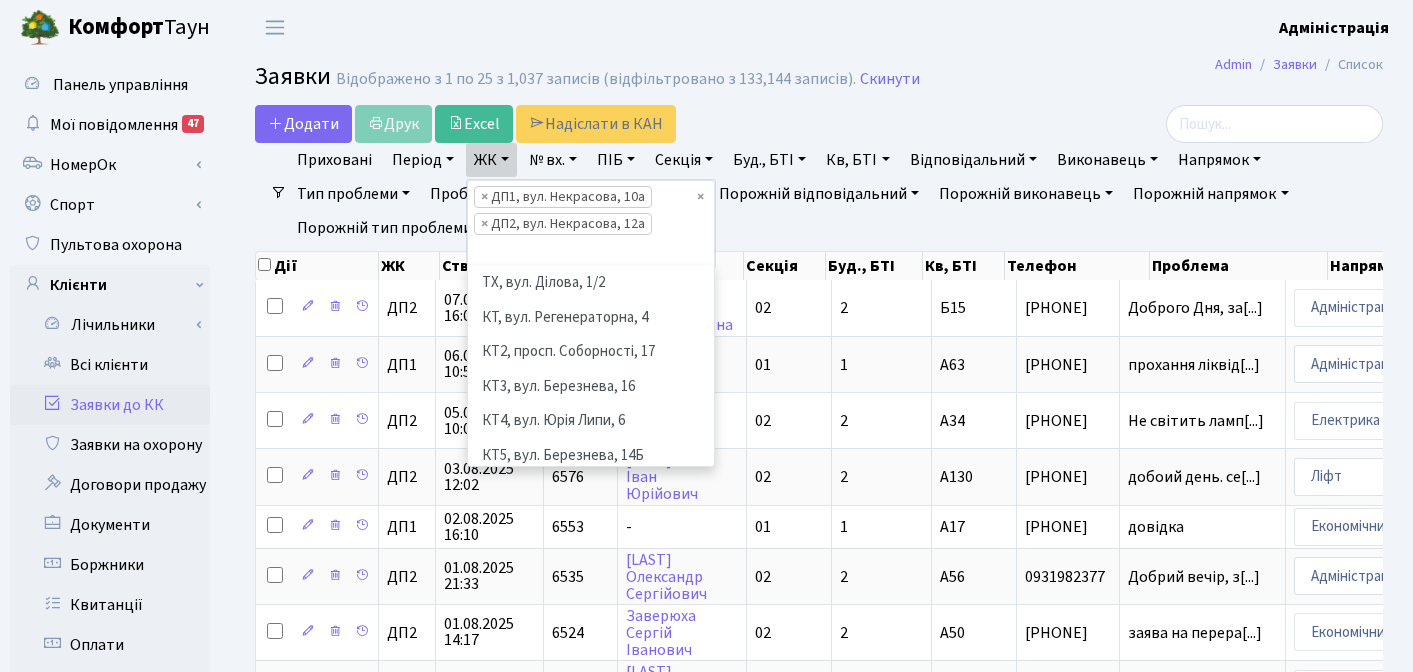 scroll, scrollTop: 621, scrollLeft: 0, axis: vertical 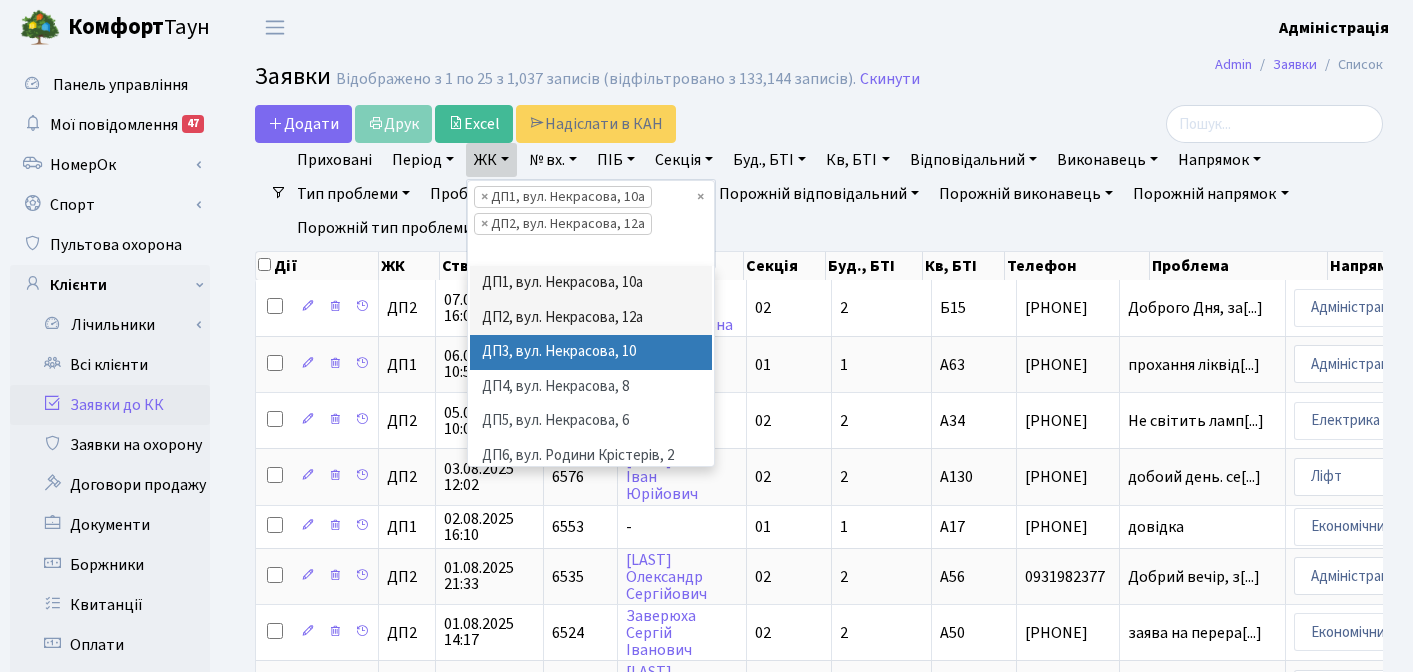 click on "ДП3, вул. Некрасова, 10" at bounding box center (591, 352) 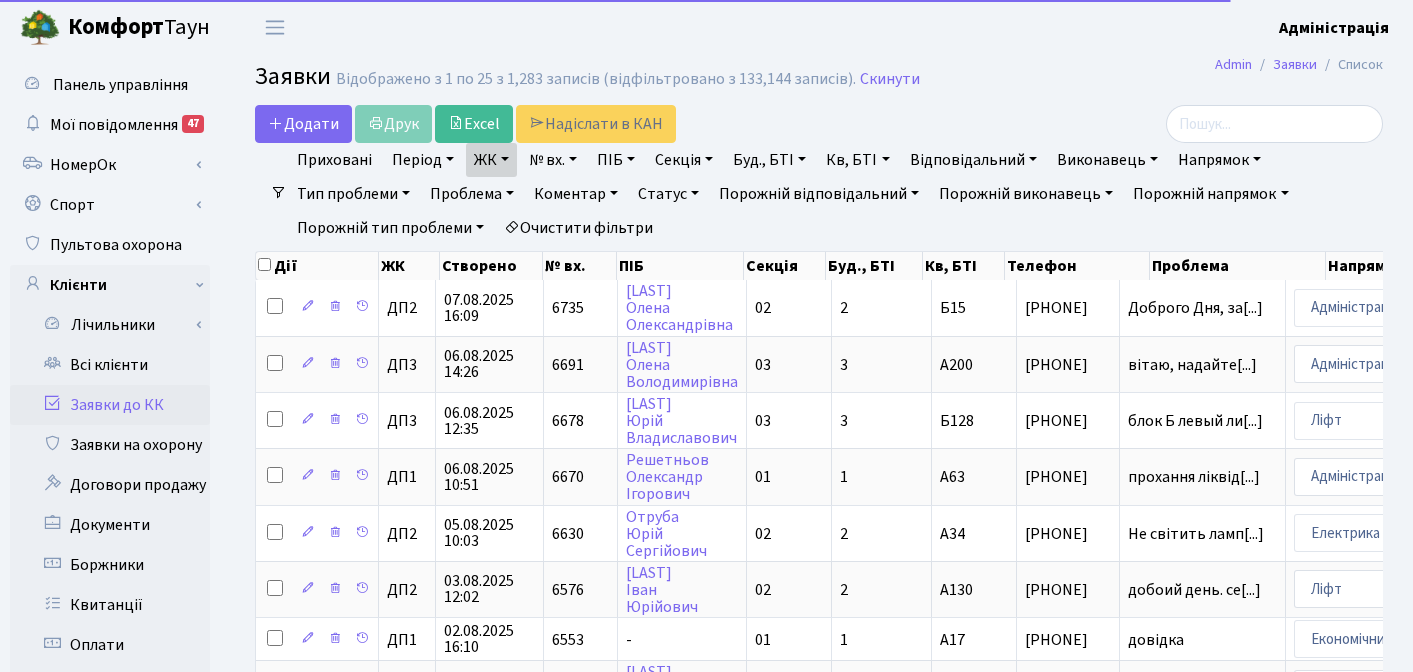 click on "ЖК" at bounding box center (491, 160) 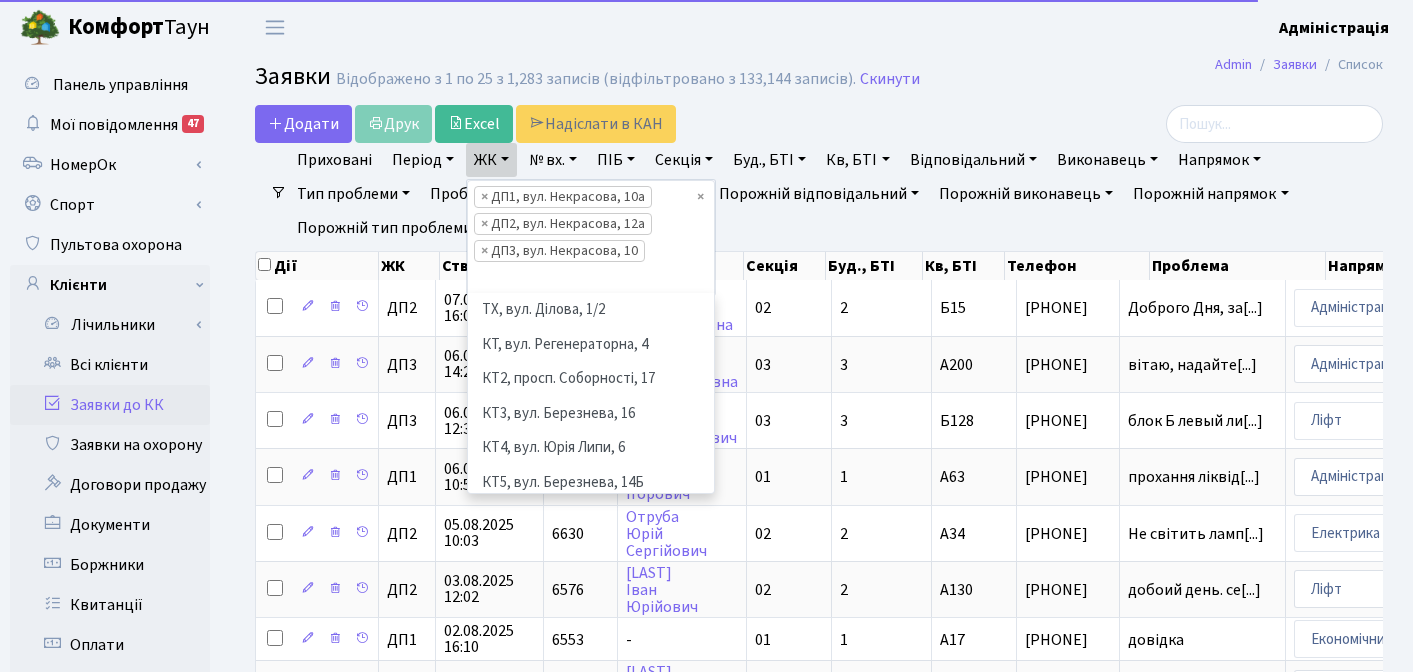 scroll, scrollTop: 552, scrollLeft: 0, axis: vertical 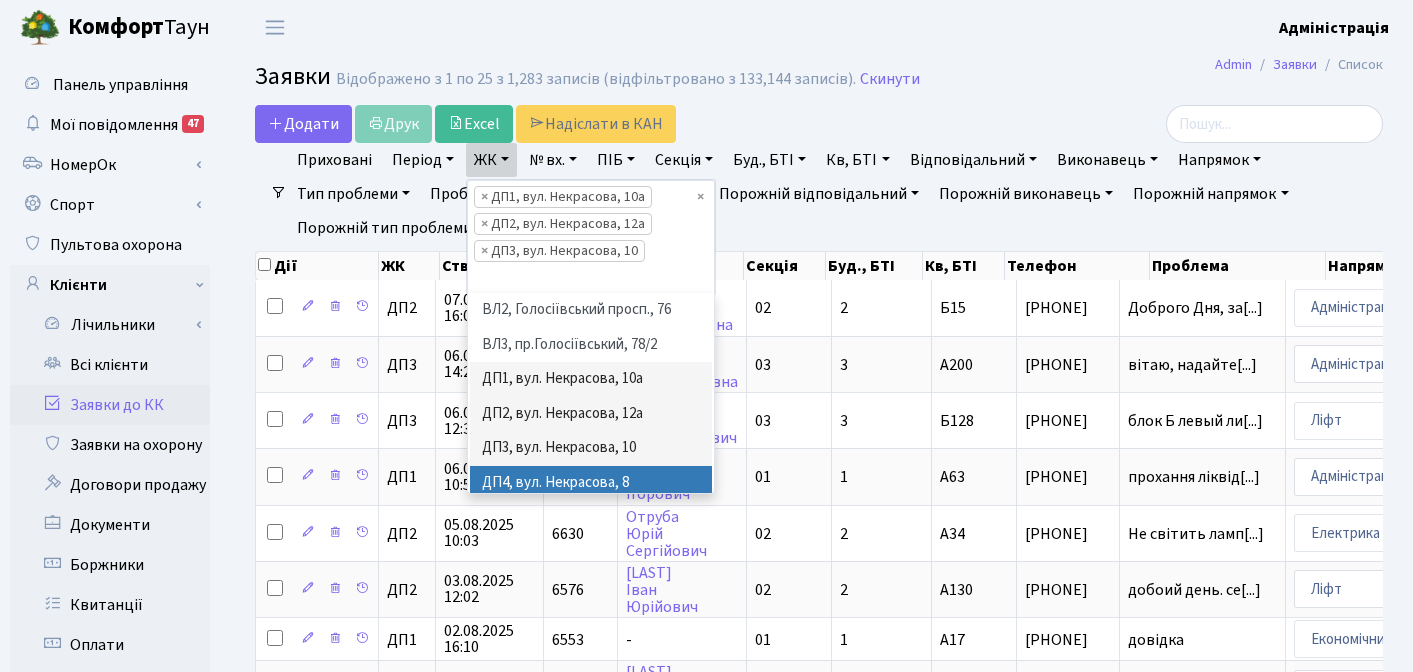 click on "ДП4, вул. Некрасова, 8" at bounding box center (591, 483) 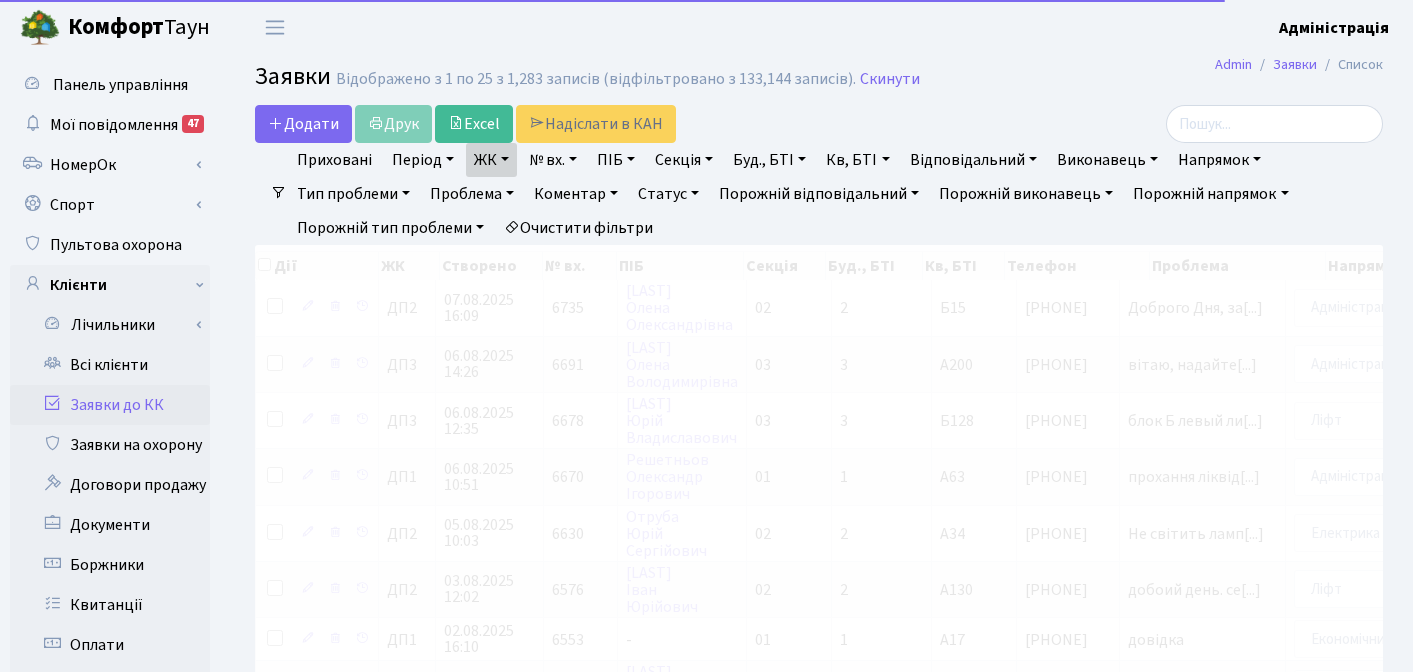 click on "ЖК" at bounding box center (491, 160) 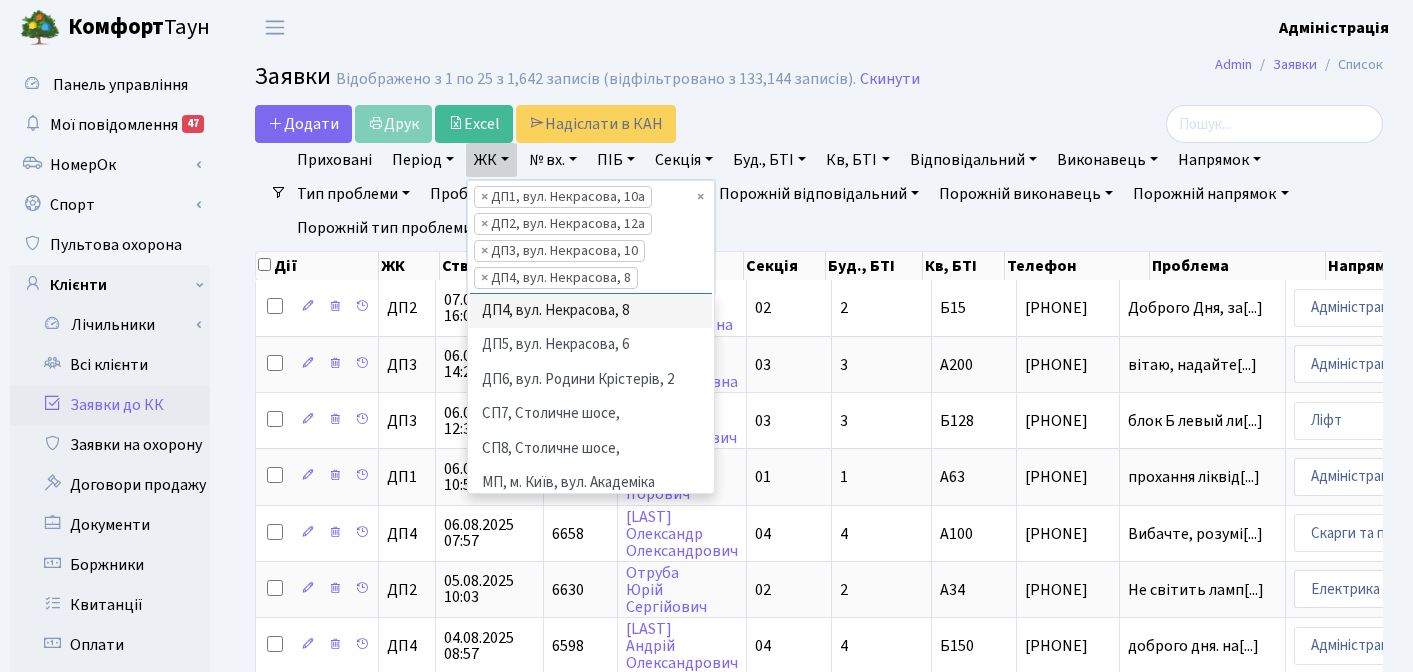 scroll, scrollTop: 727, scrollLeft: 0, axis: vertical 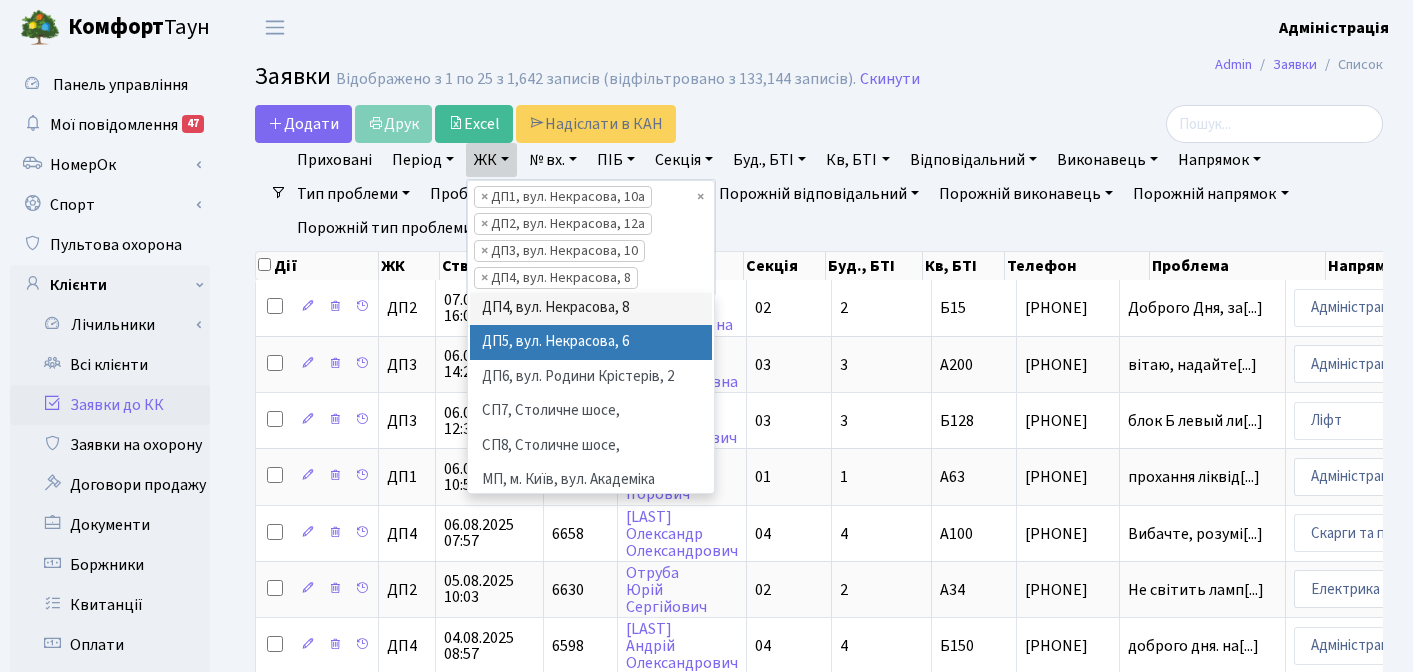 click on "ДП5, вул. Некрасова, 6" at bounding box center [591, 342] 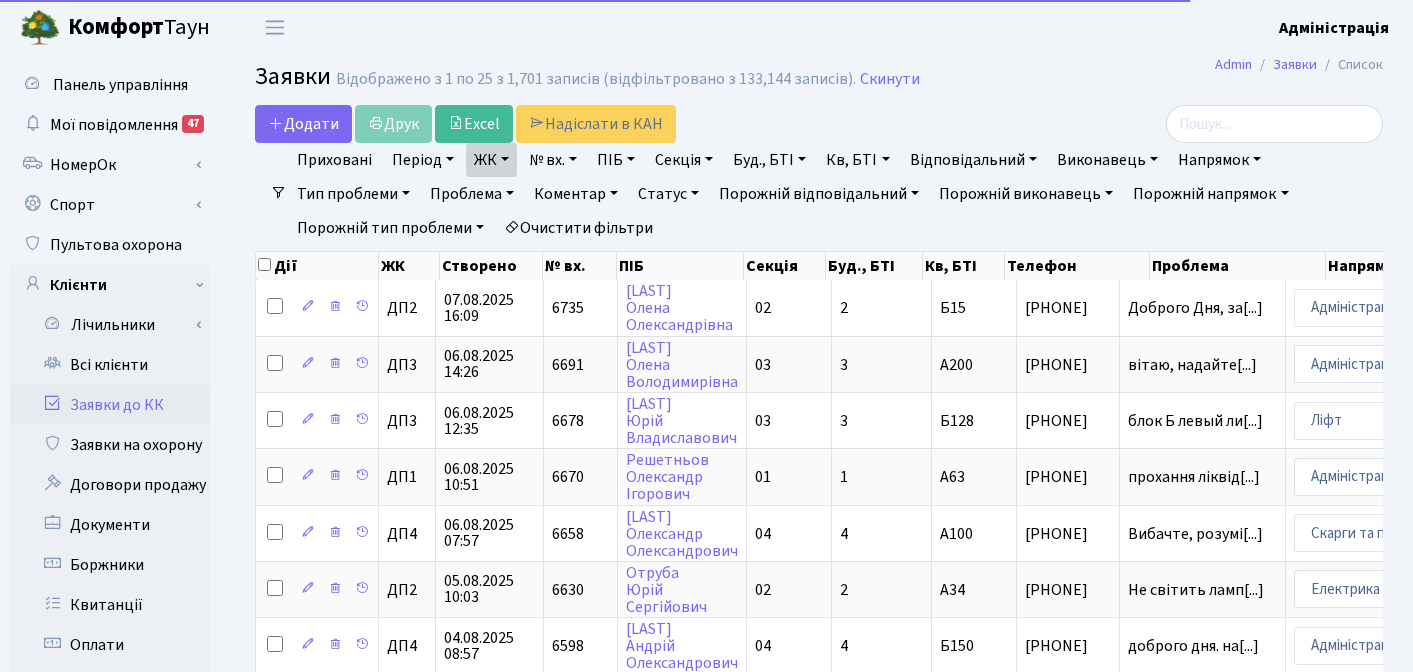 click on "ЖК" at bounding box center [491, 160] 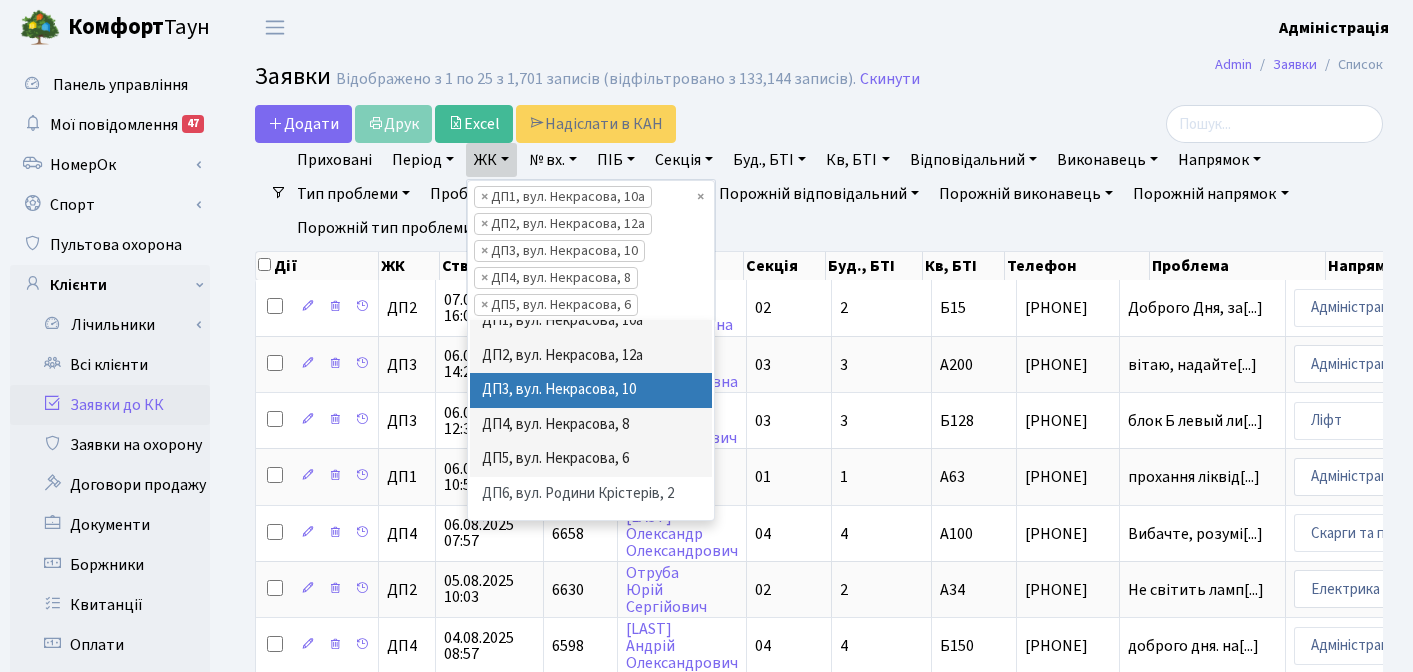 scroll, scrollTop: 676, scrollLeft: 0, axis: vertical 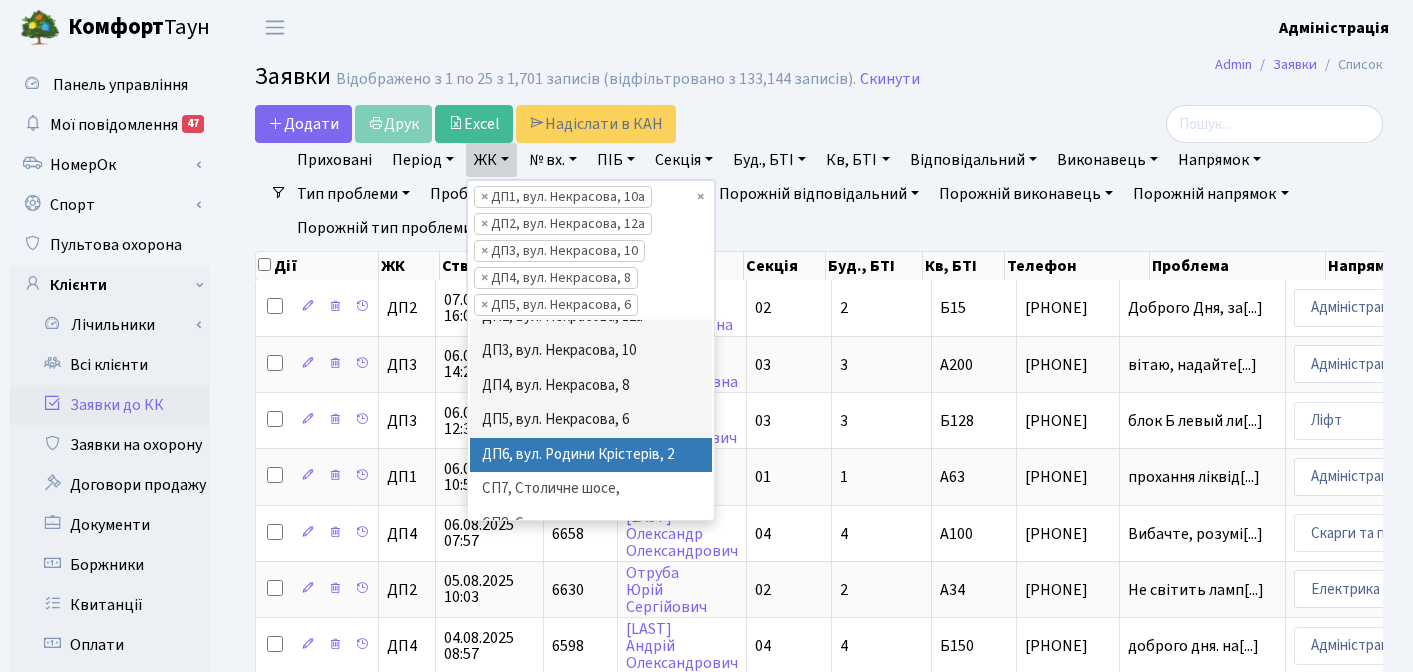 click on "ДП6, вул. Родини Крістерів, 2" at bounding box center [591, 455] 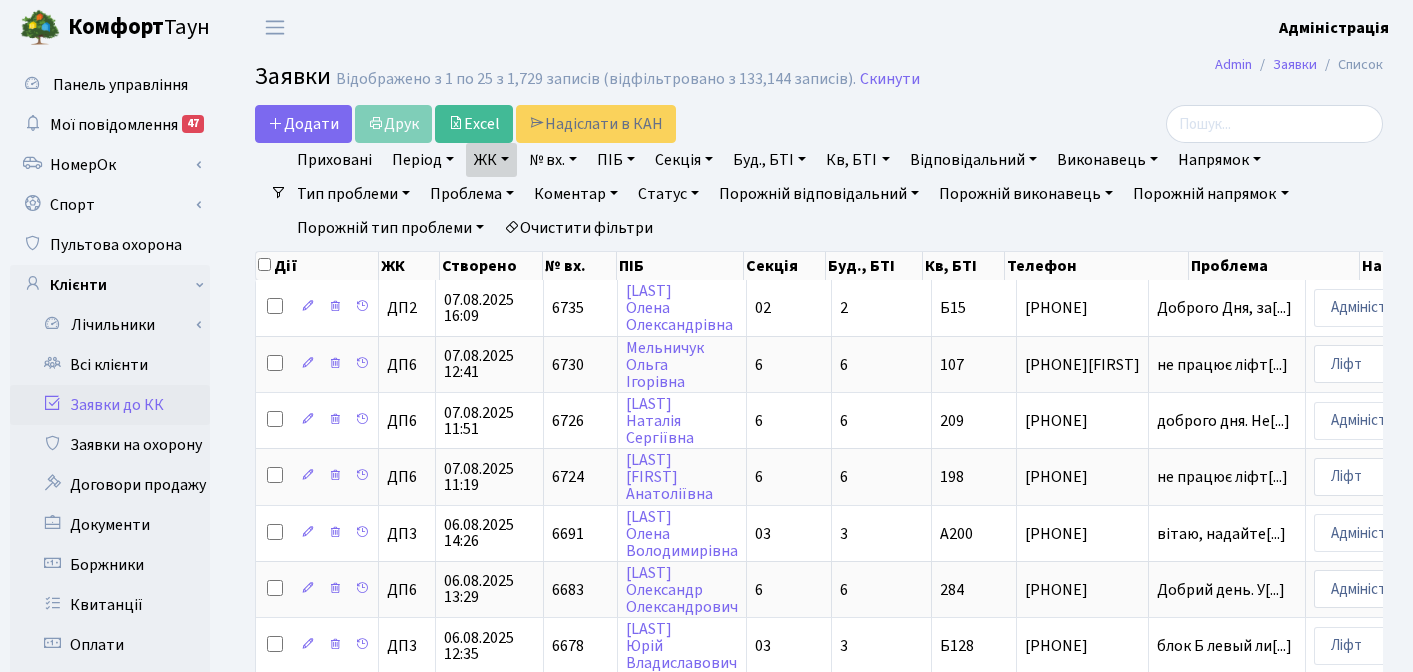 click on "Admin
Заявки
Список
Заявки
Відображено з 1 по 25 з 1,729 записів (відфільтровано з 133,144 записів). Скинути
Додати
Друк
Excel
Надіслати в КАН
Фільтри
Приховані
Період" at bounding box center [819, 907] 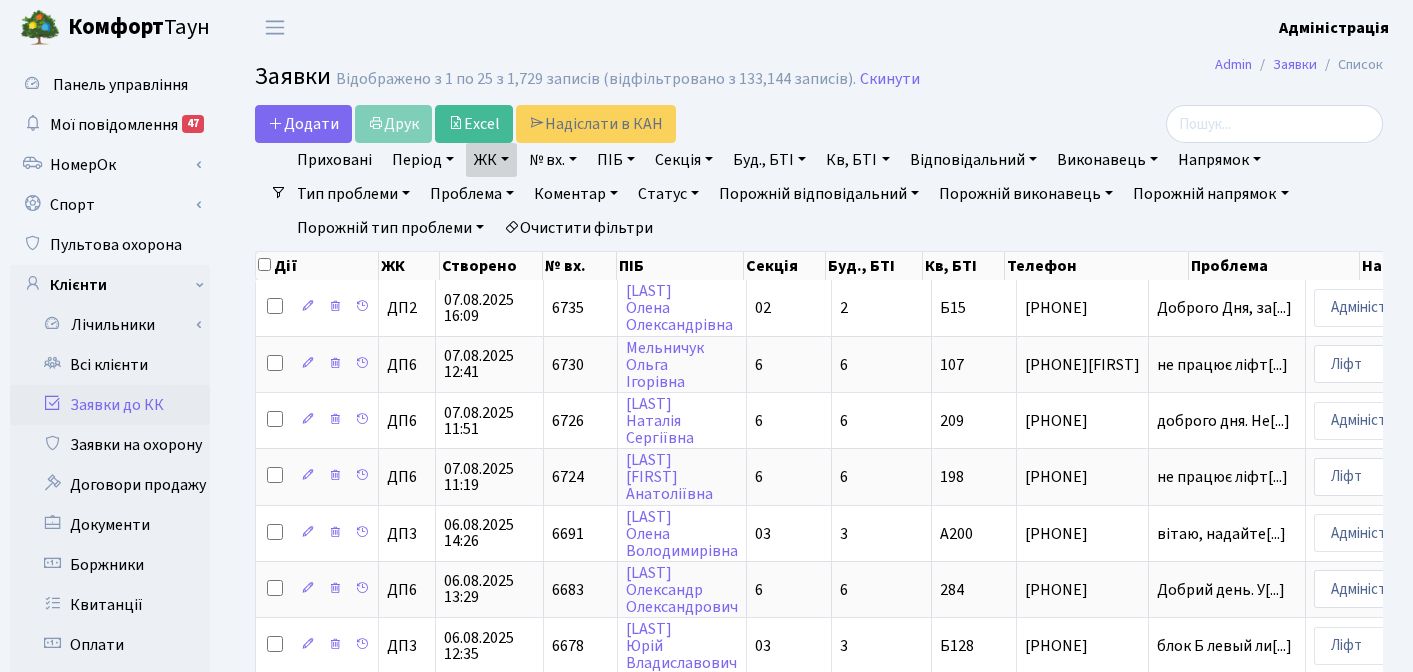 click on "Період" at bounding box center [423, 160] 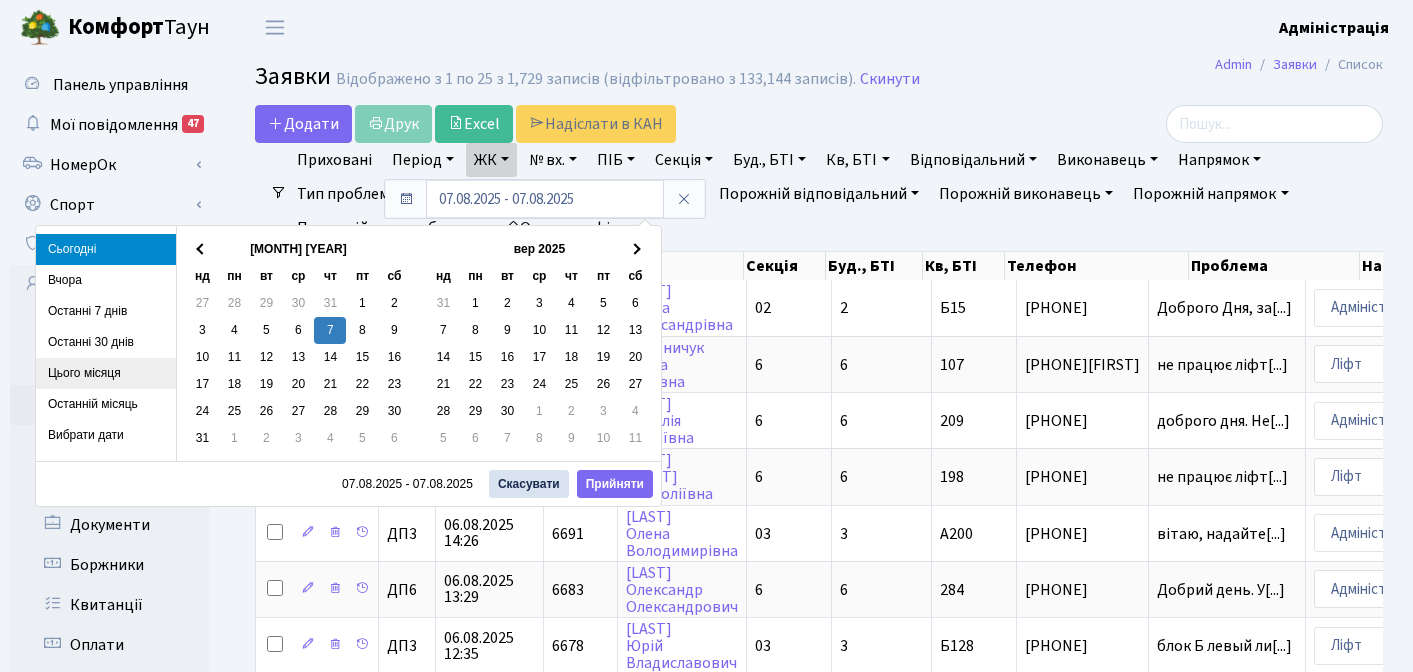 click on "Цього місяця" at bounding box center [106, 373] 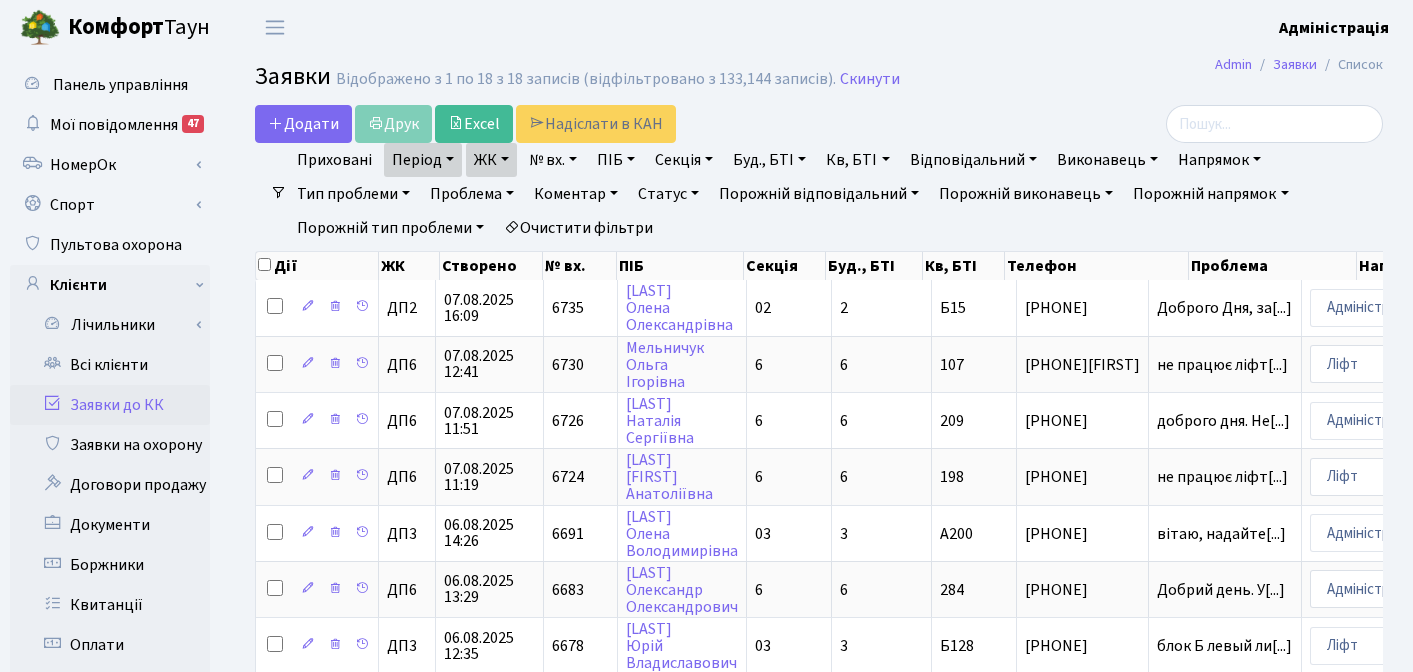 click on "Період" at bounding box center (423, 160) 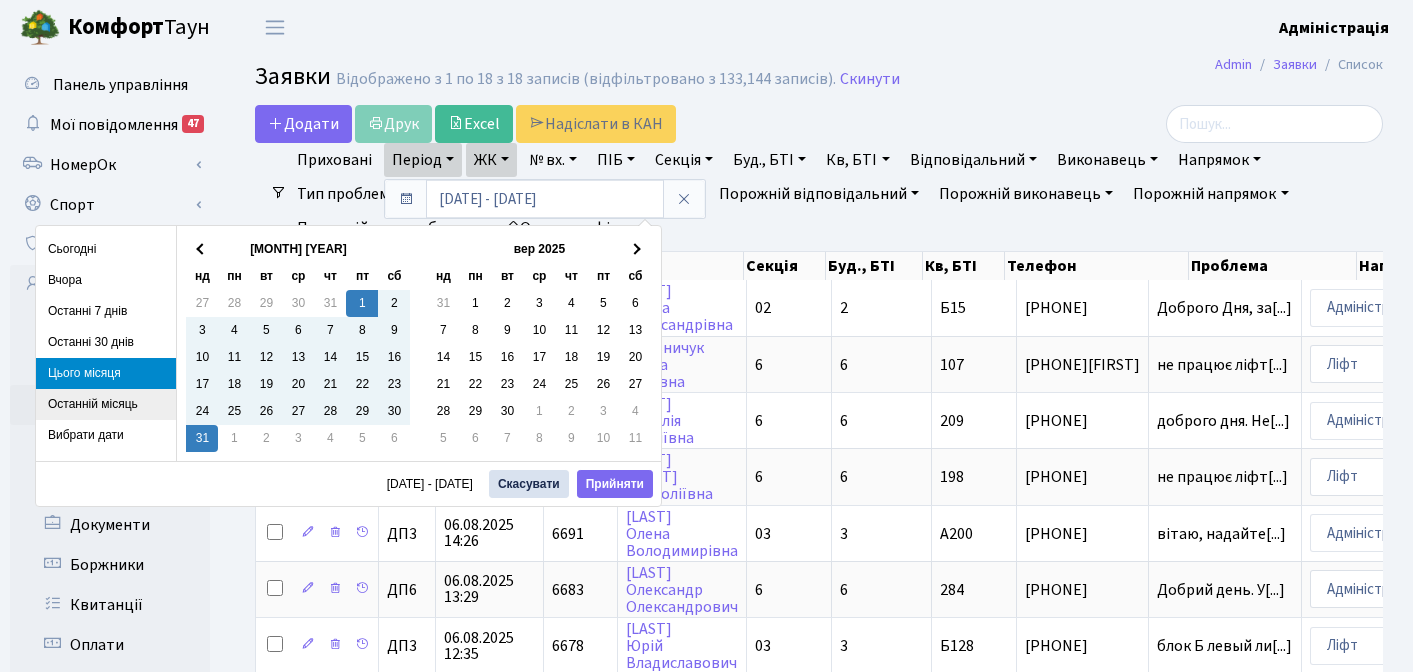 click on "Останній місяць" at bounding box center (106, 404) 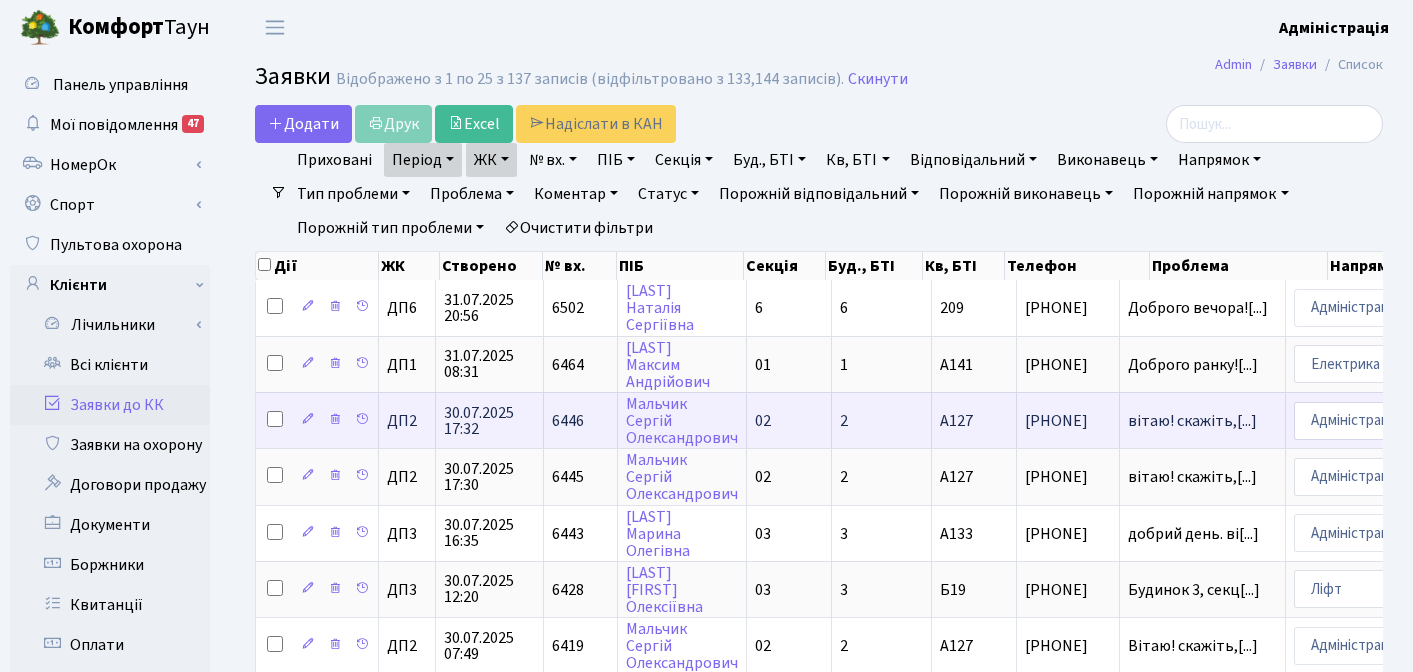 scroll, scrollTop: 0, scrollLeft: 199, axis: horizontal 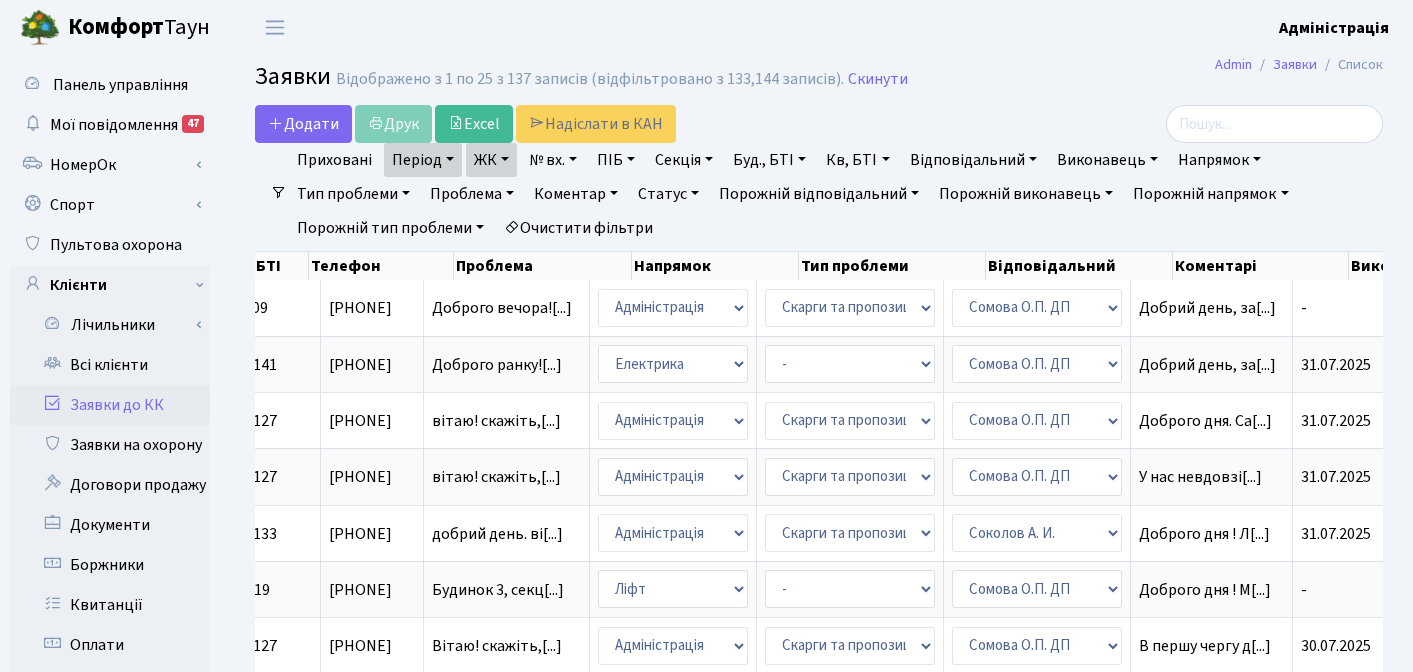 click at bounding box center [1205, 124] 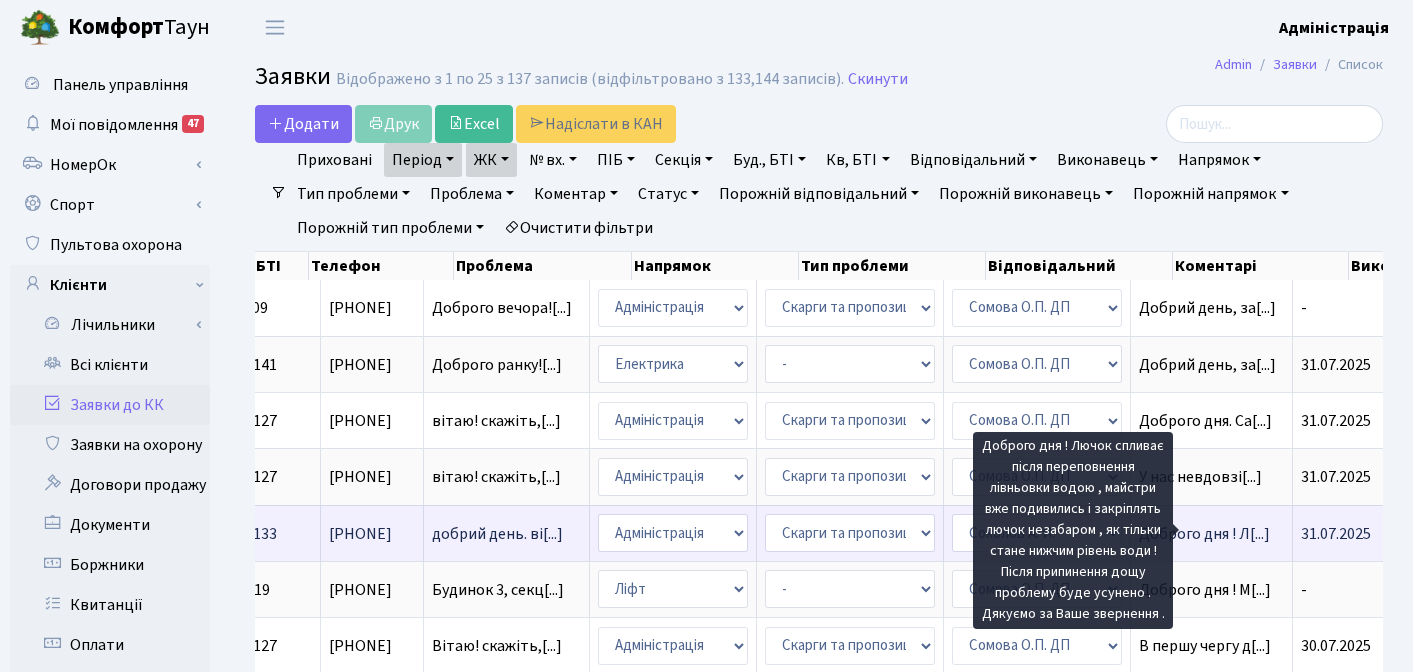 scroll, scrollTop: 3, scrollLeft: 0, axis: vertical 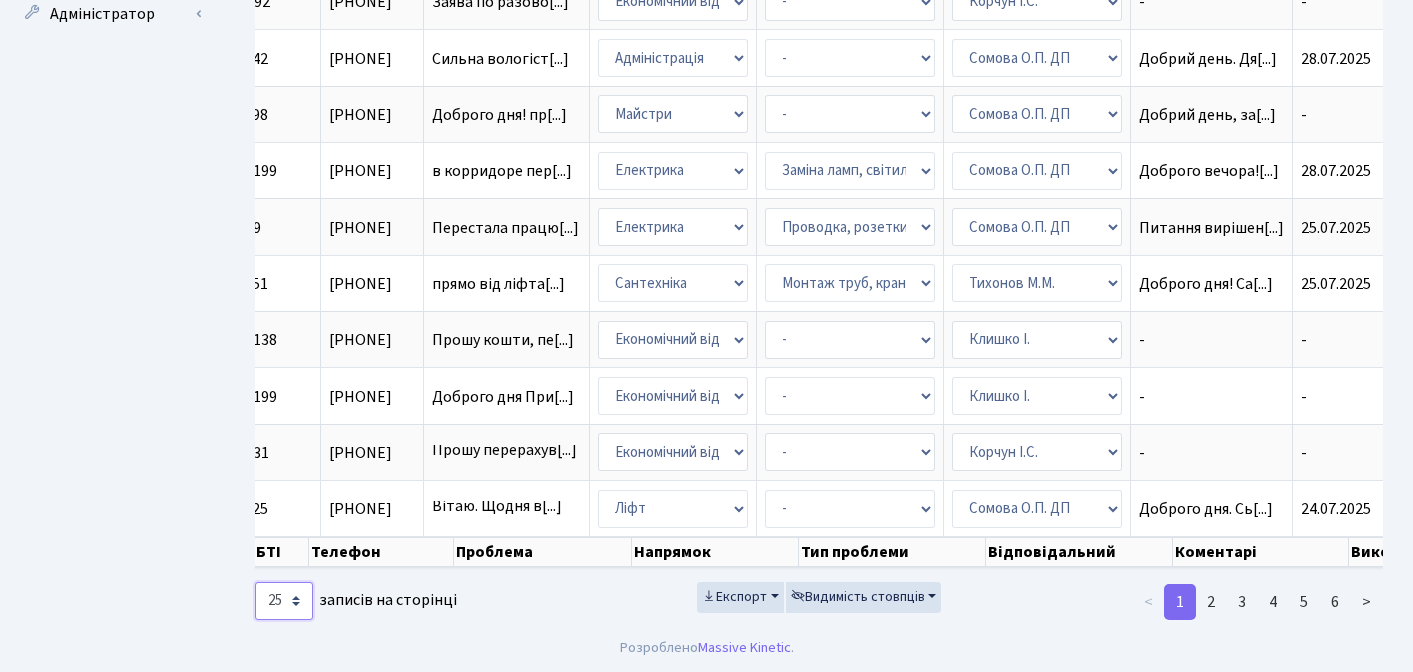click on "10 25 50 100 250 500 1,000" at bounding box center (284, 601) 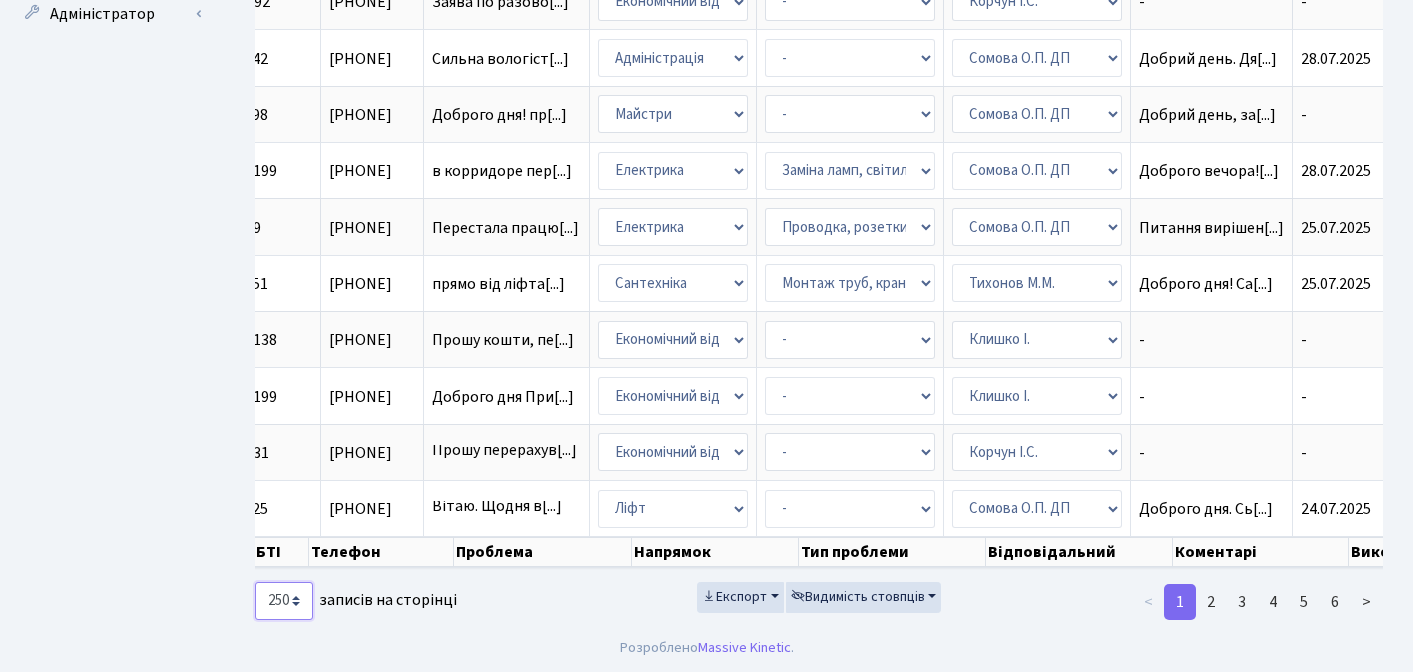 click on "10 25 50 100 250 500 1,000" at bounding box center (284, 601) 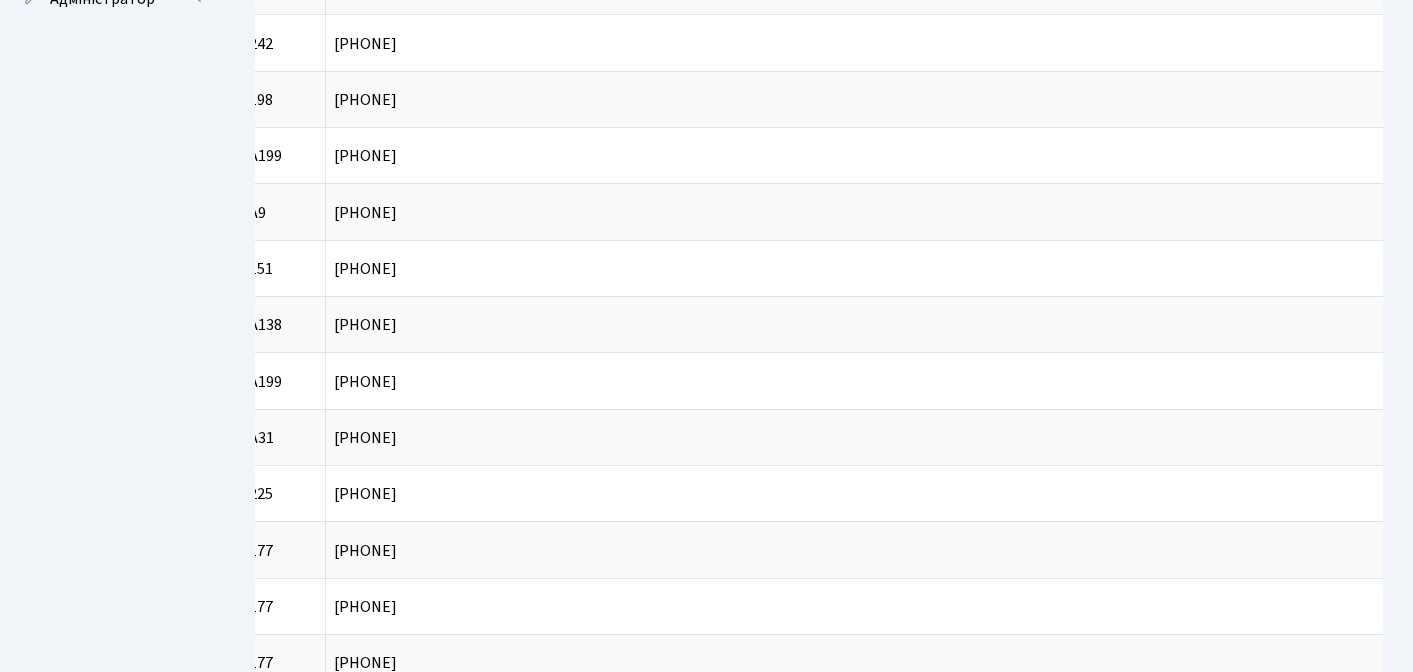 scroll, scrollTop: 2071, scrollLeft: 0, axis: vertical 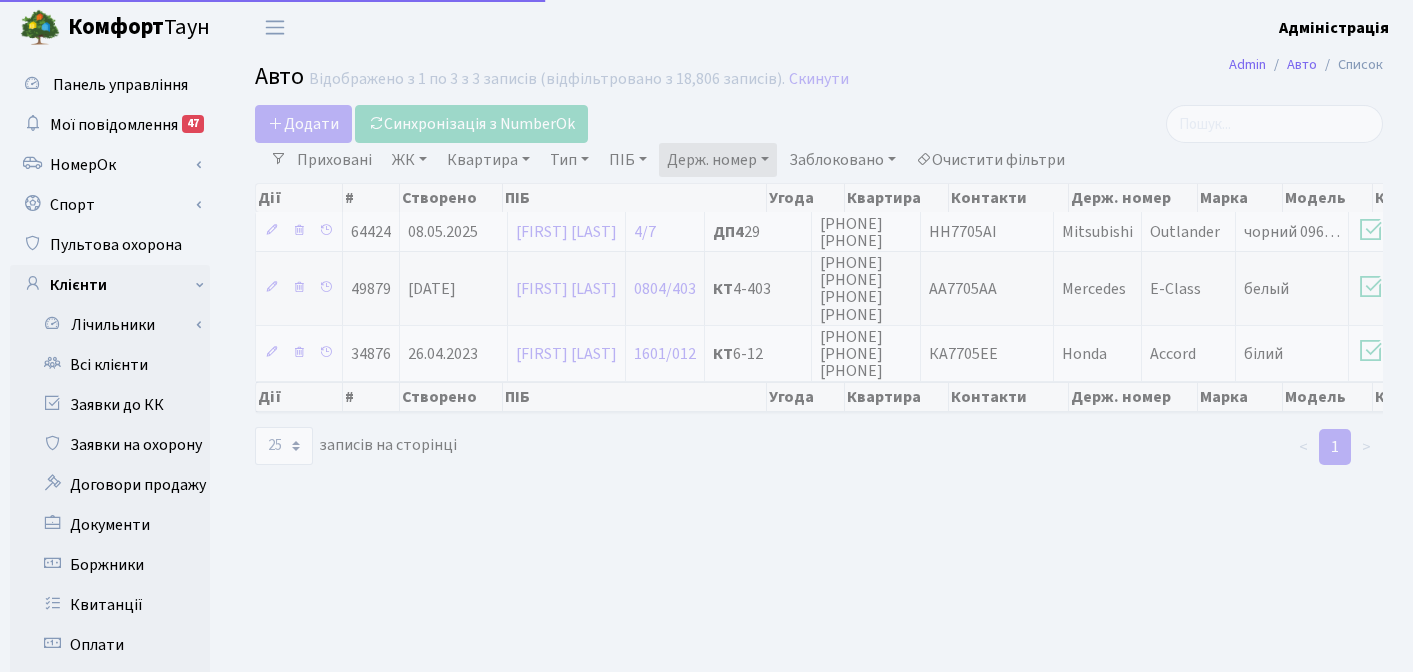 select on "25" 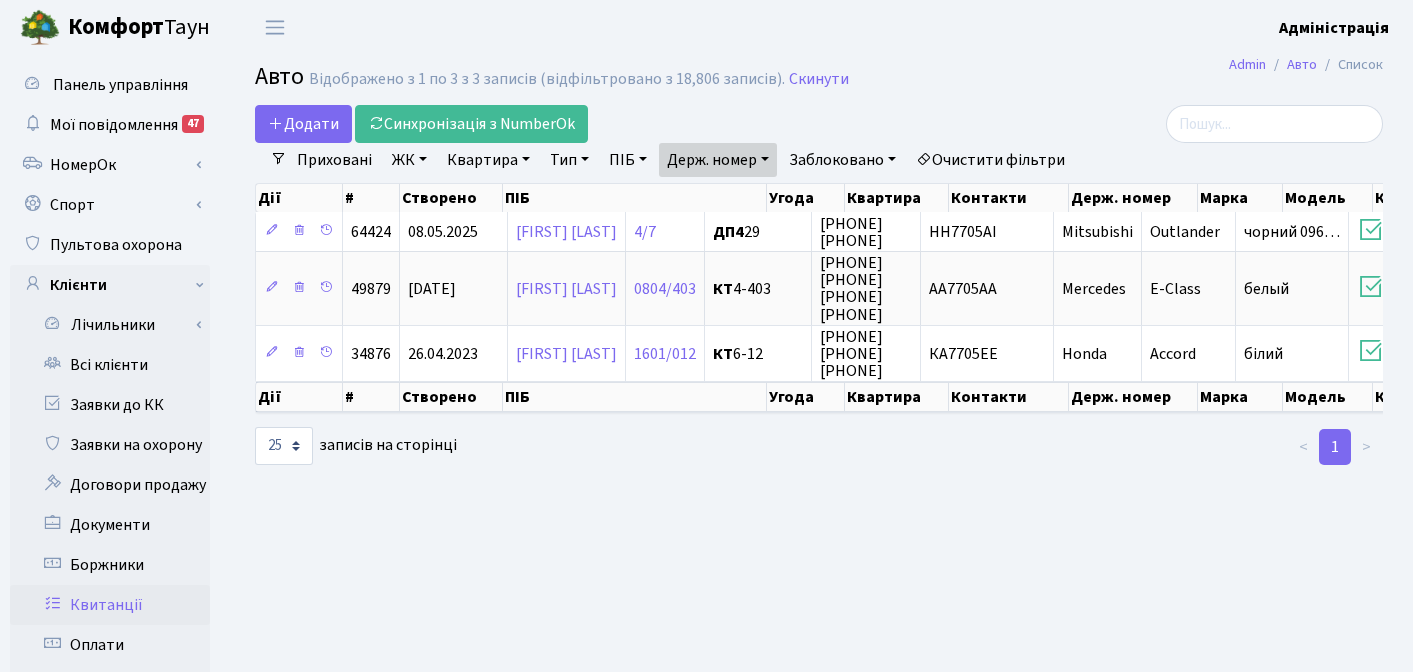 click on "Квитанції" at bounding box center (110, 605) 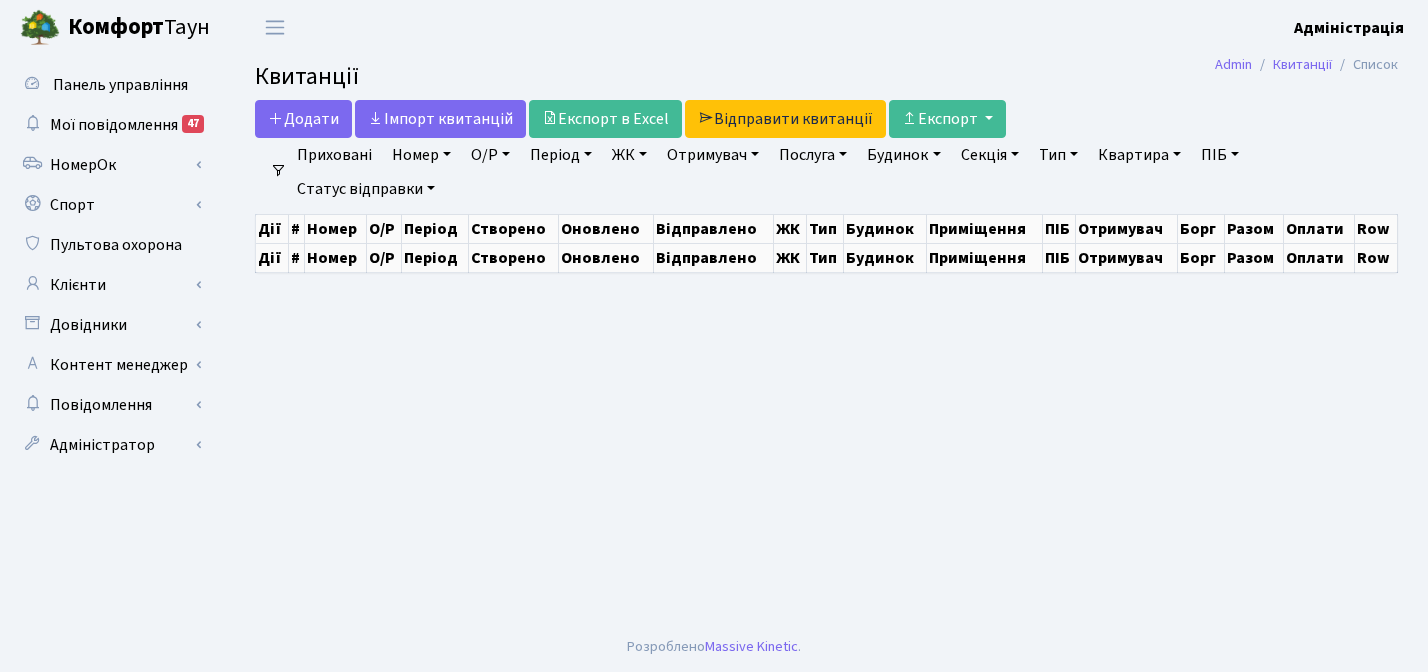 scroll, scrollTop: 0, scrollLeft: 0, axis: both 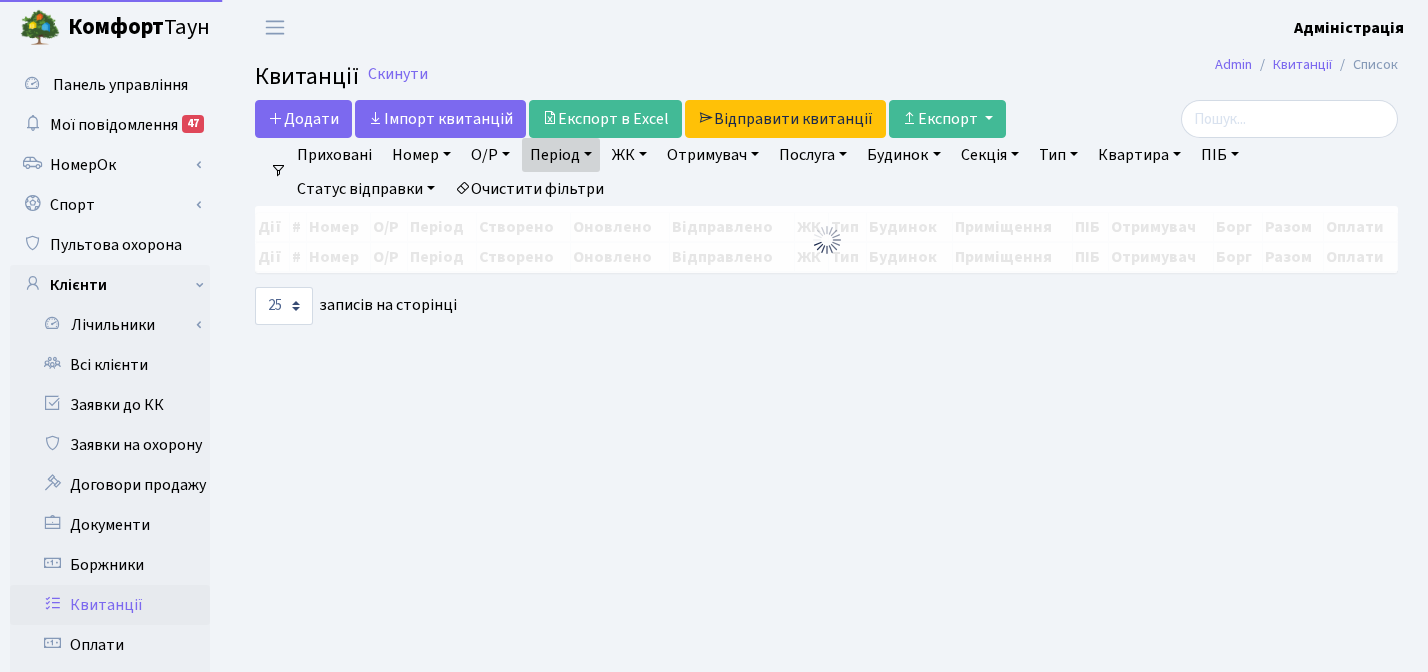 select on "25" 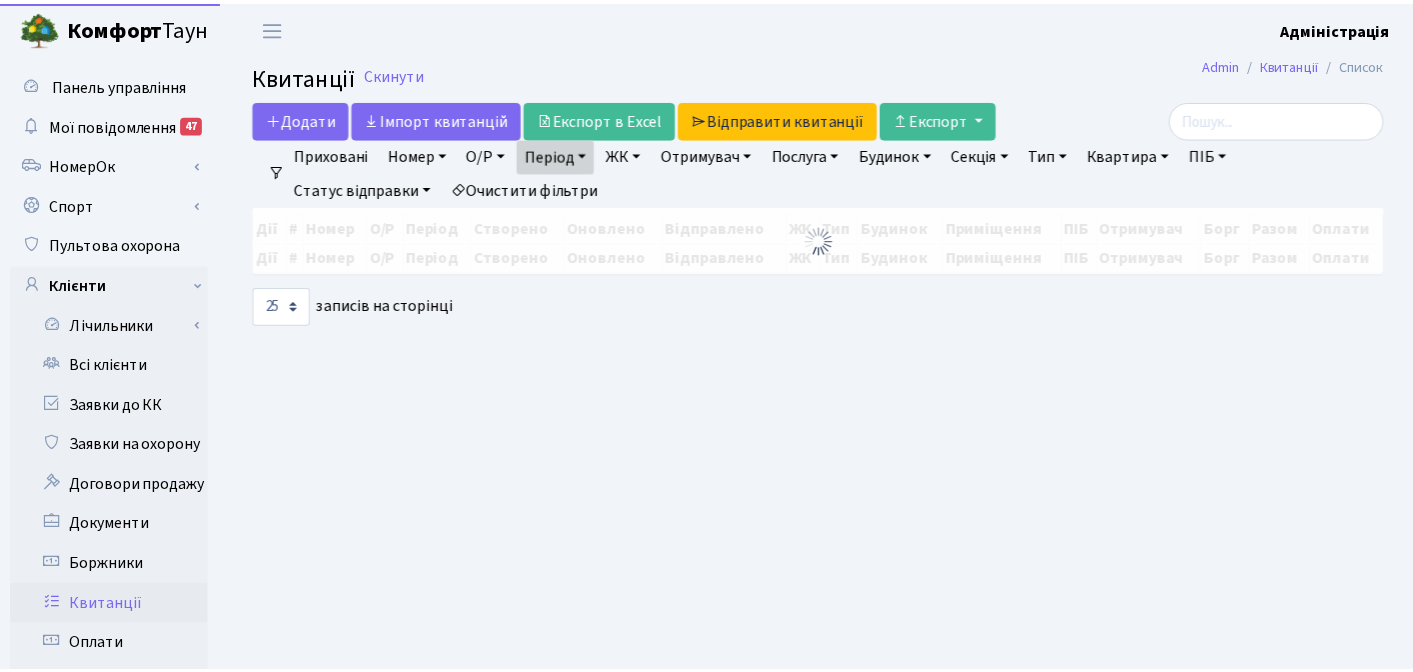 scroll, scrollTop: 0, scrollLeft: 0, axis: both 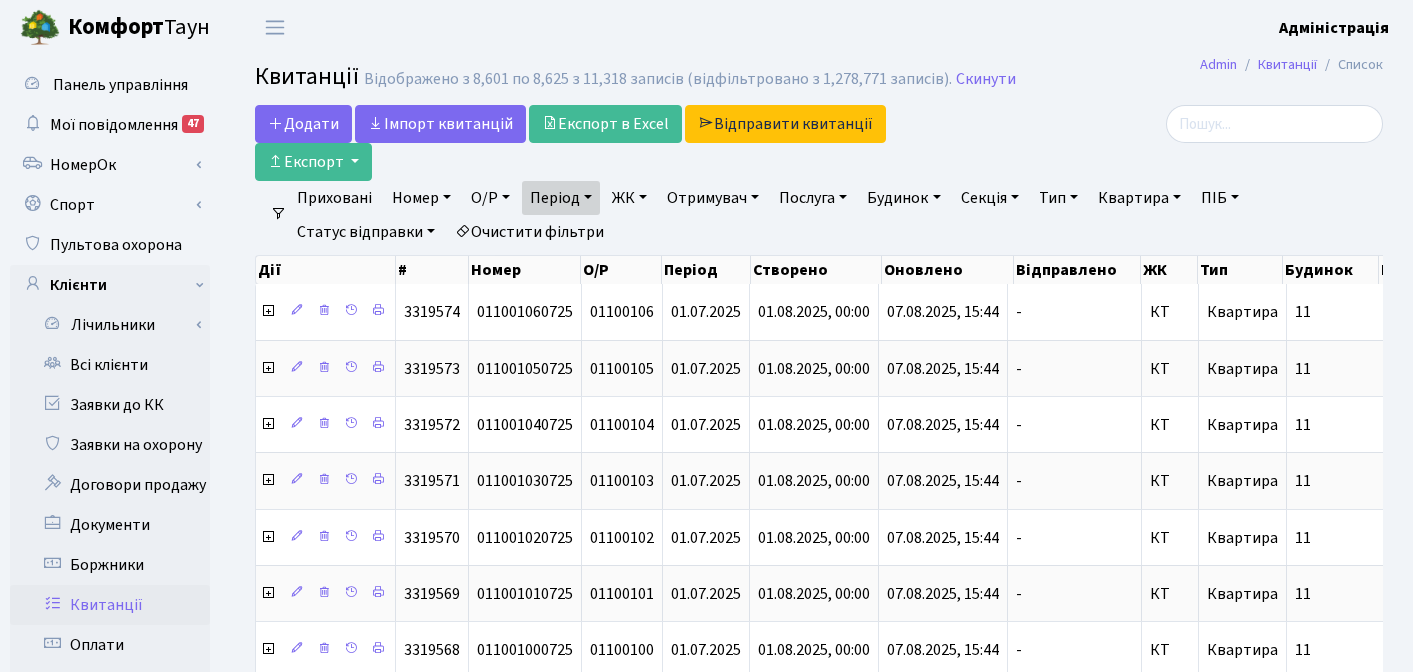 click on "Період" at bounding box center (561, 198) 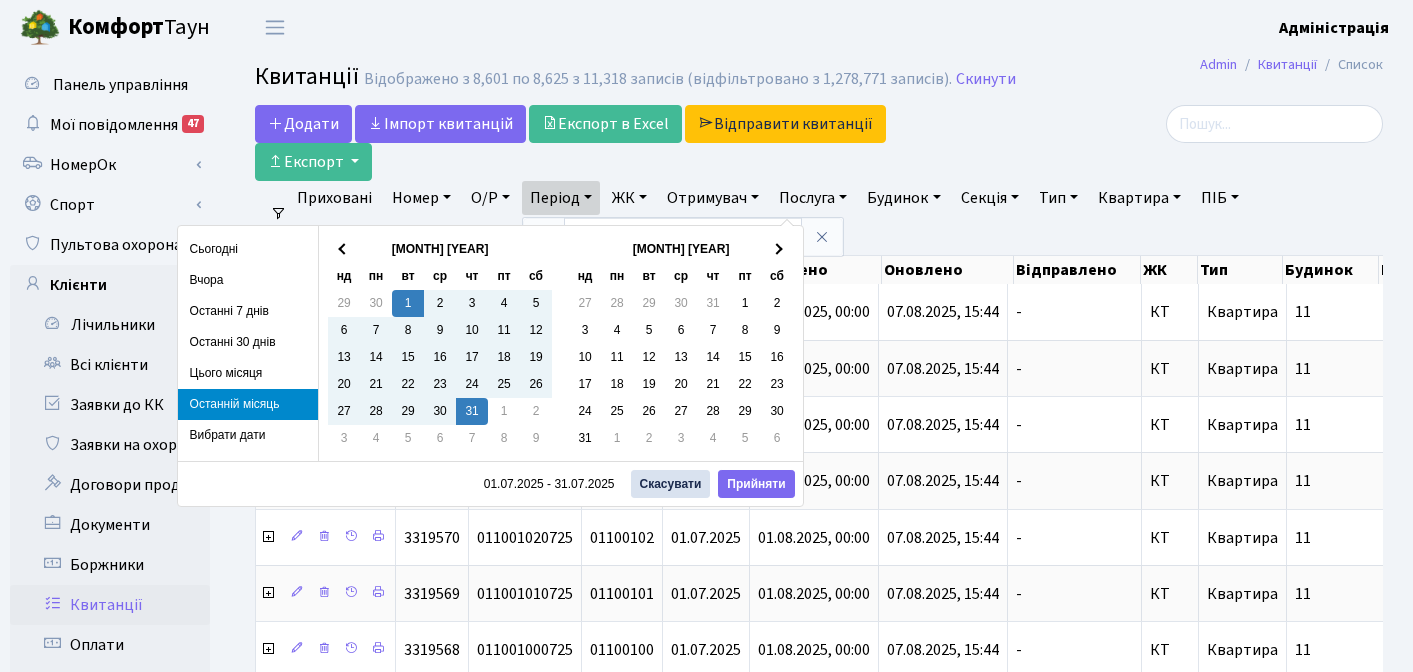 click on "Комфорт  Таун
Адміністрація
Мій обліковий запис
Вийти" at bounding box center [706, 27] 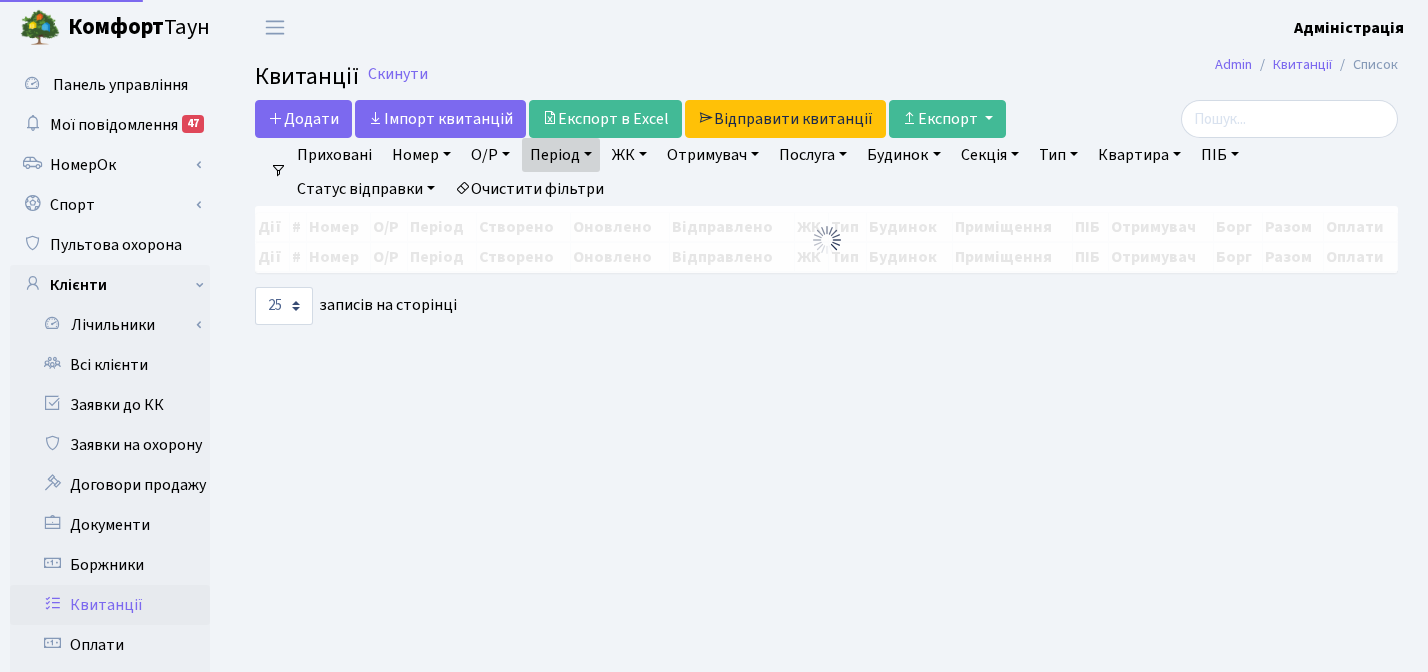 select on "25" 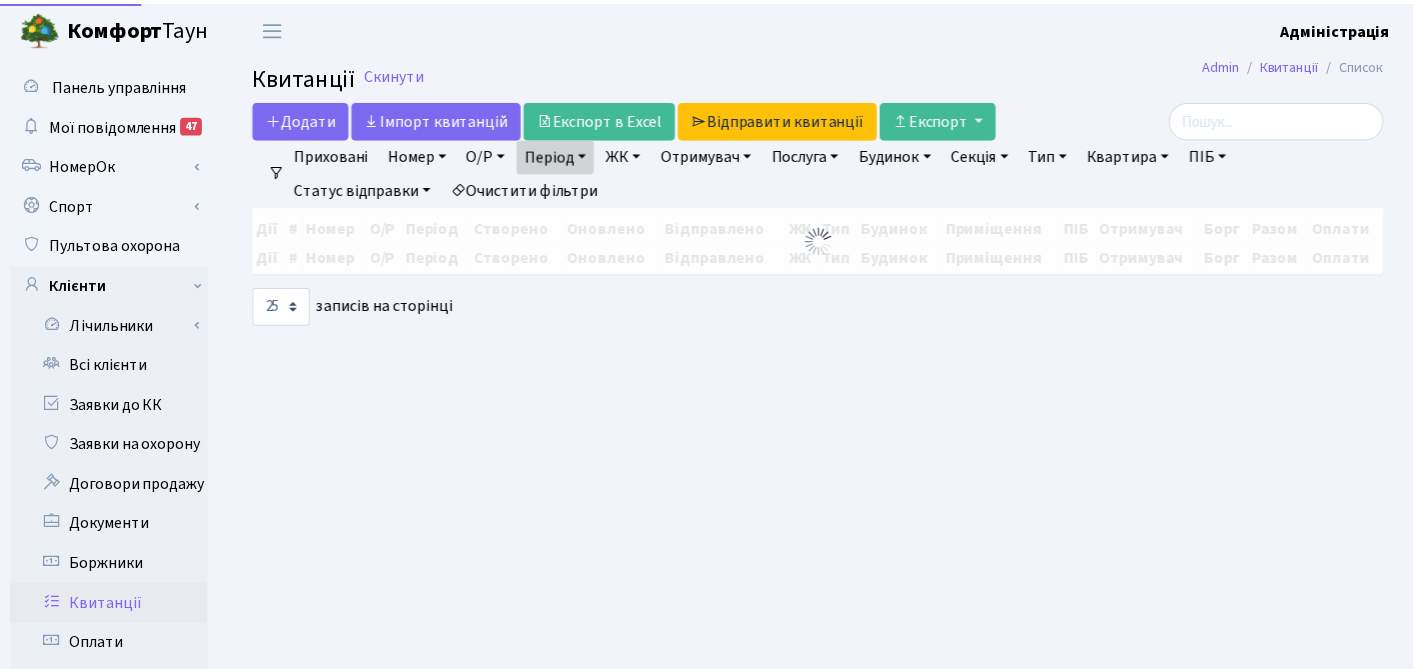 scroll, scrollTop: 0, scrollLeft: 0, axis: both 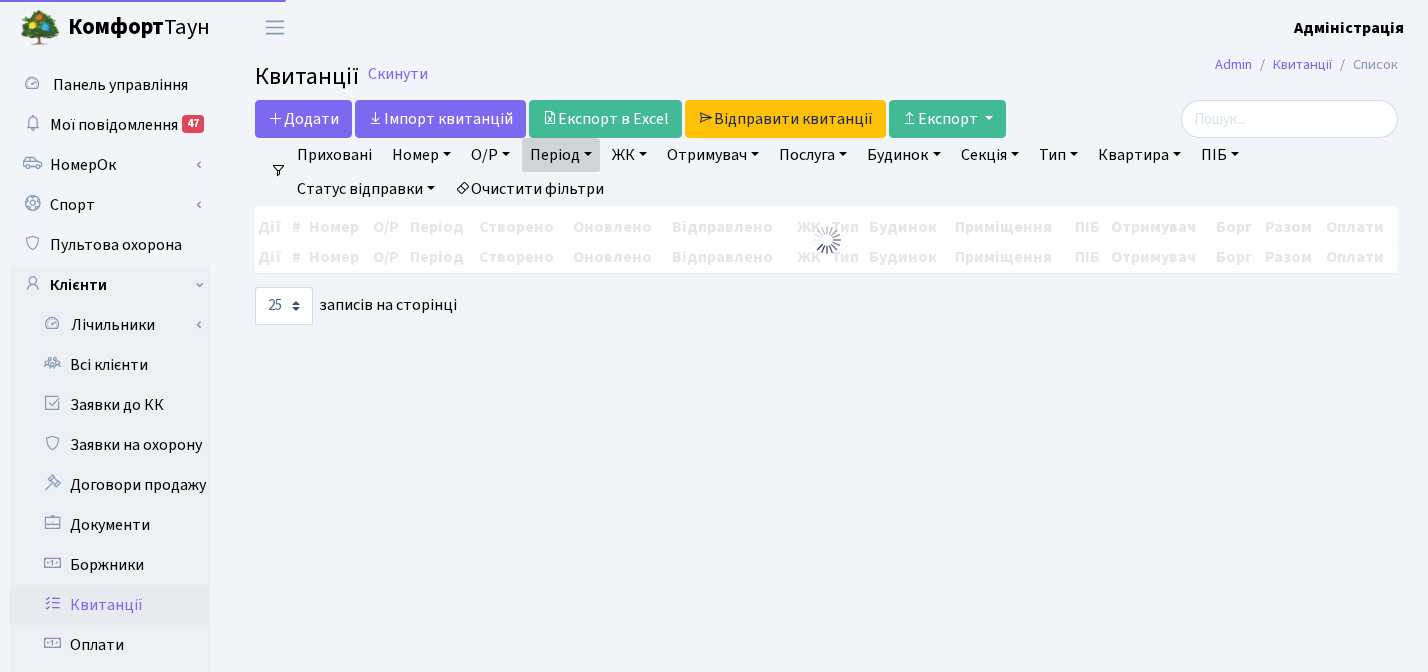 select on "25" 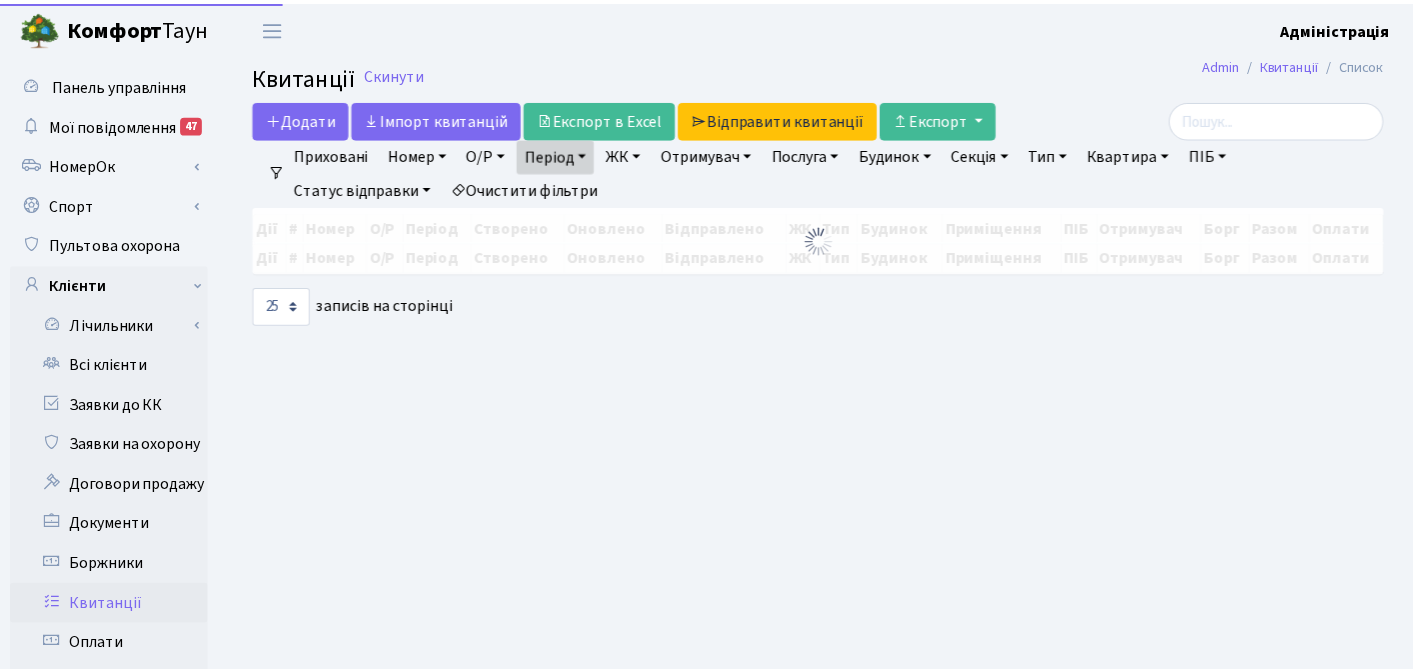 scroll, scrollTop: 0, scrollLeft: 0, axis: both 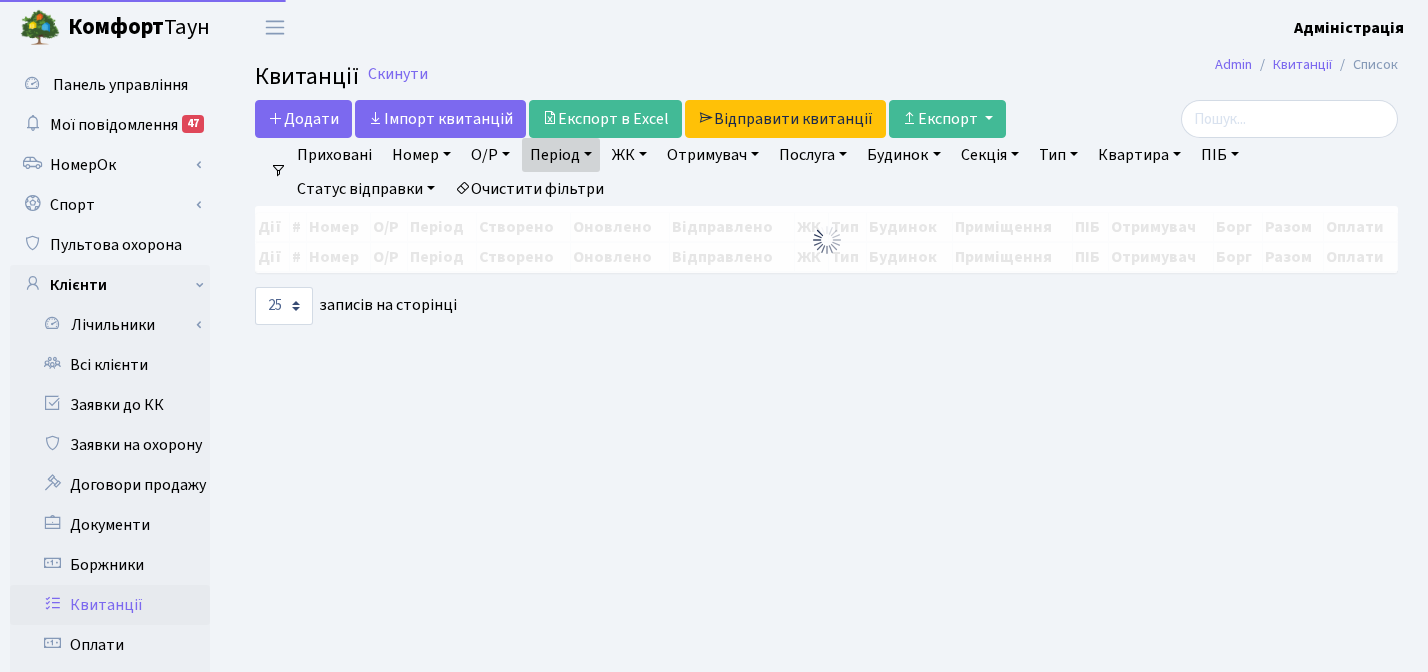 select on "25" 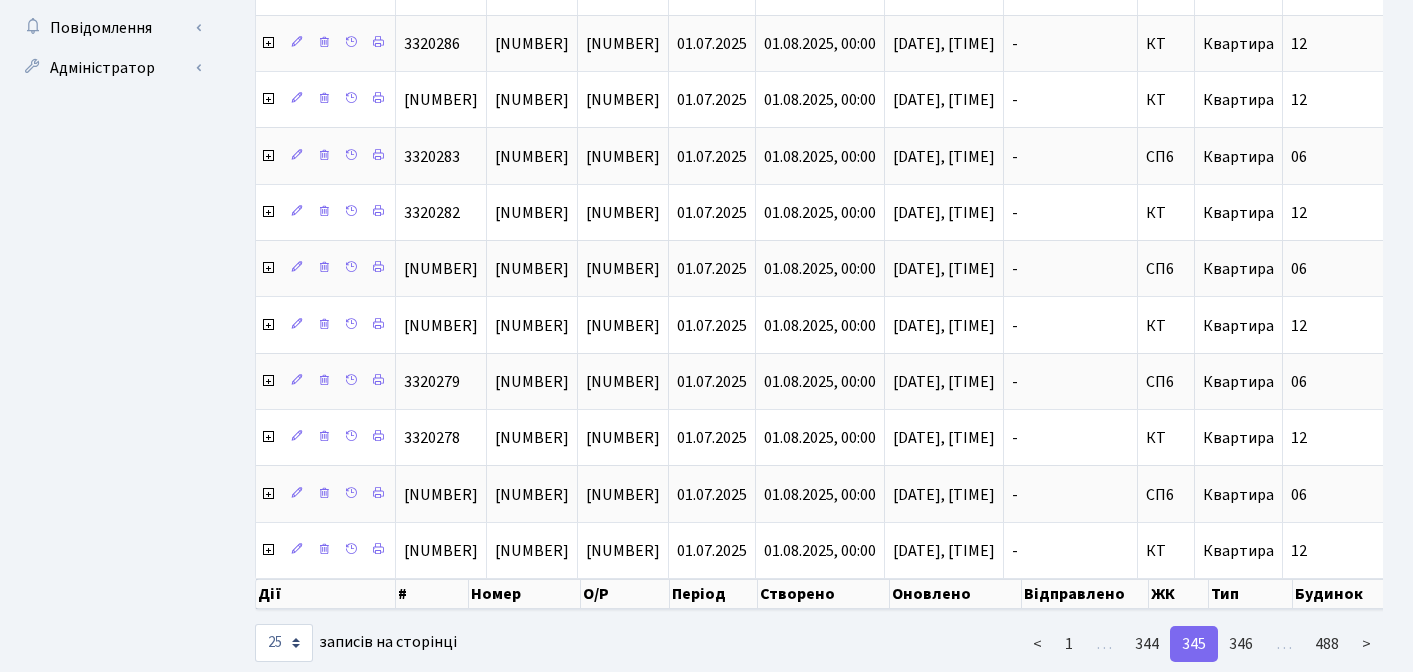 scroll, scrollTop: 1116, scrollLeft: 0, axis: vertical 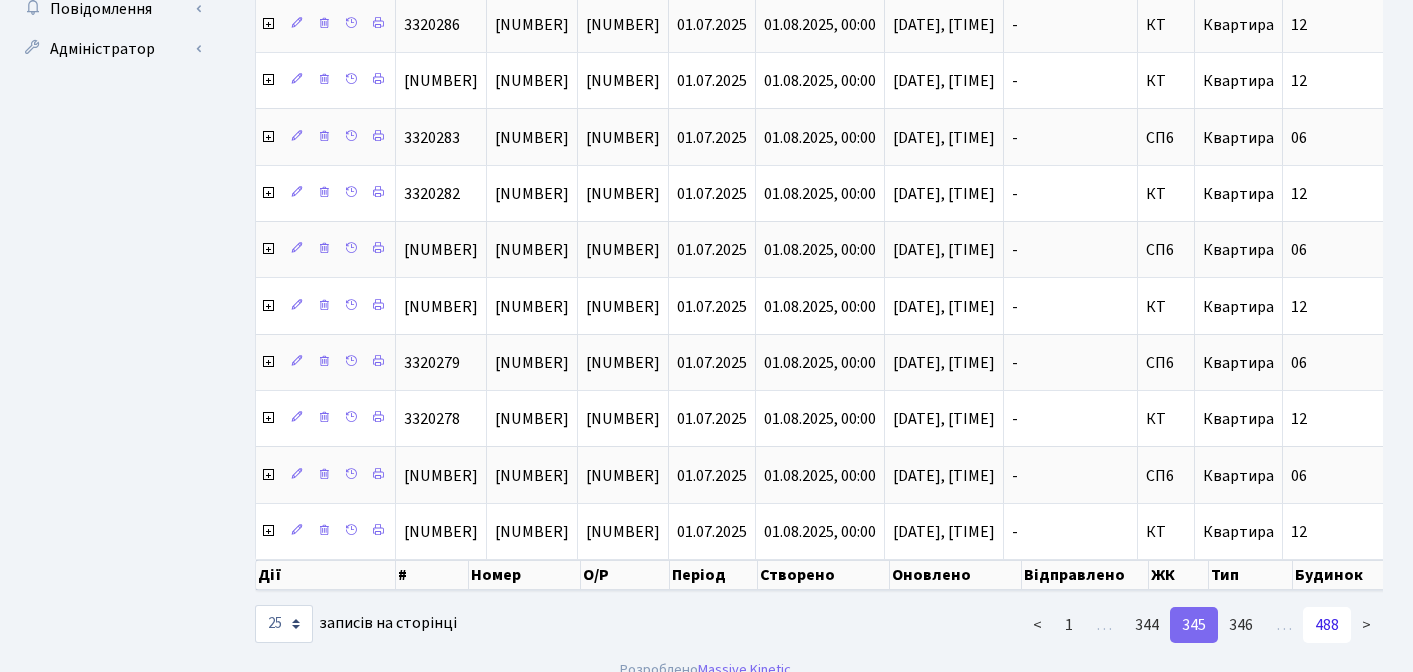 click on "488" at bounding box center [1327, 625] 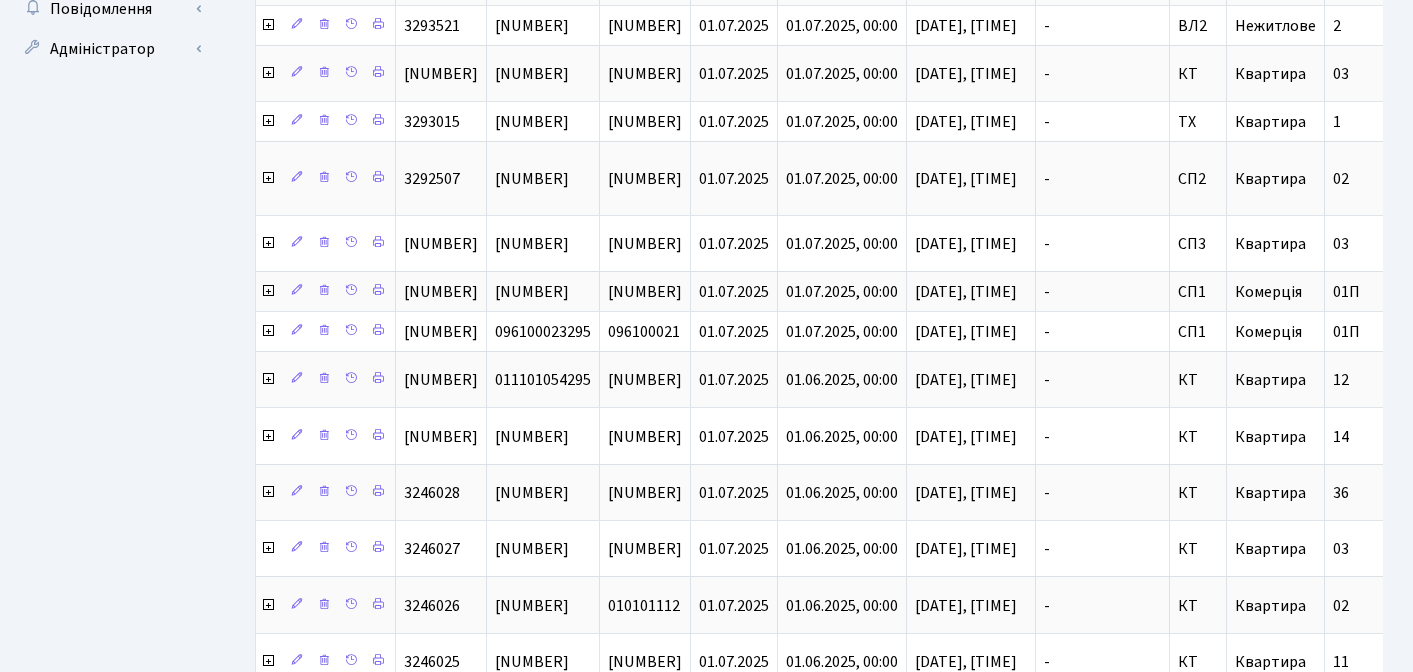 scroll, scrollTop: 1359, scrollLeft: 0, axis: vertical 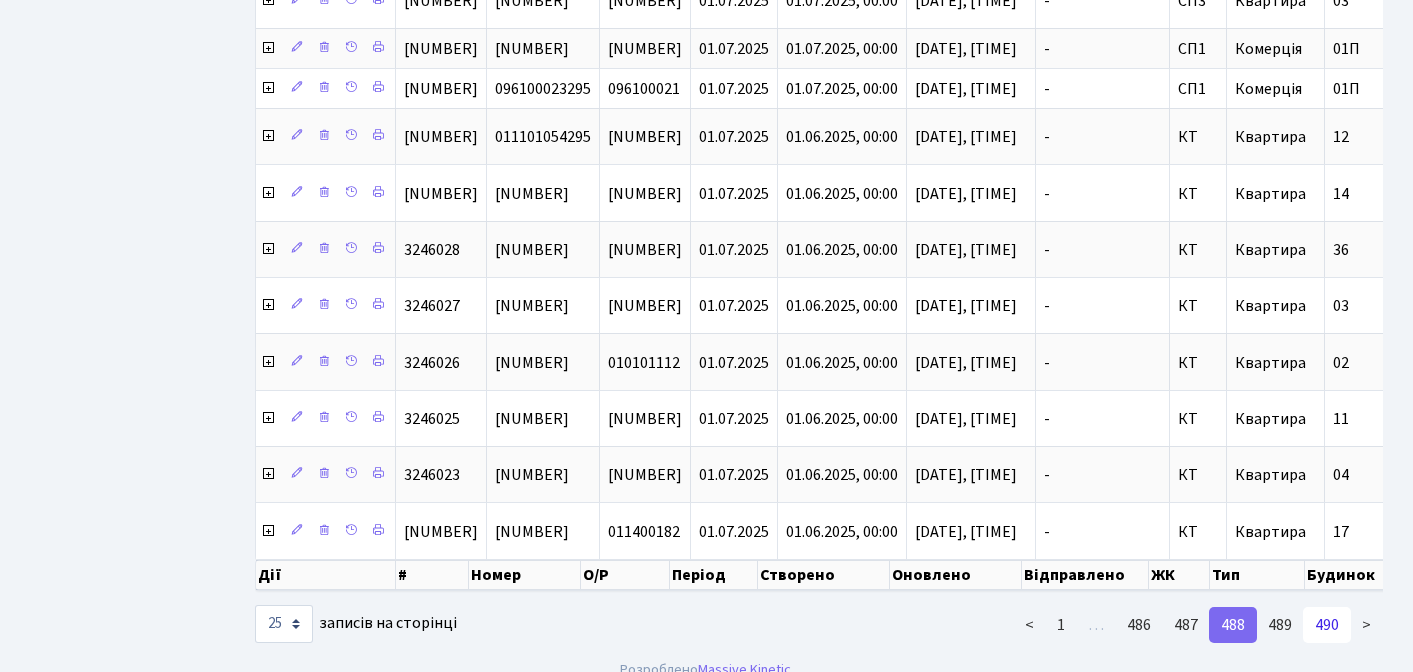click on "490" at bounding box center (1327, 625) 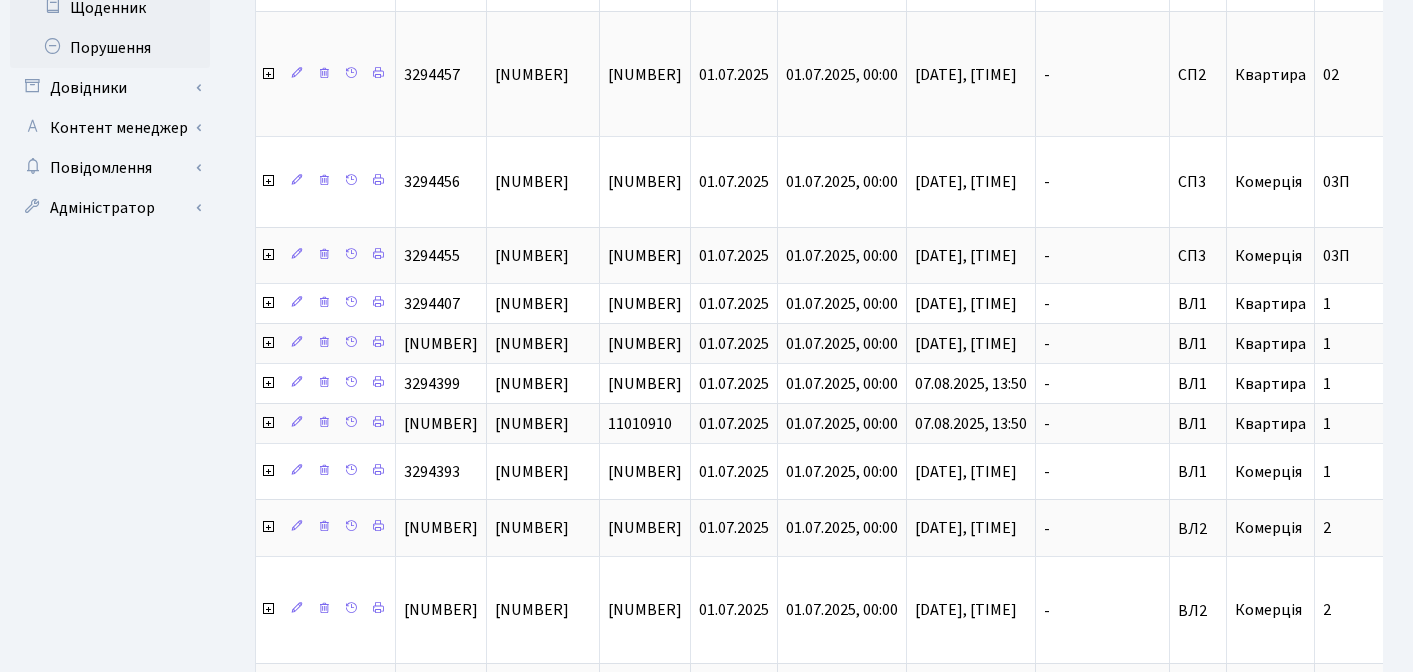 scroll, scrollTop: 1512, scrollLeft: 0, axis: vertical 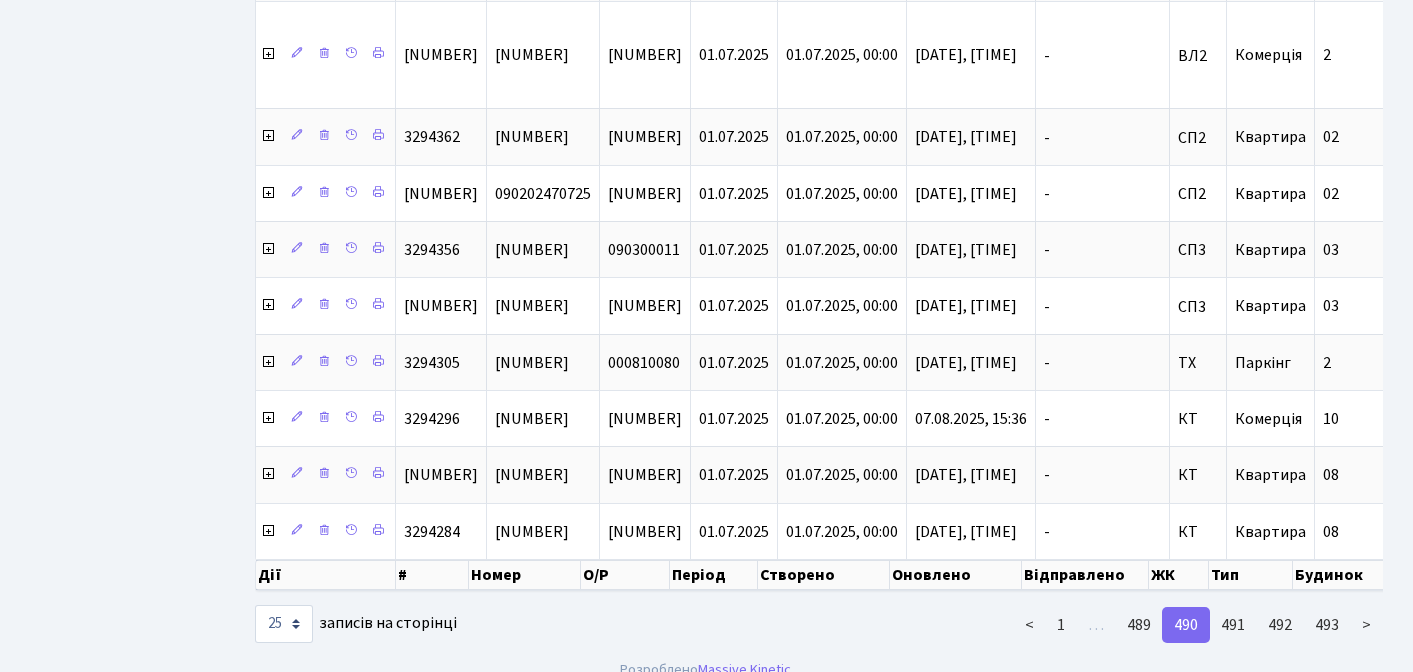 click on "Панель управління
Мої повідомлення 47
НомерОк" at bounding box center (110, -406) 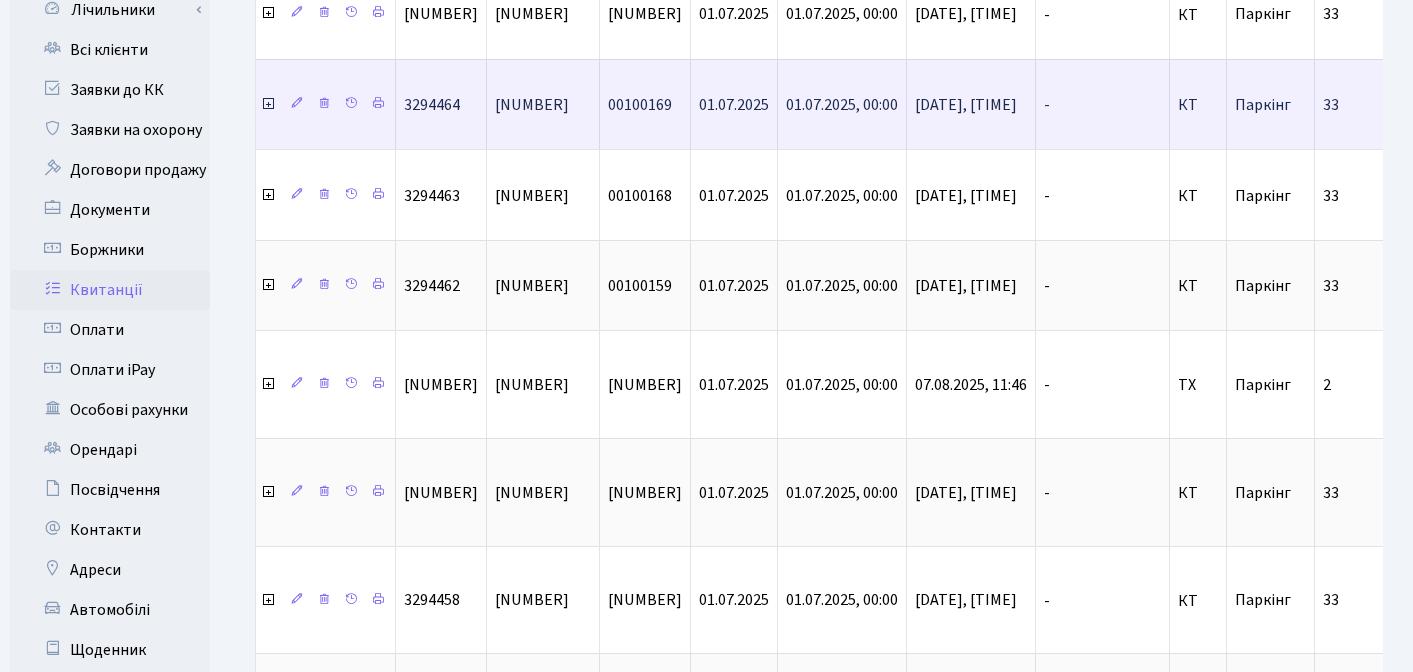 scroll, scrollTop: 0, scrollLeft: 0, axis: both 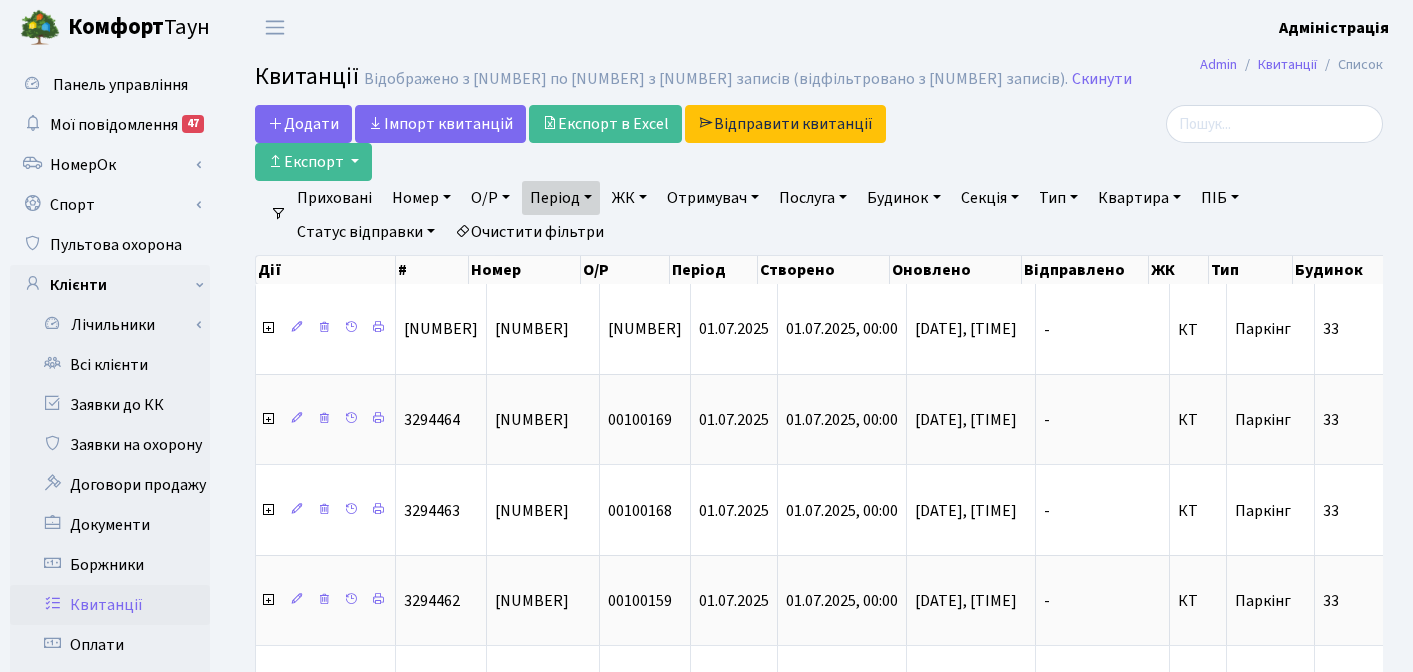 click on "Квитанції
Відображено з 12,226 по 12,250 з 12,316 записів (відфільтровано з 1,279,769 записів). Скинути" at bounding box center [819, 80] 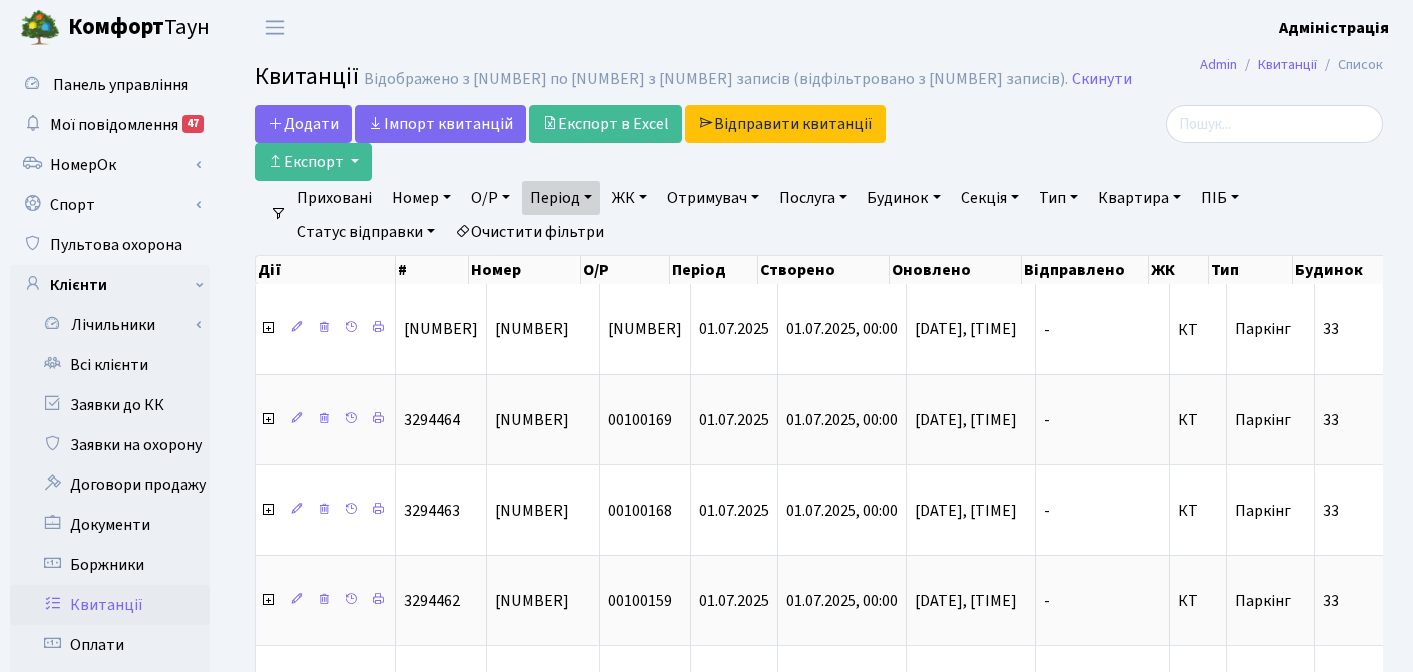 click on "Admin
Квитанції
Список
Квитанції
Відображено з 12,226 по 12,250 з 12,316 записів (відфільтровано з 1,279,769 записів). Скинути
Додати
Iмпорт квитанцій
Експорт в Excel
Відправити квитанції
Експорт
Фільтри" at bounding box center (819, 1106) 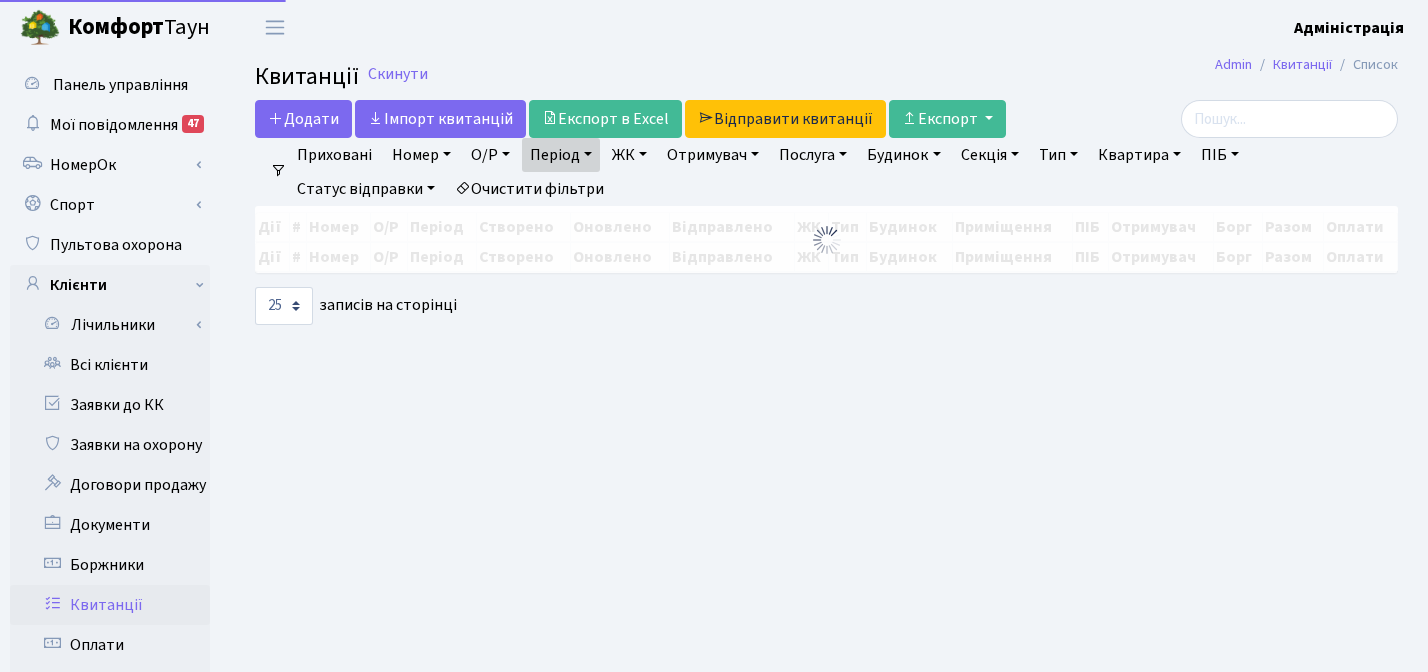 select on "25" 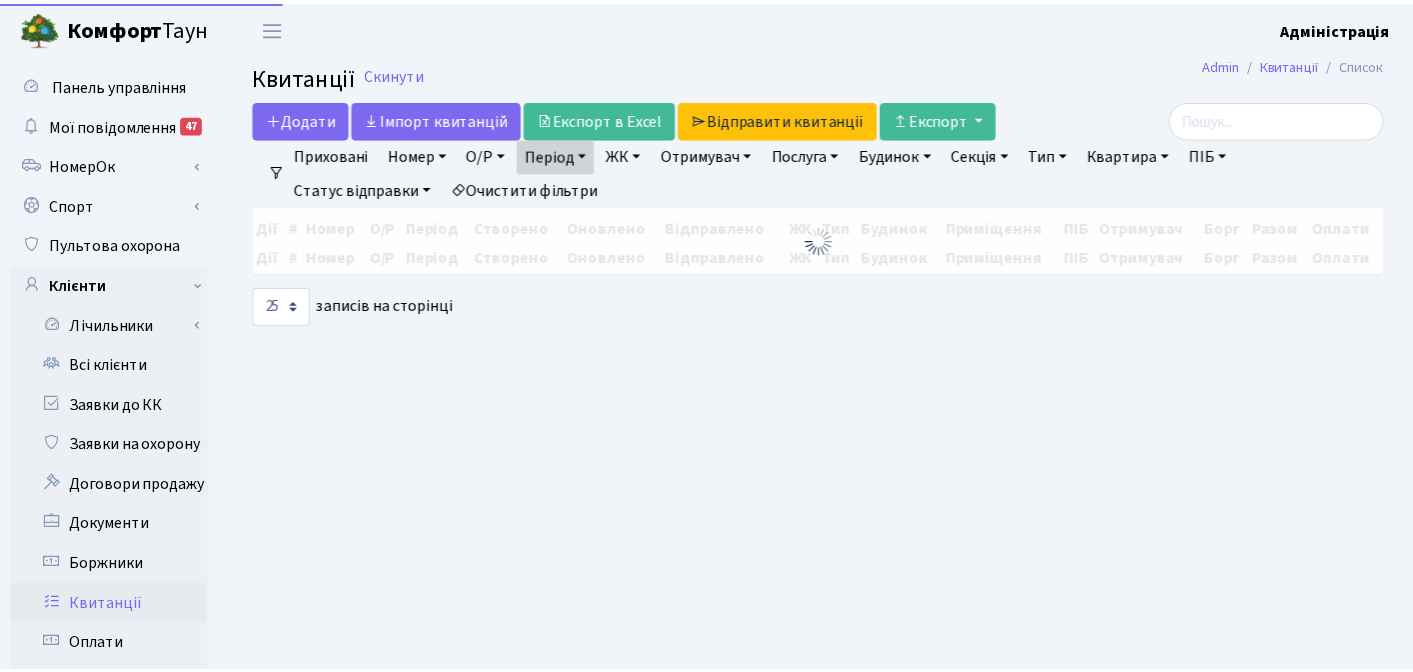 scroll, scrollTop: 0, scrollLeft: 0, axis: both 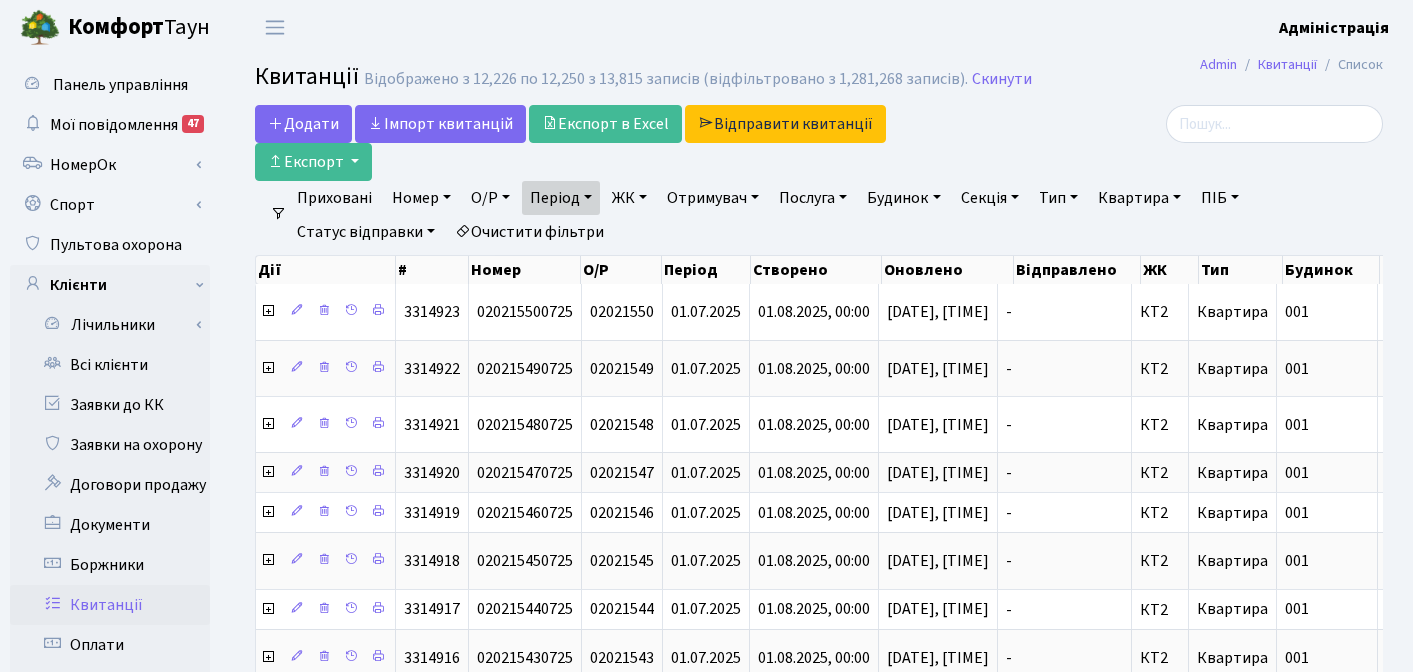click on "Квитанції
Відображено з 12,226 по 12,250 з 13,815 записів (відфільтровано з 1,281,268 записів). Скинути" at bounding box center (819, 80) 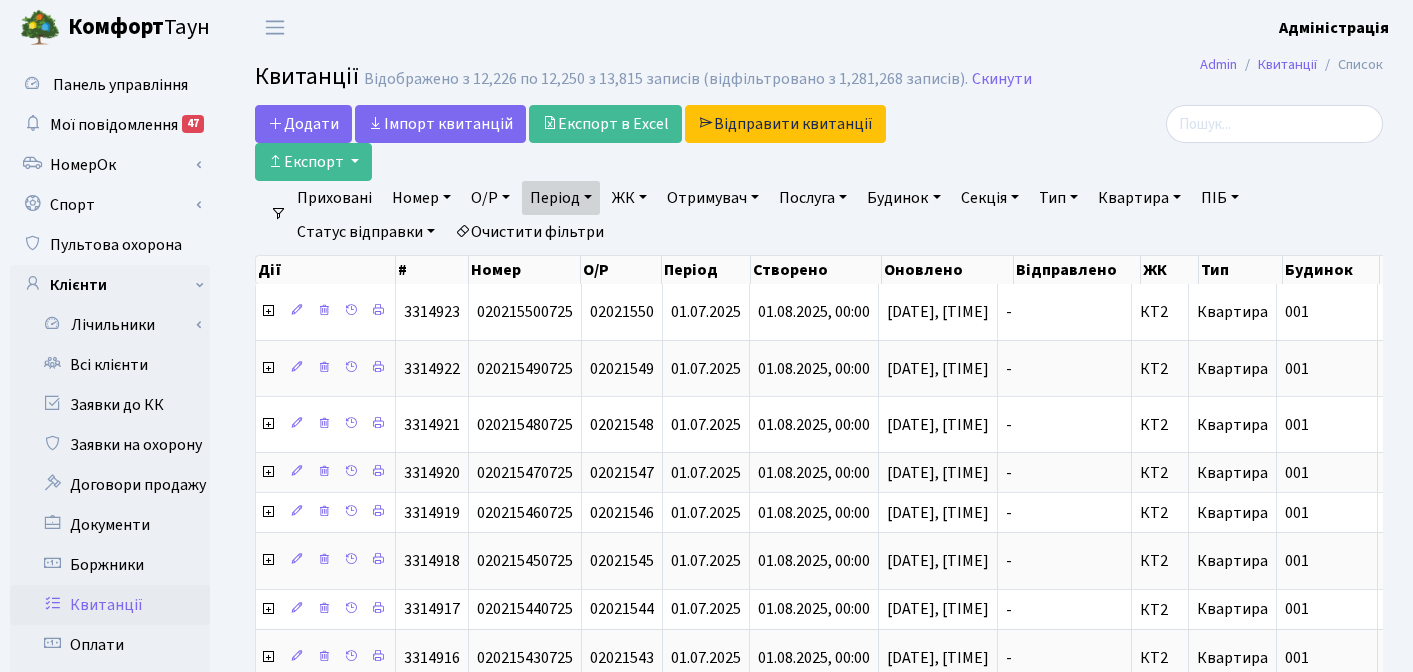 click at bounding box center (1205, 124) 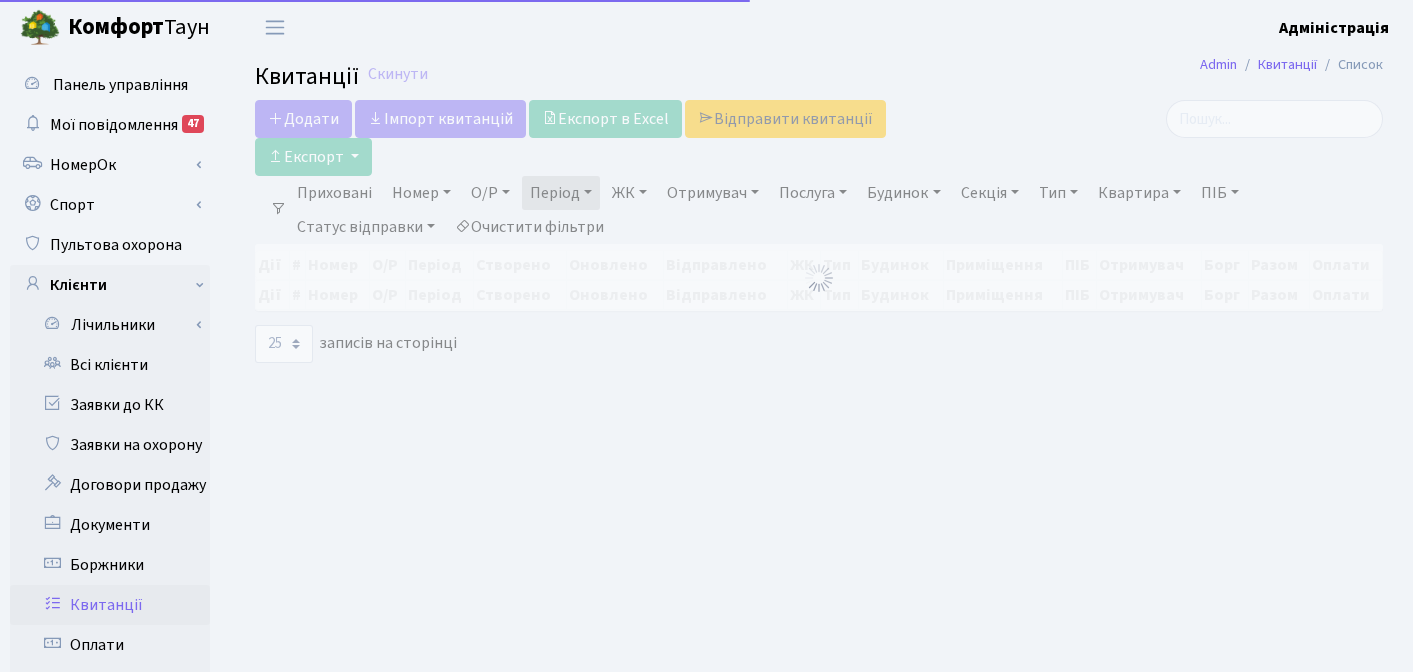 select on "25" 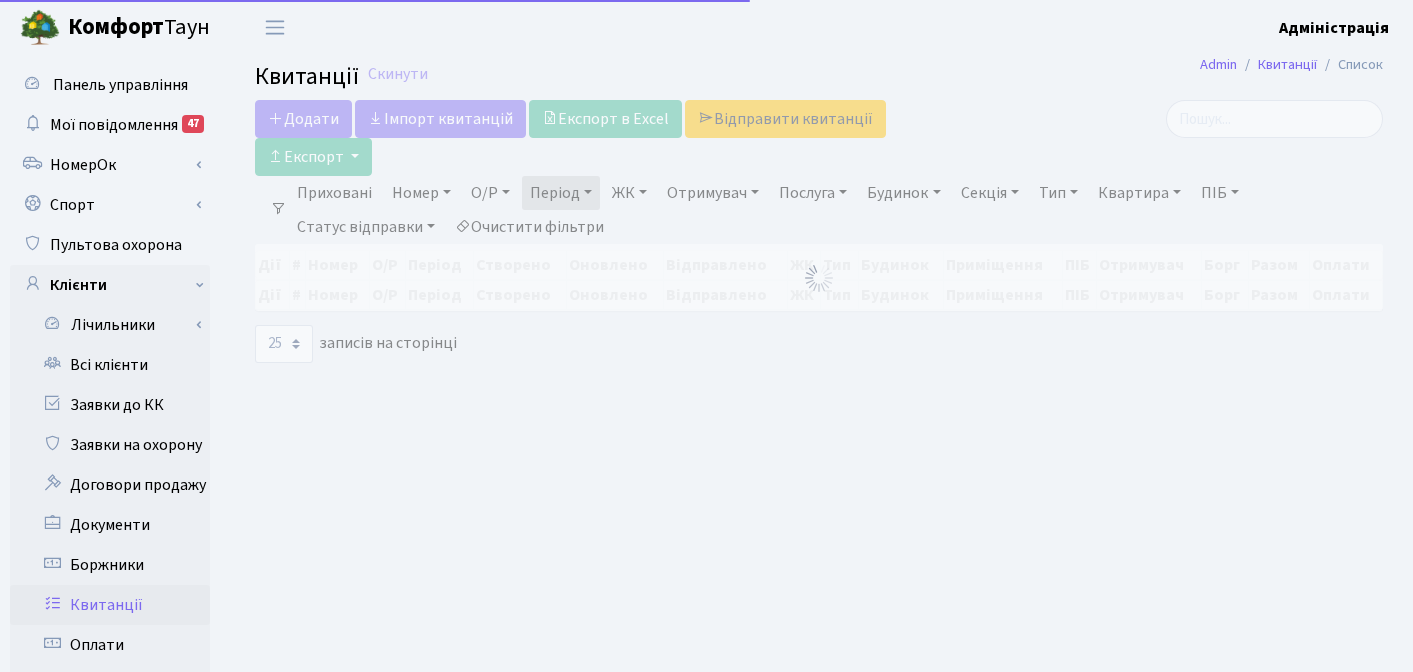 scroll, scrollTop: 0, scrollLeft: 0, axis: both 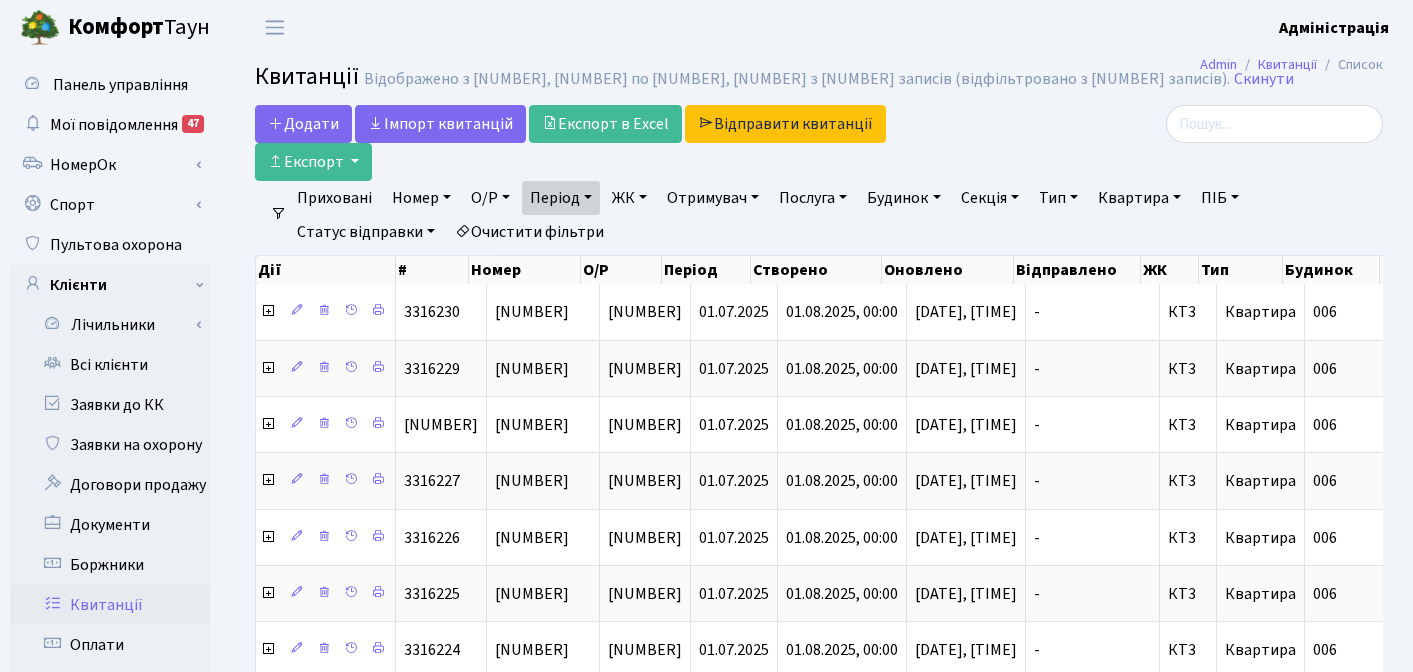 click on "ЖК" at bounding box center [629, 198] 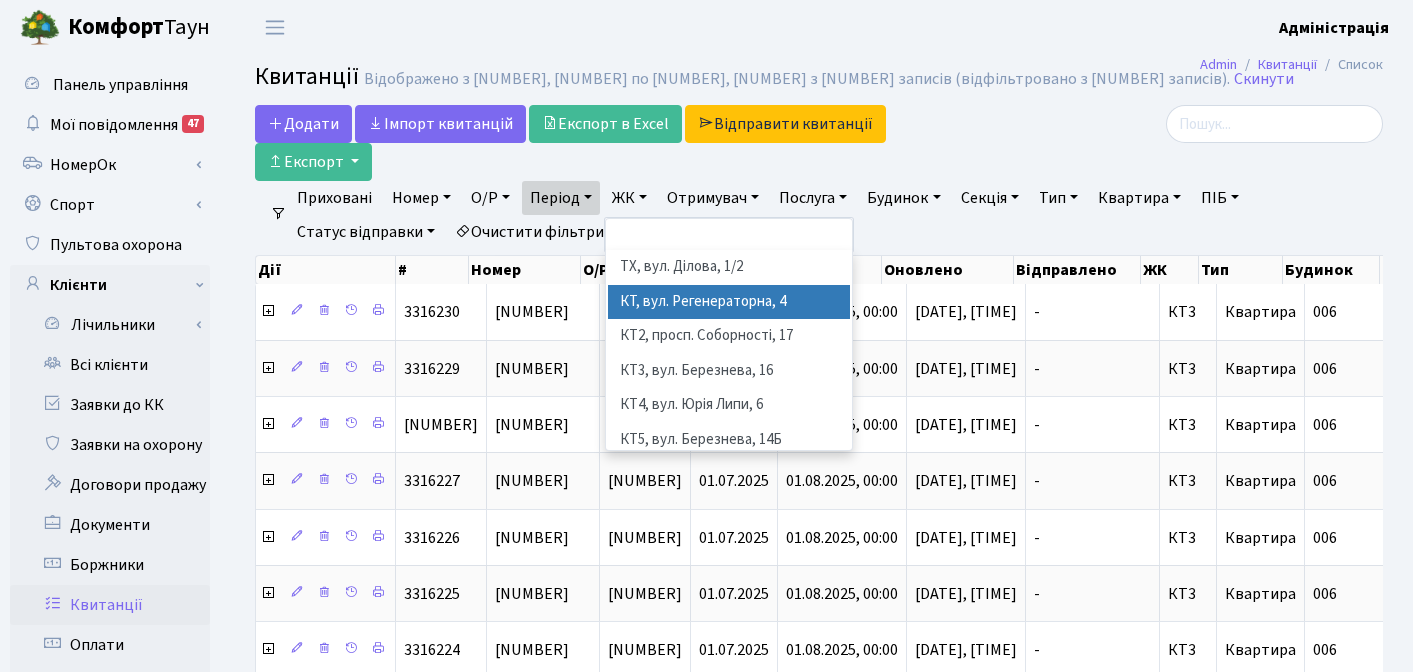 click on "КТ, вул. Регенераторна, 4" at bounding box center [729, 302] 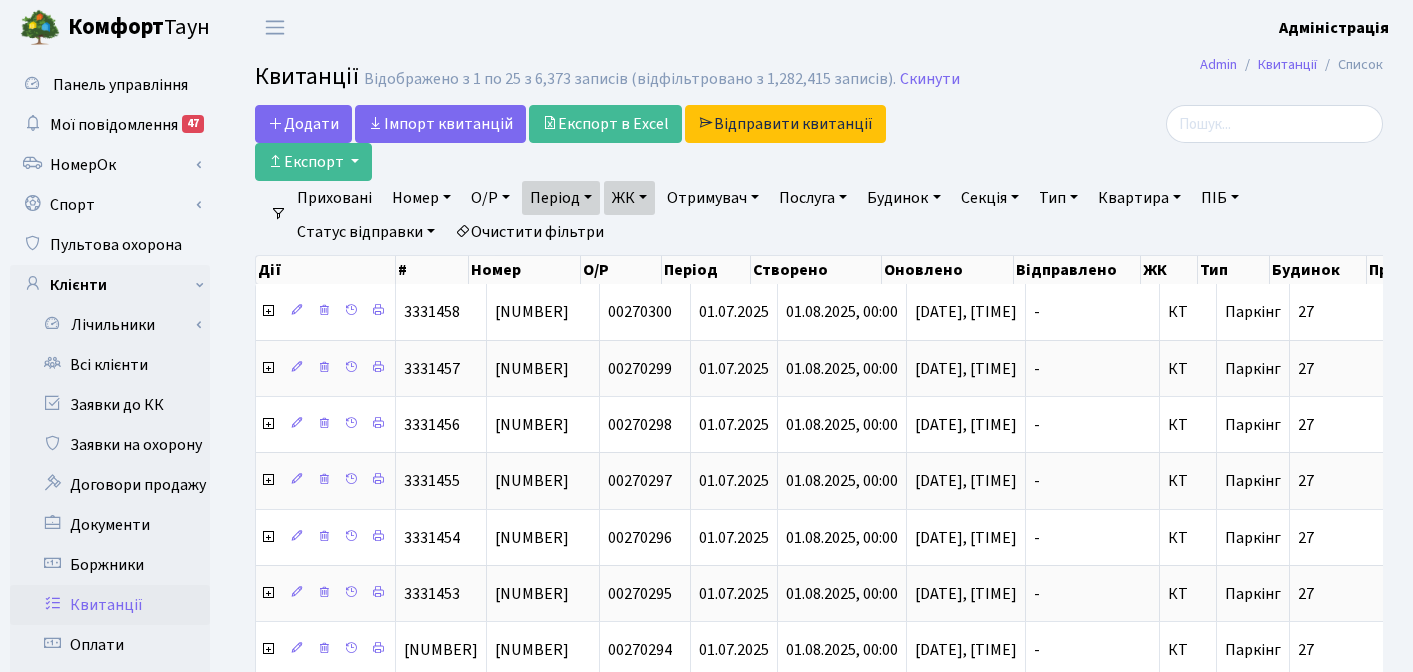 click on "Квартира" at bounding box center (1139, 198) 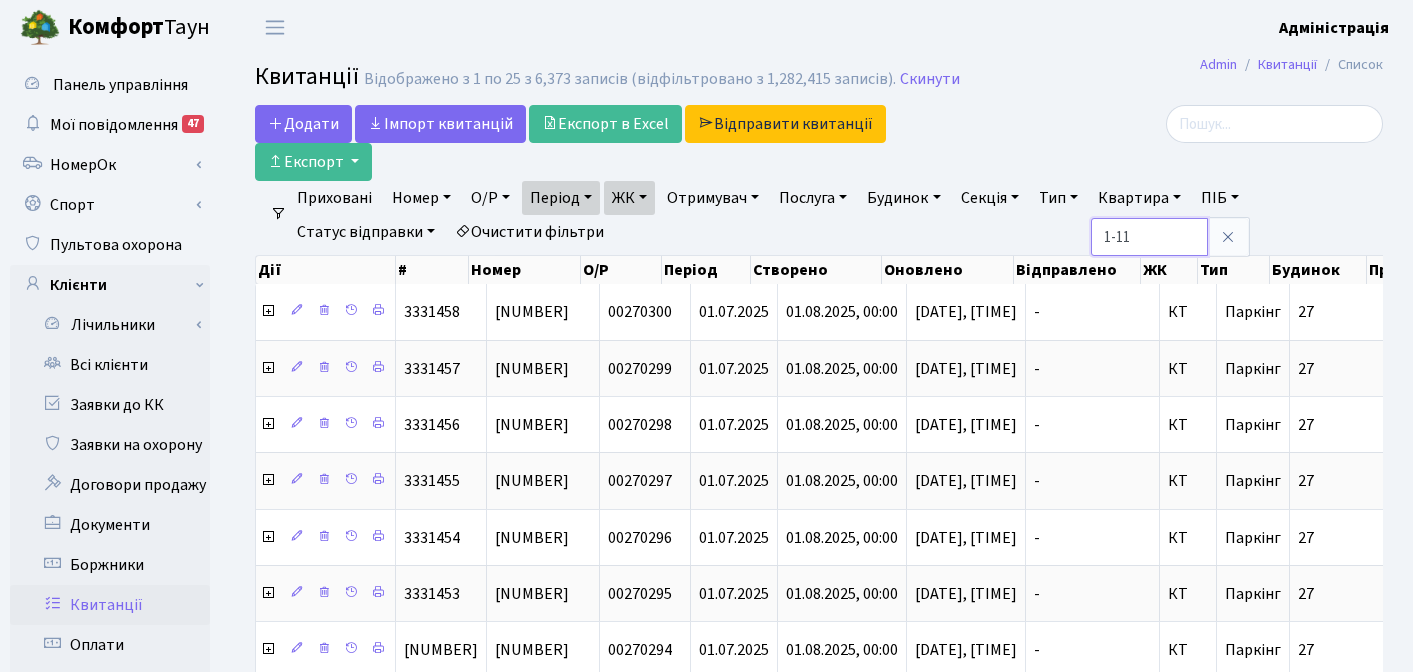 type on "1-11" 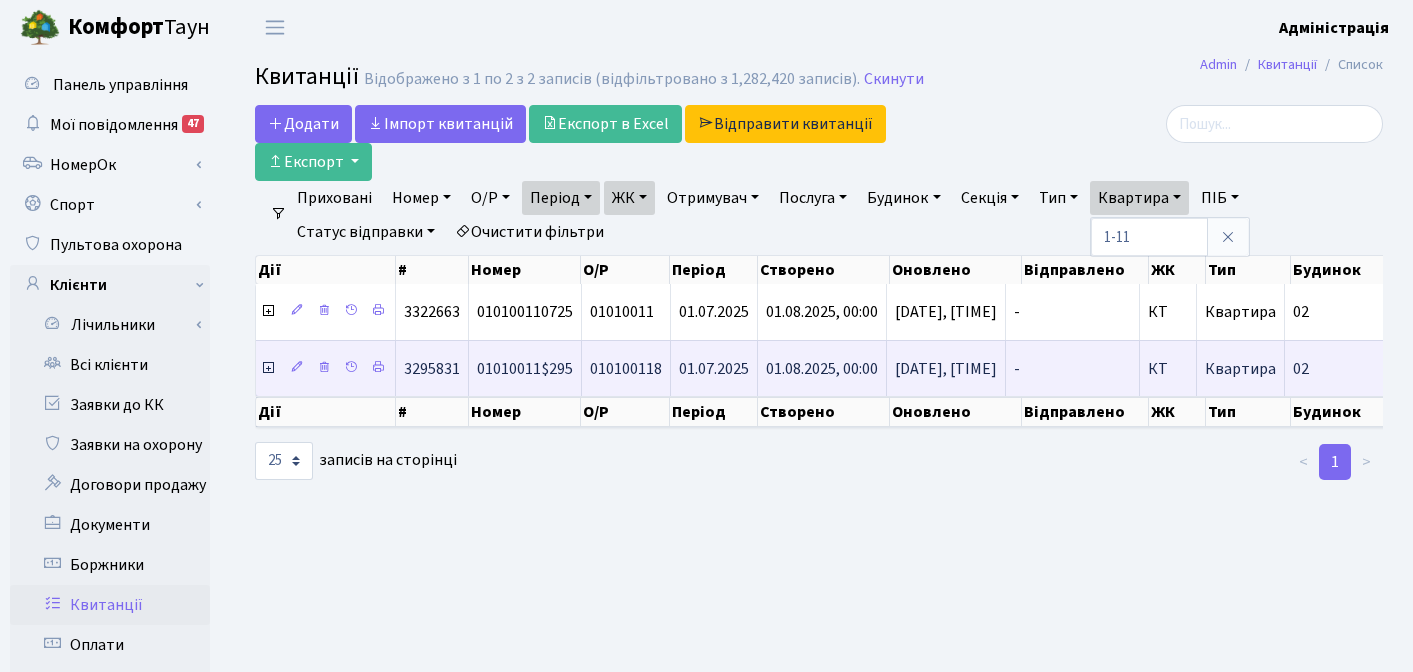 click at bounding box center [268, 368] 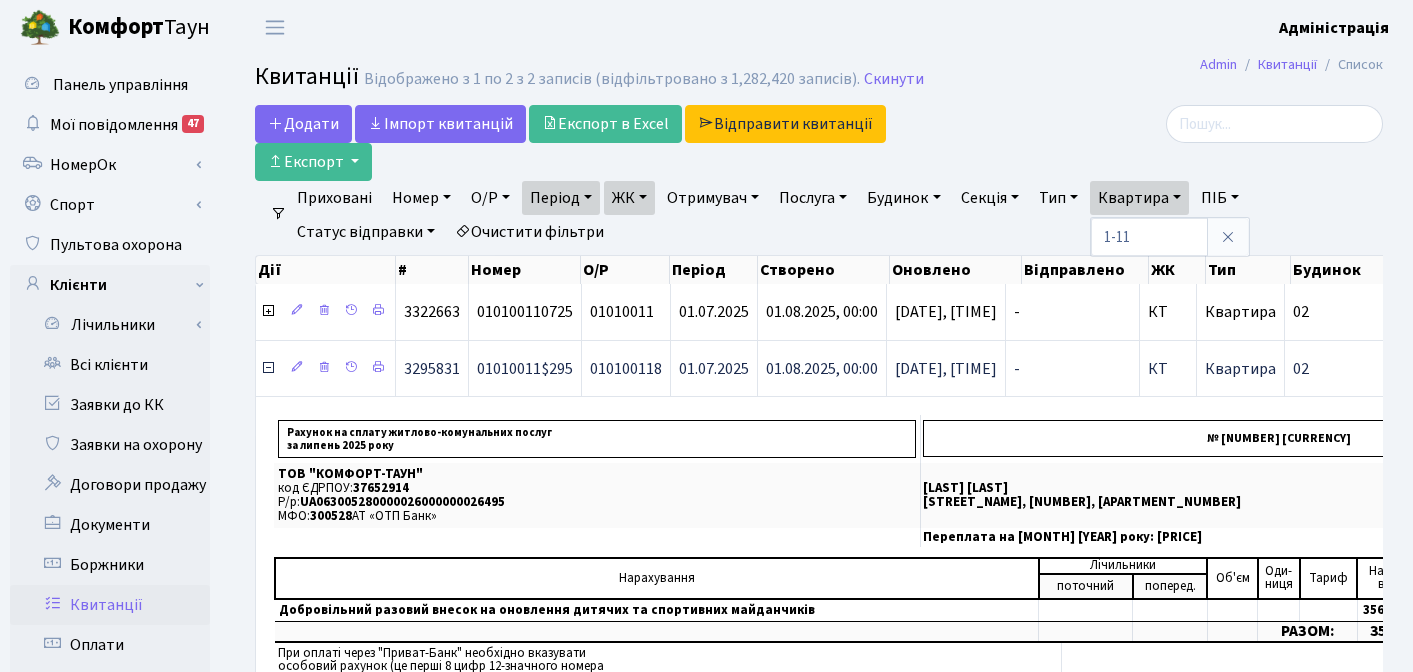 click at bounding box center (268, 368) 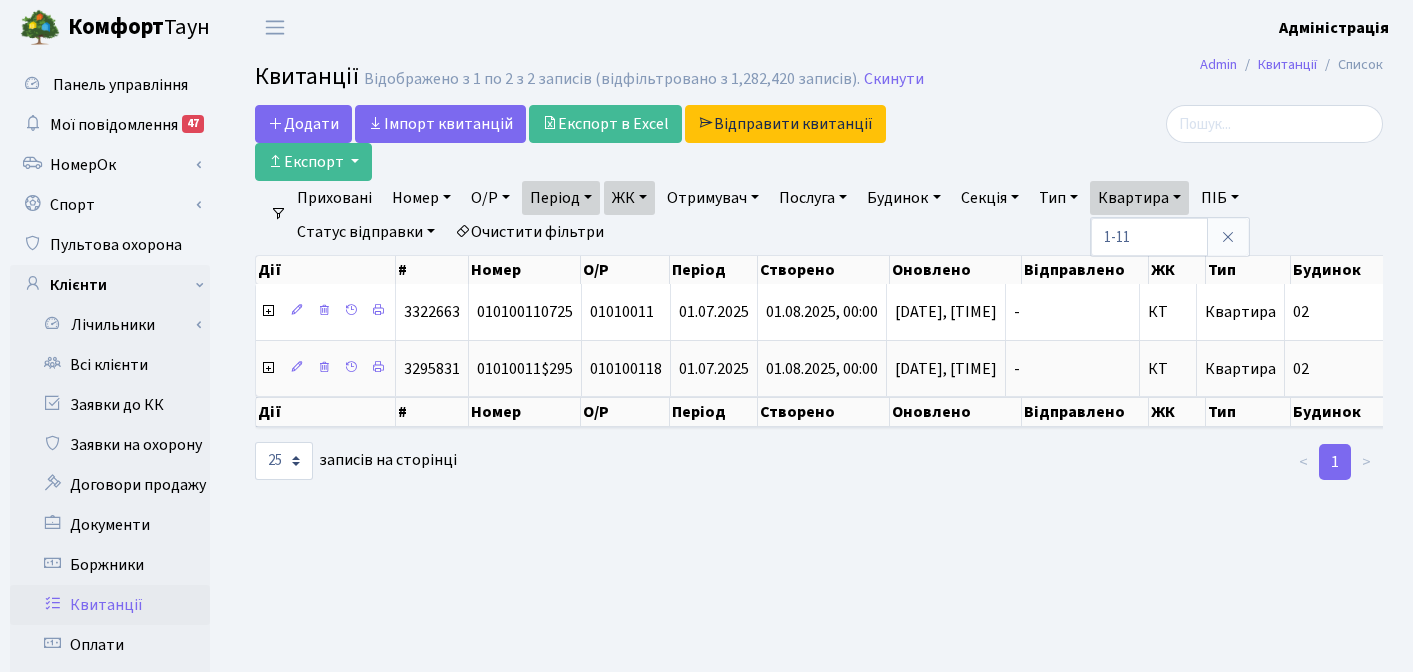 click on "Послуга" at bounding box center [813, 198] 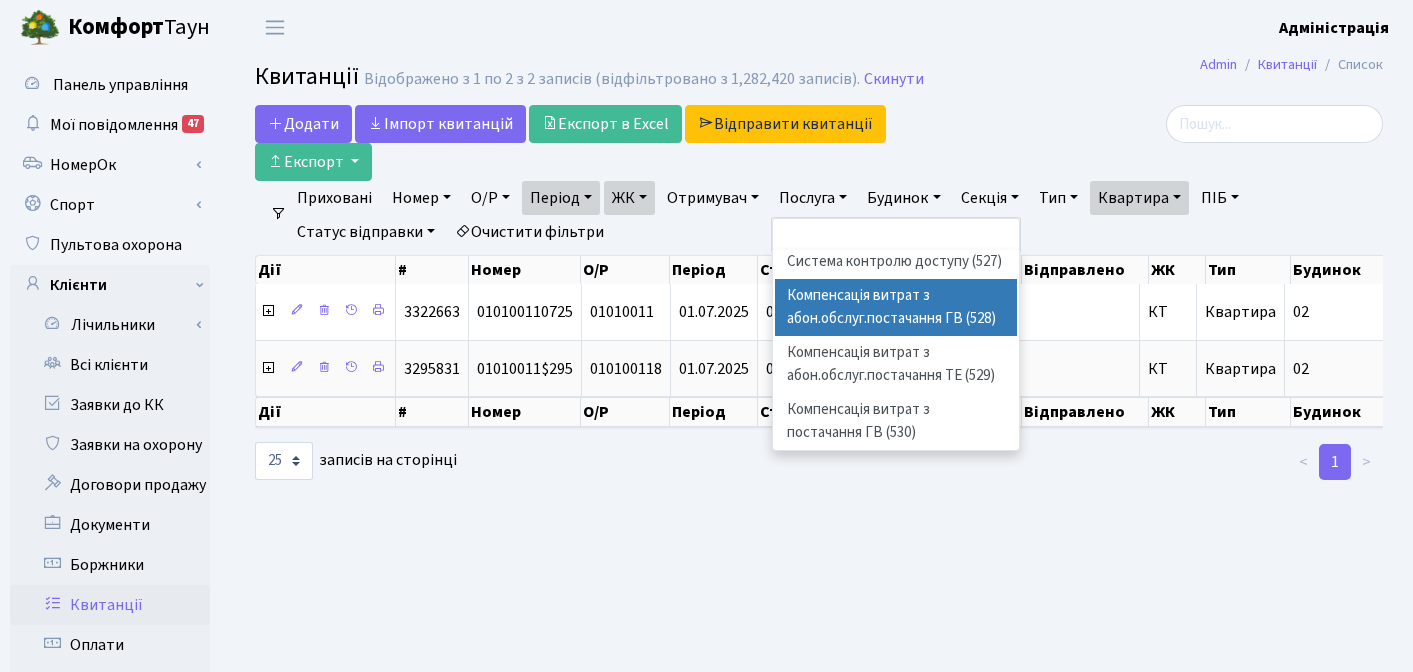 scroll, scrollTop: 1769, scrollLeft: 0, axis: vertical 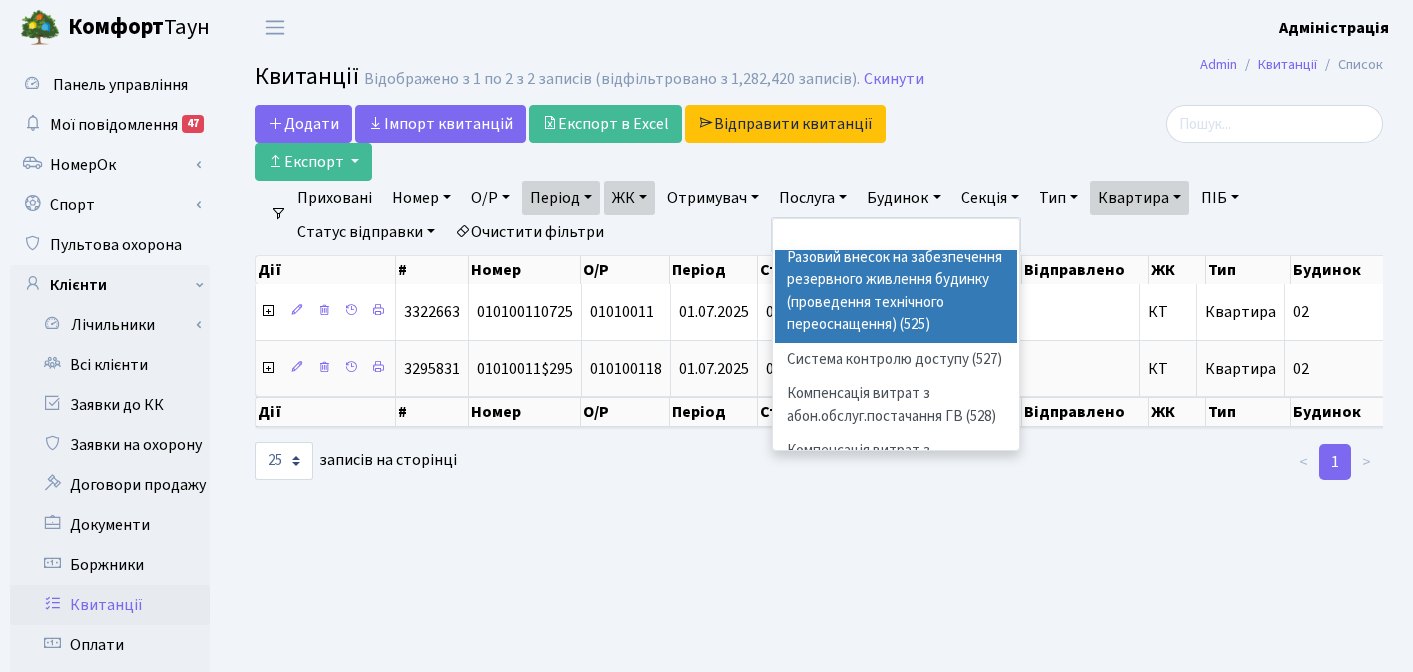 click on "Admin
Квитанції
Список
Квитанції
Відображено з 1 по 2 з 2 записів (відфільтровано з 1,282,420 записів). Скинути
Додати
Iмпорт квитанцій
Експорт в Excel
Відправити квитанції
Експорт
Фільтри" at bounding box center [819, 625] 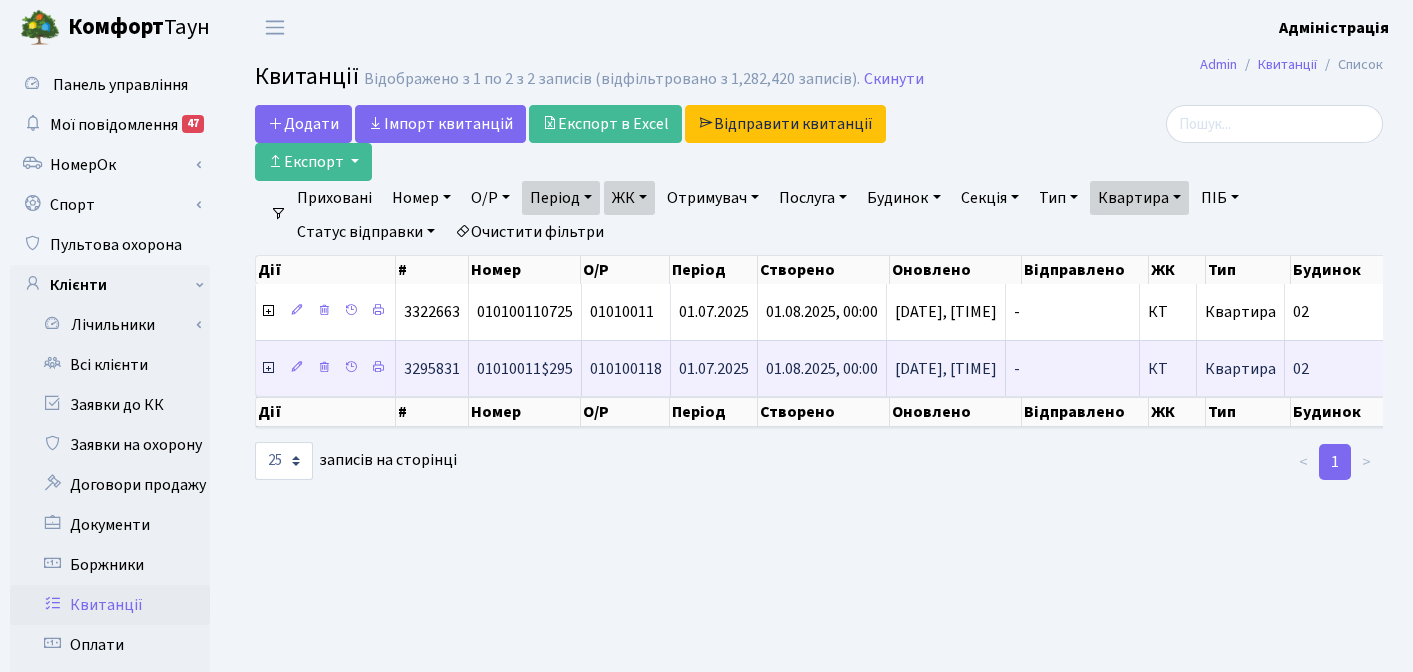 click at bounding box center (268, 368) 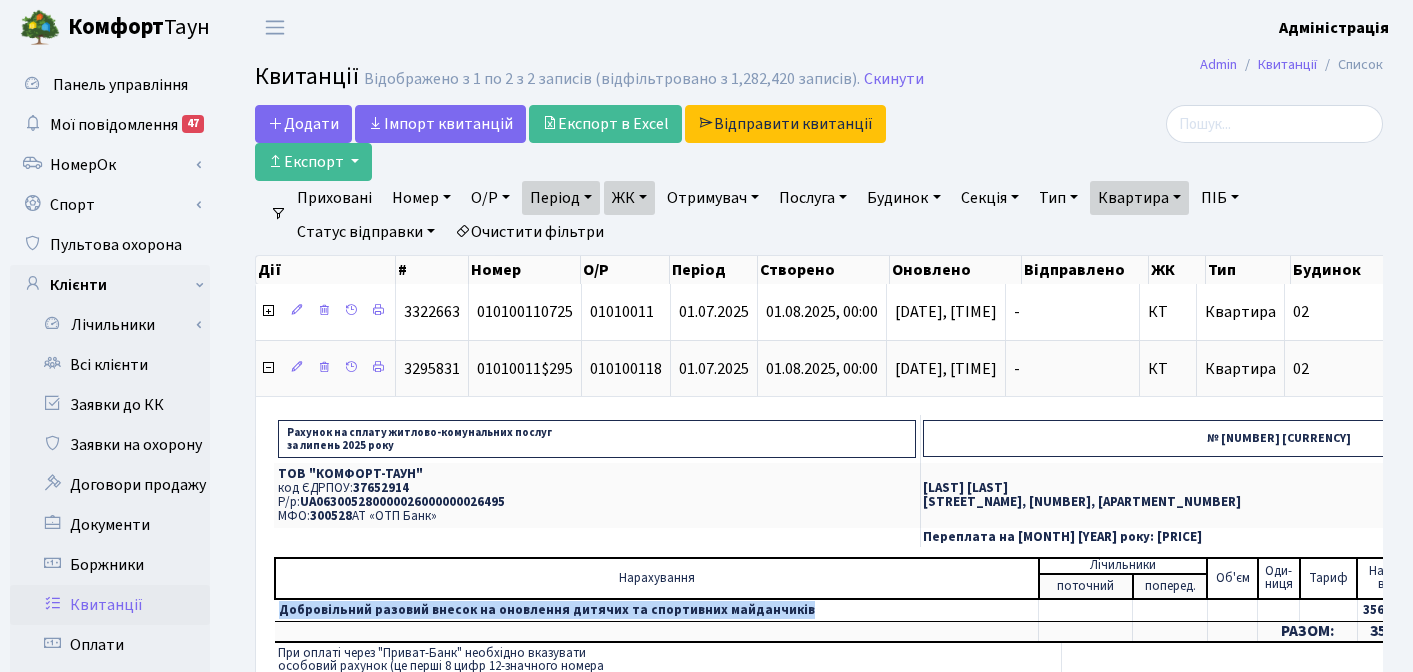drag, startPoint x: 282, startPoint y: 572, endPoint x: 785, endPoint y: 576, distance: 503.0159 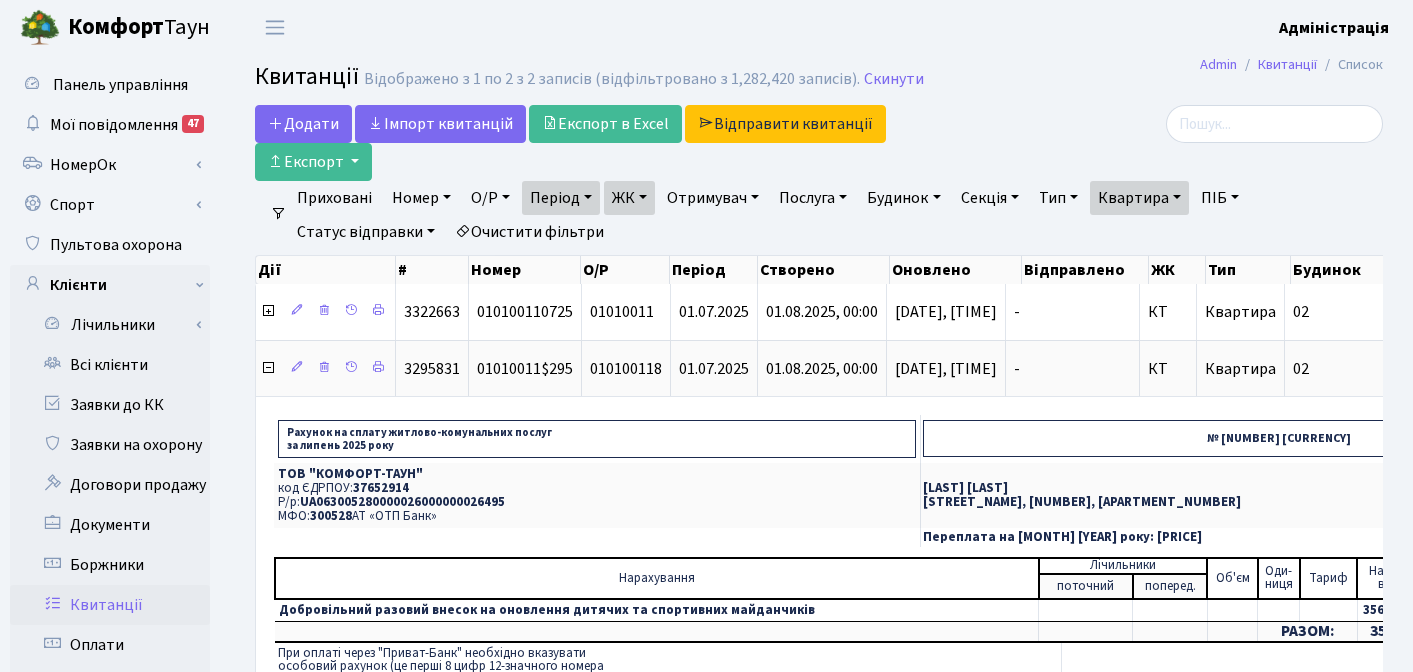 click on "При оплаті через "Приват-Банк" необхідно вказувати
особовий рахунок (це перші 8 цифр 12-значного номера
у верхній частині квитанції)
Сайт керуючої компанії
www.comfort-town.com.ua
Слідкуйте за нами в Facebook
https://www.facebook.com/ooo.comforttown/" at bounding box center [668, 718] 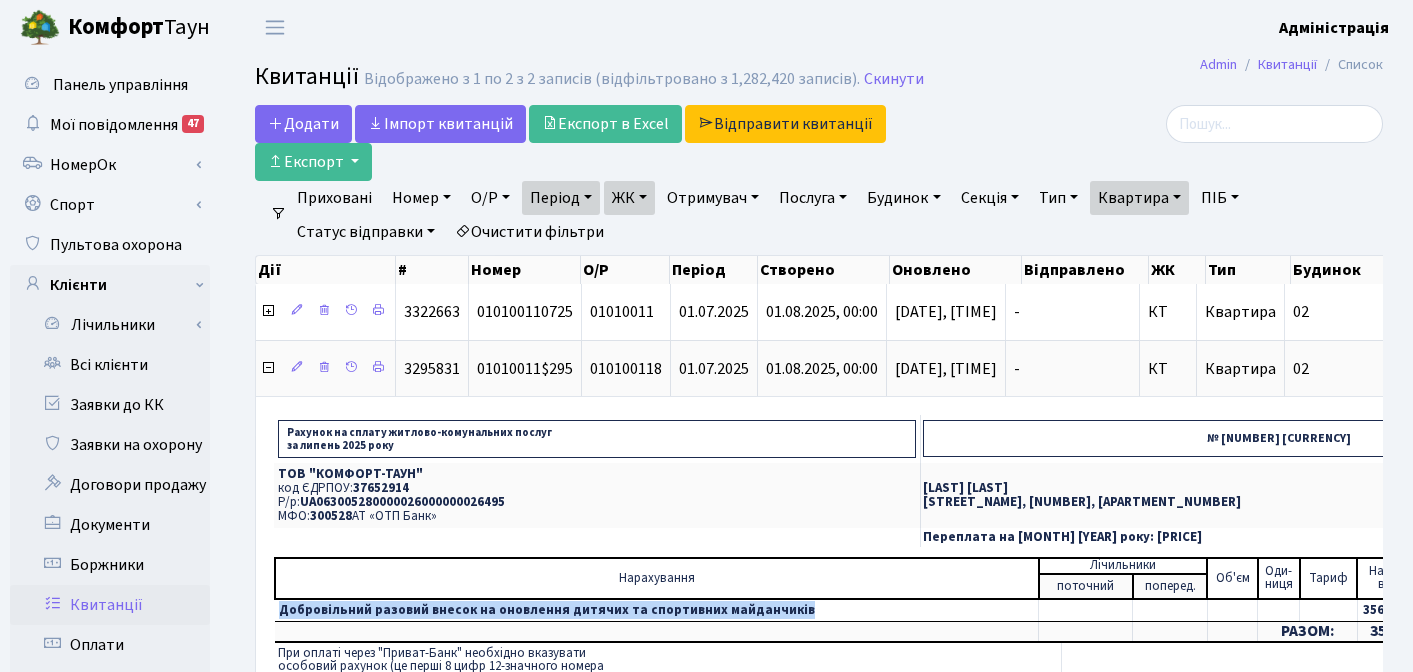 drag, startPoint x: 279, startPoint y: 570, endPoint x: 788, endPoint y: 574, distance: 509.01572 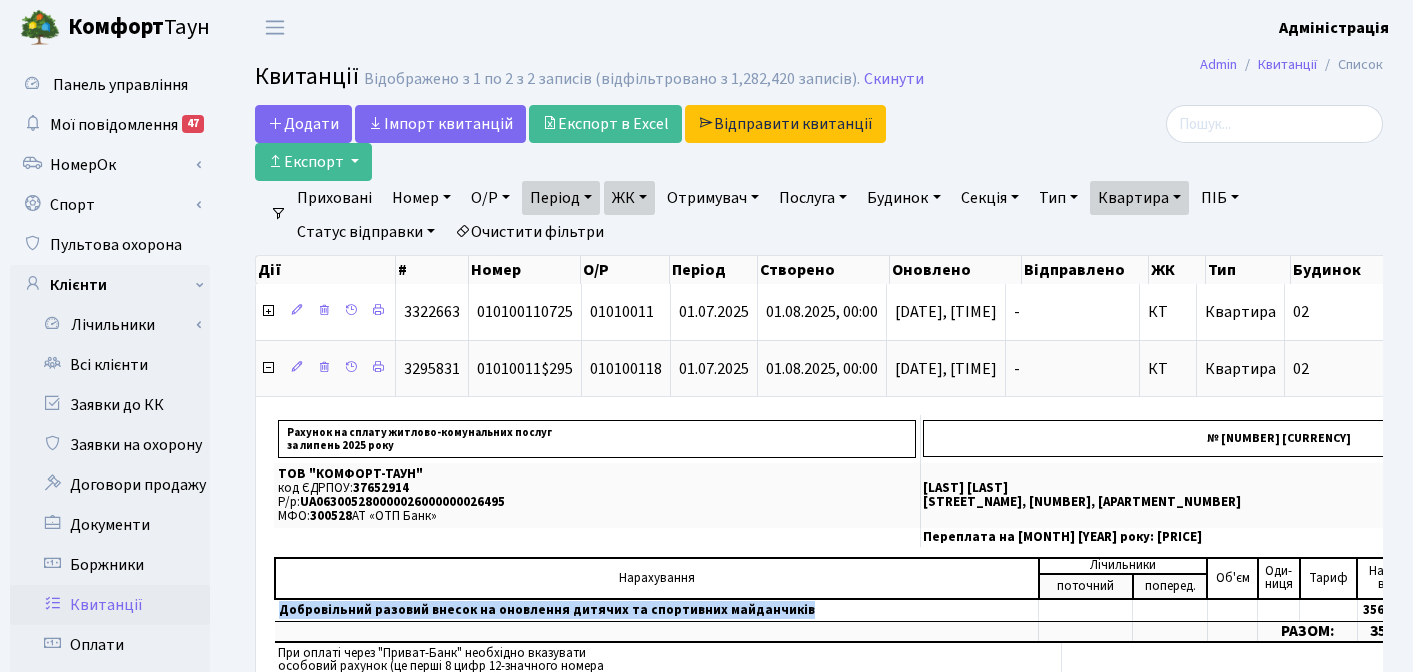 click on "Послуга" at bounding box center (813, 198) 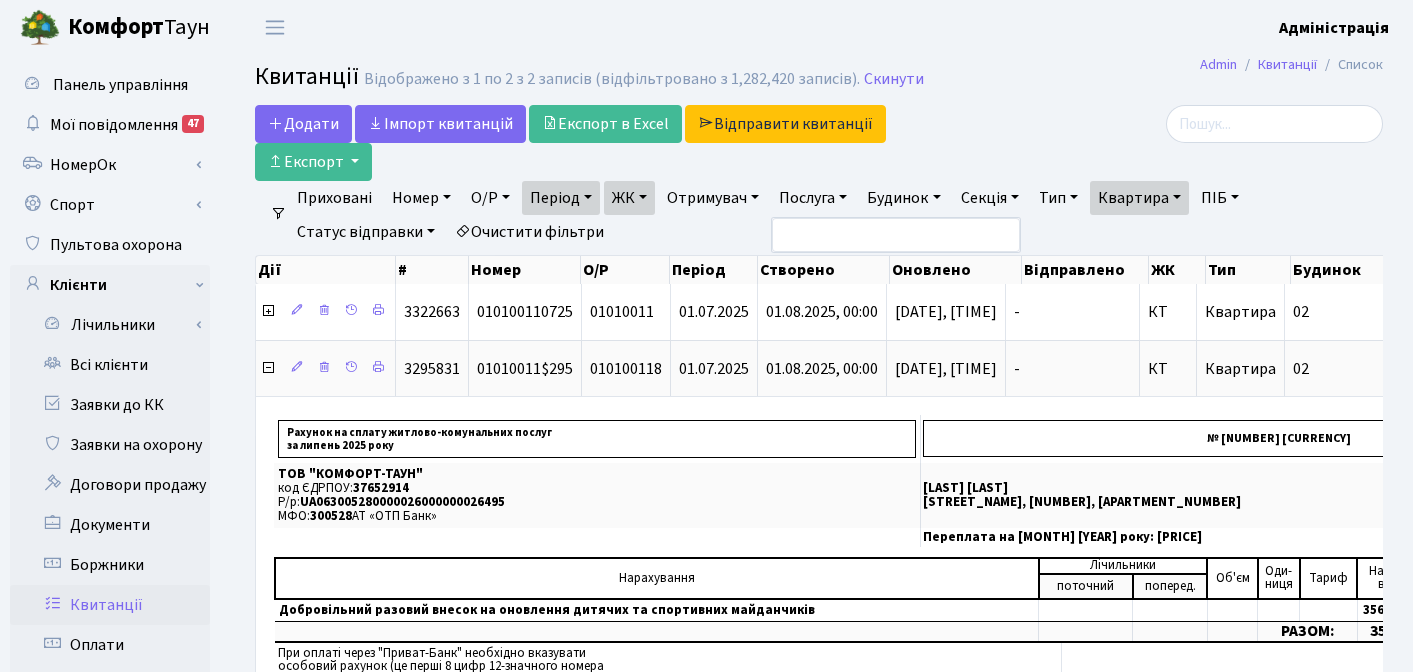 click on "Квитанції
Відображено з 1 по 2 з 2 записів (відфільтровано з 1,282,420 записів). Скинути" at bounding box center [819, 80] 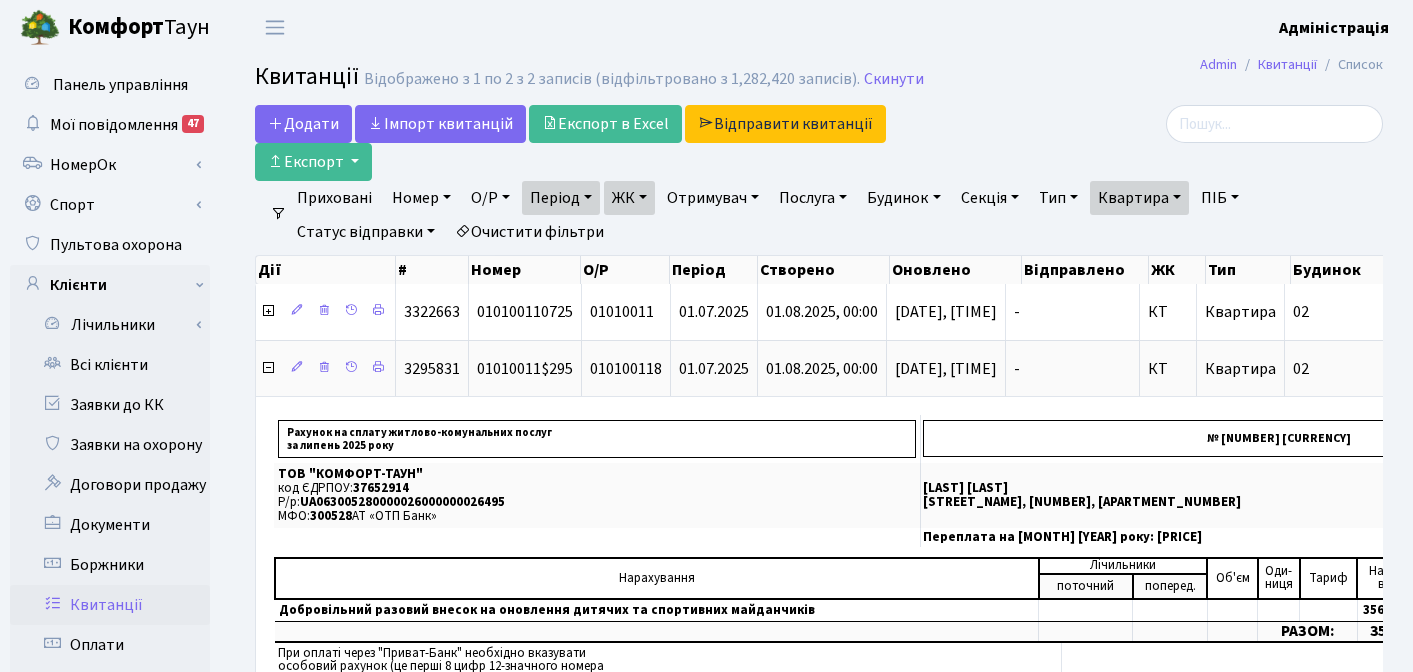 click on "Період" at bounding box center [561, 198] 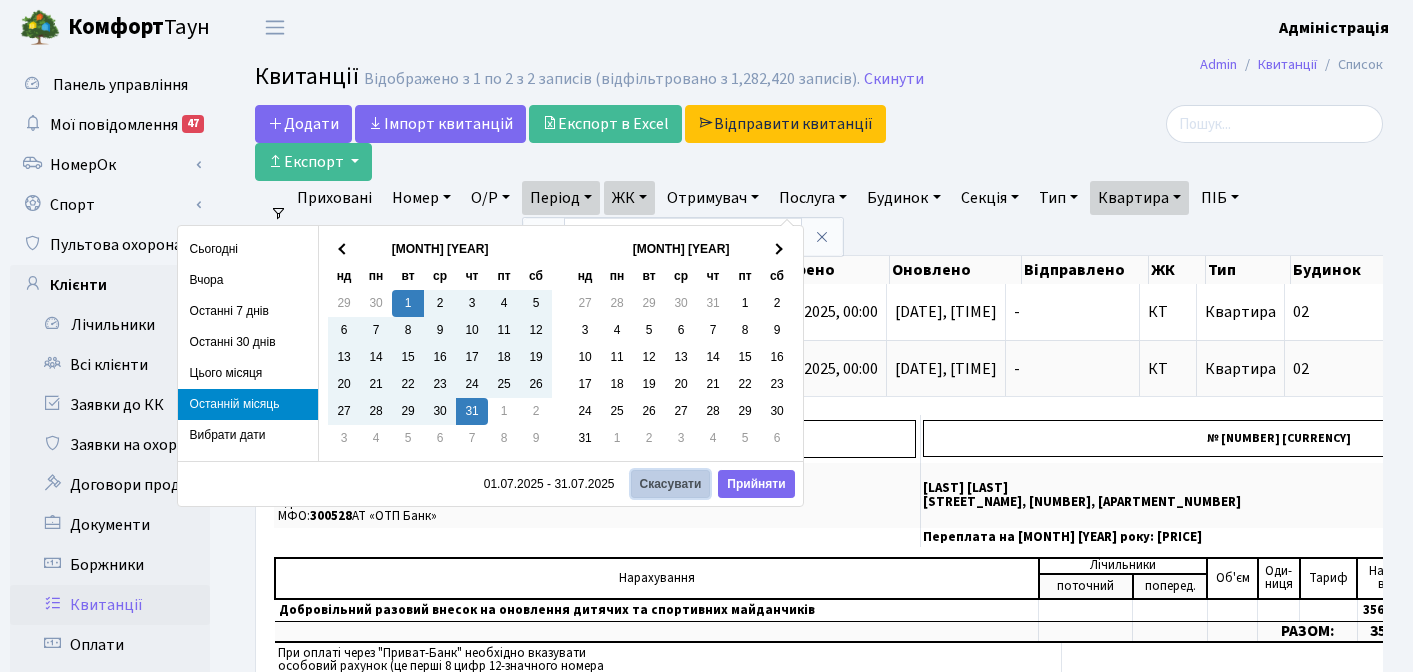 click on "Скасувати" at bounding box center (671, 484) 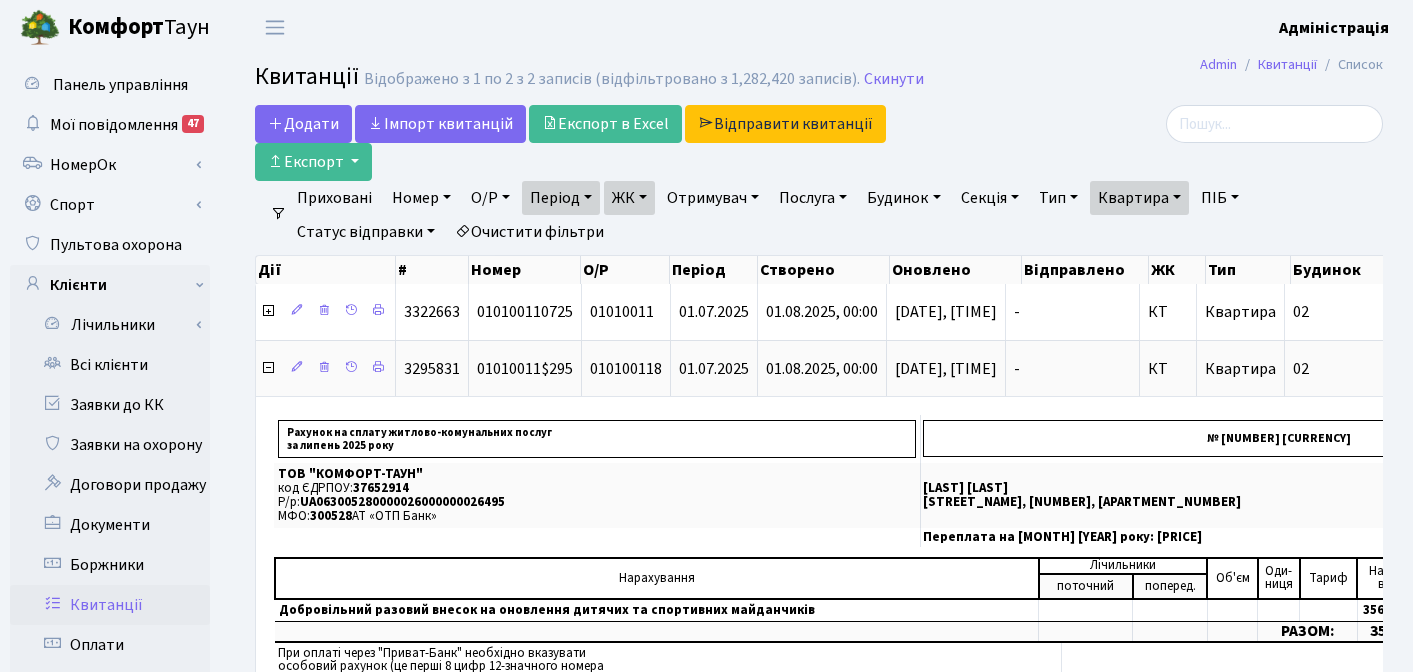 click on "Комфорт  Таун
Адміністрація
Мій обліковий запис
Вийти" at bounding box center (706, 27) 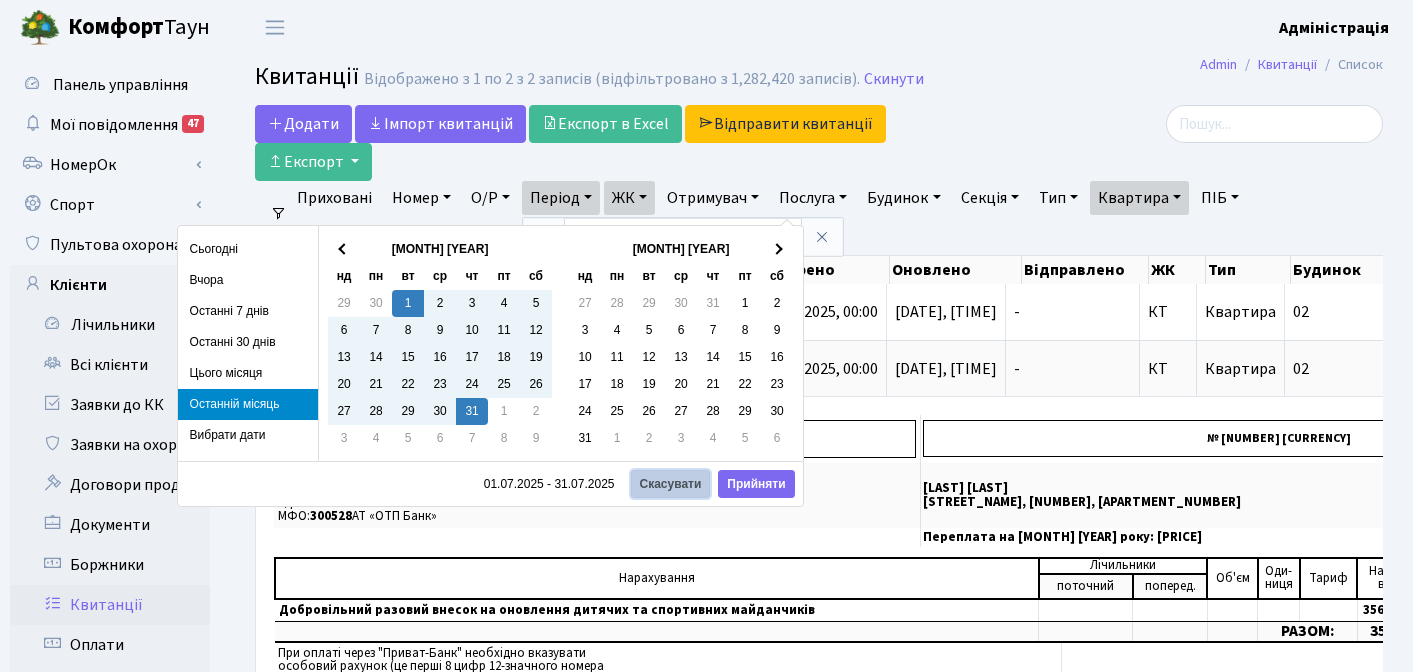 click on "Скасувати" at bounding box center (671, 484) 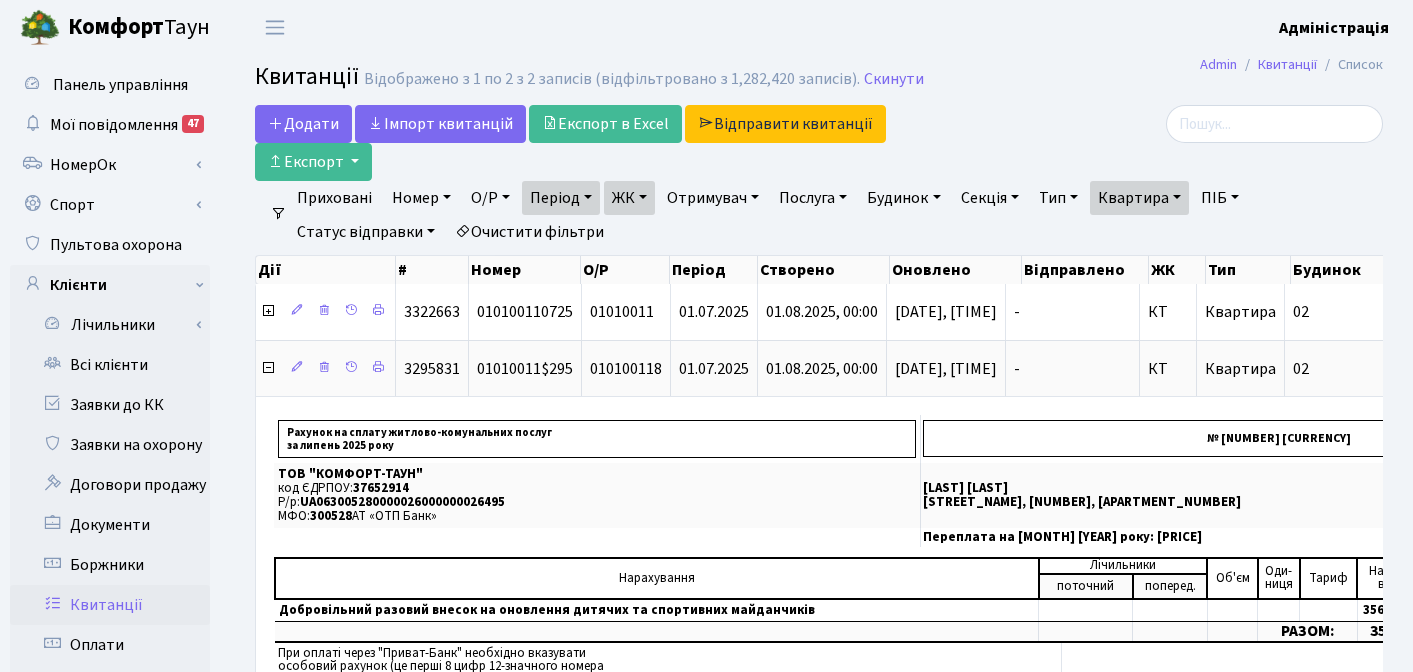 click on "Період" at bounding box center (561, 198) 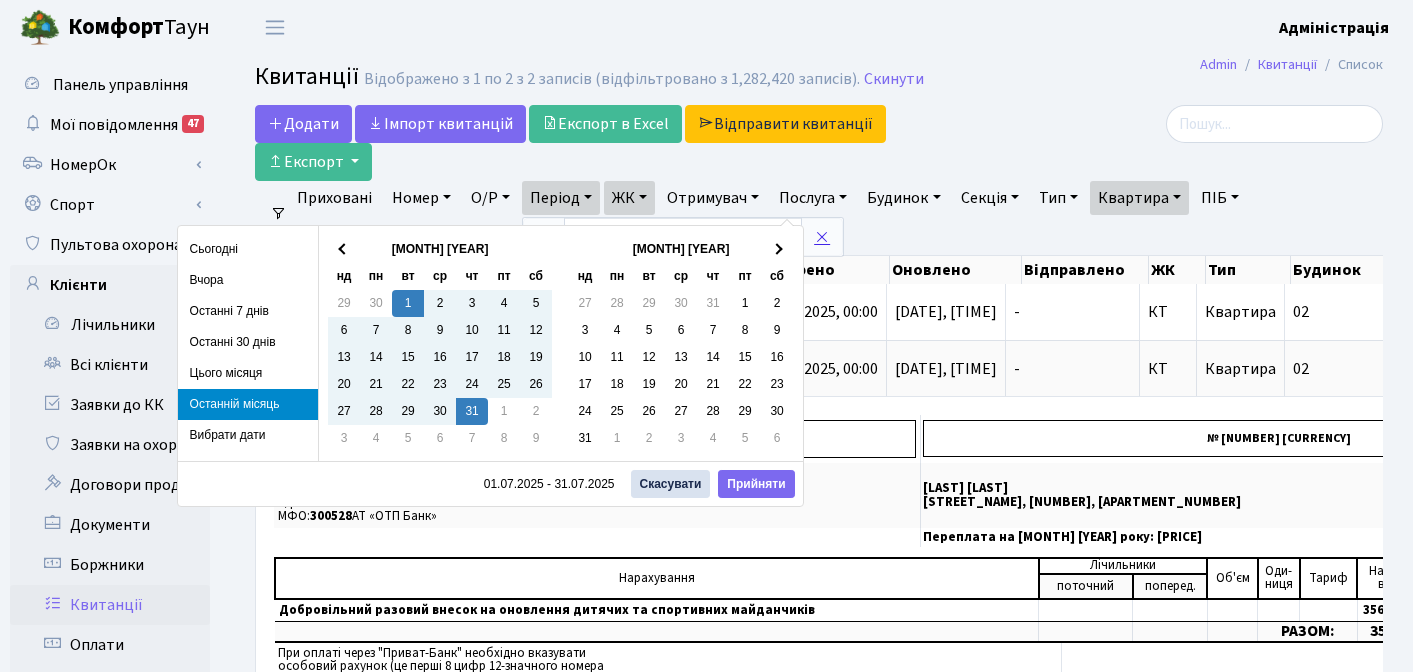 click at bounding box center (822, 237) 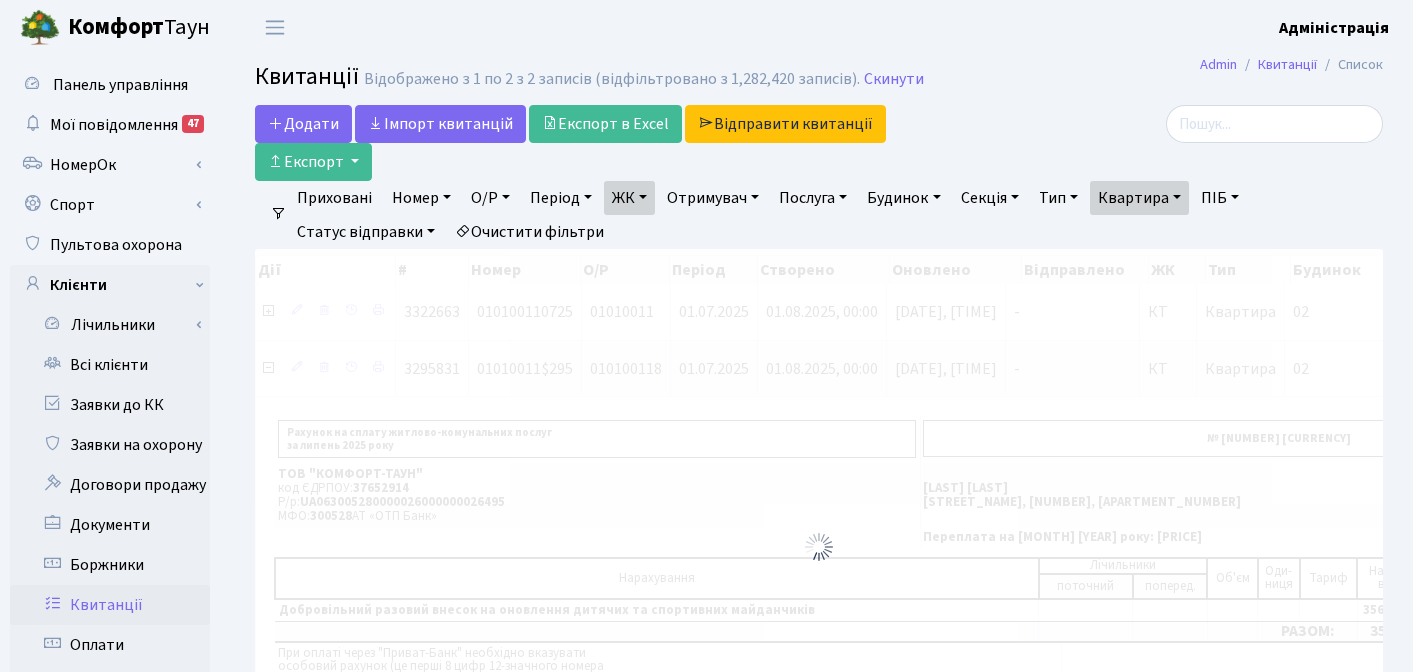 click on "ЖК" at bounding box center (629, 198) 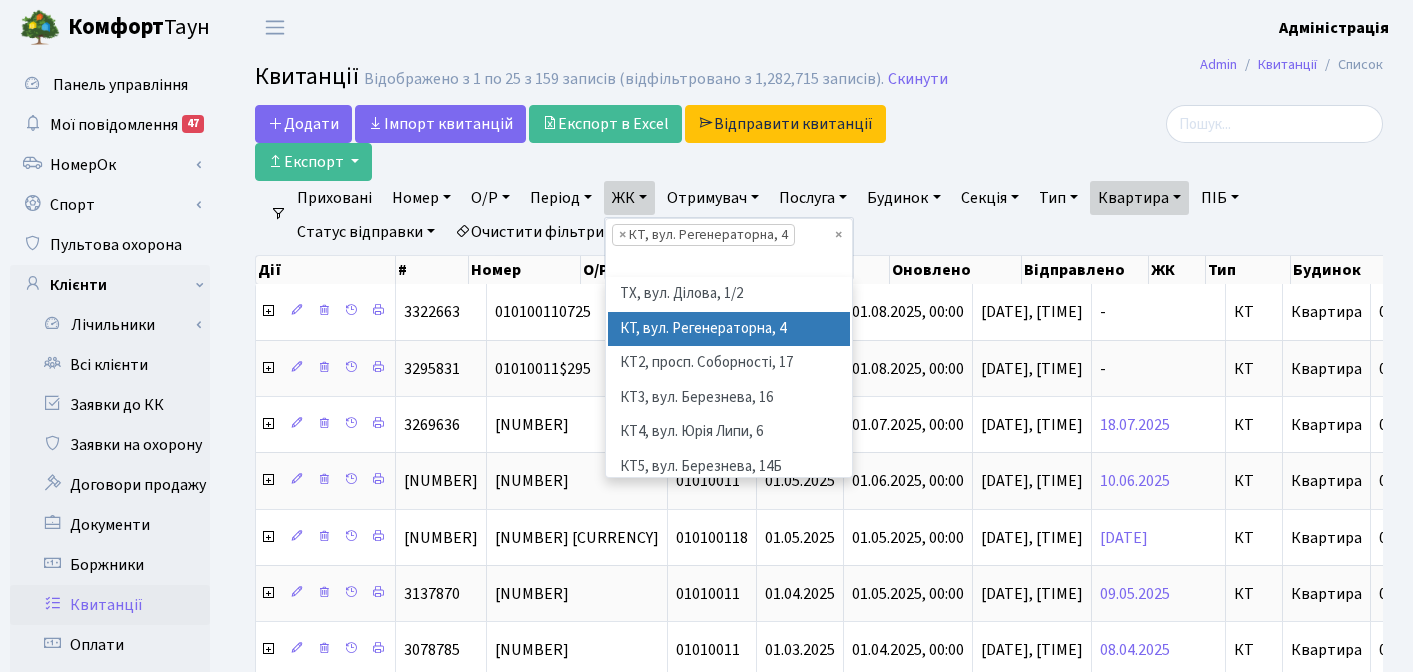 click on "Admin
Квитанції
Список
Квитанції
Відображено з 1 по 25 з 159 записів (відфільтровано з 1,282,715 записів). Скинути
Додати
Iмпорт квитанцій
Експорт в Excel
Відправити квитанції
Експорт
Фільтри
Приховані" at bounding box center [819, 916] 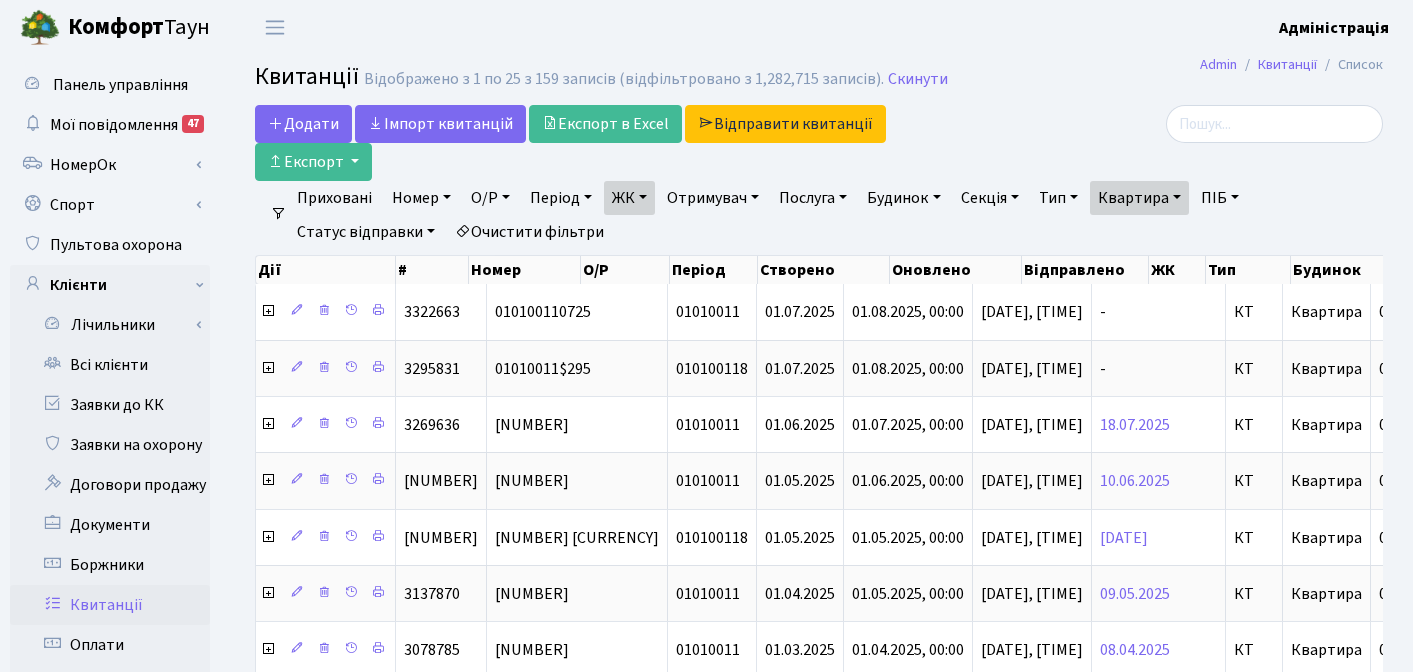 click on "Послуга" at bounding box center (813, 198) 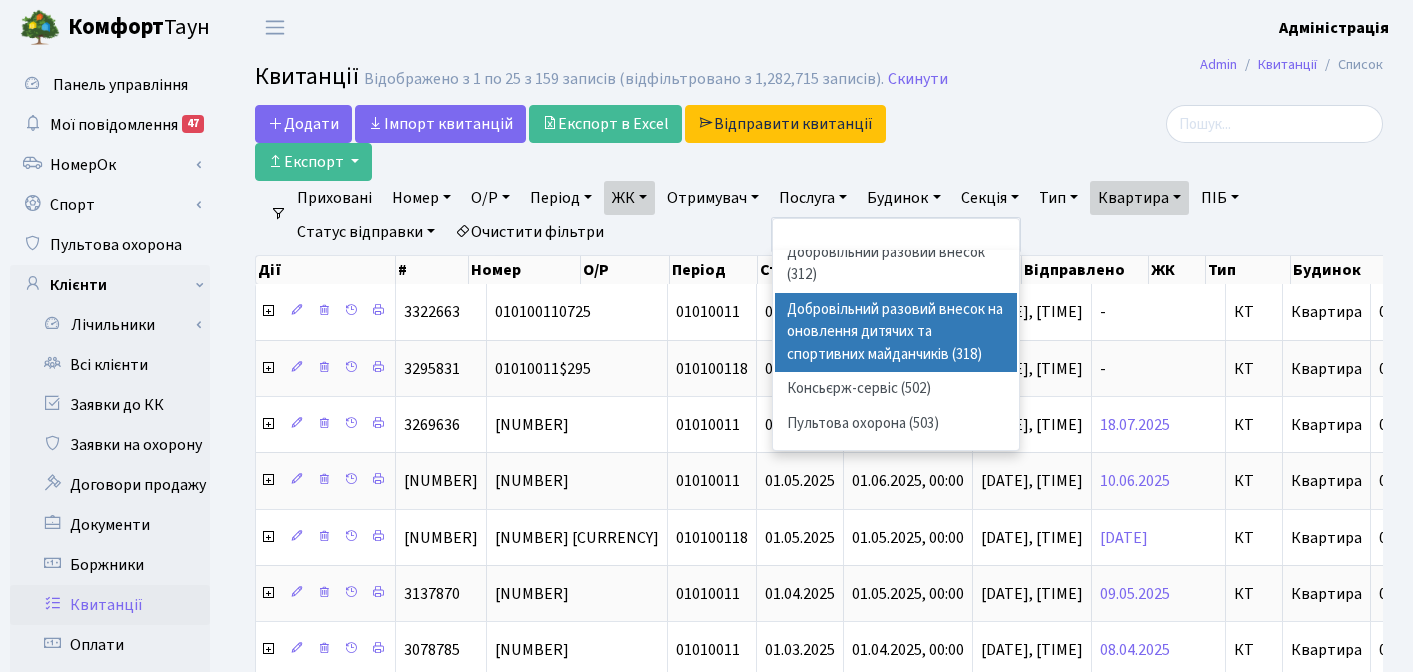 scroll, scrollTop: 939, scrollLeft: 0, axis: vertical 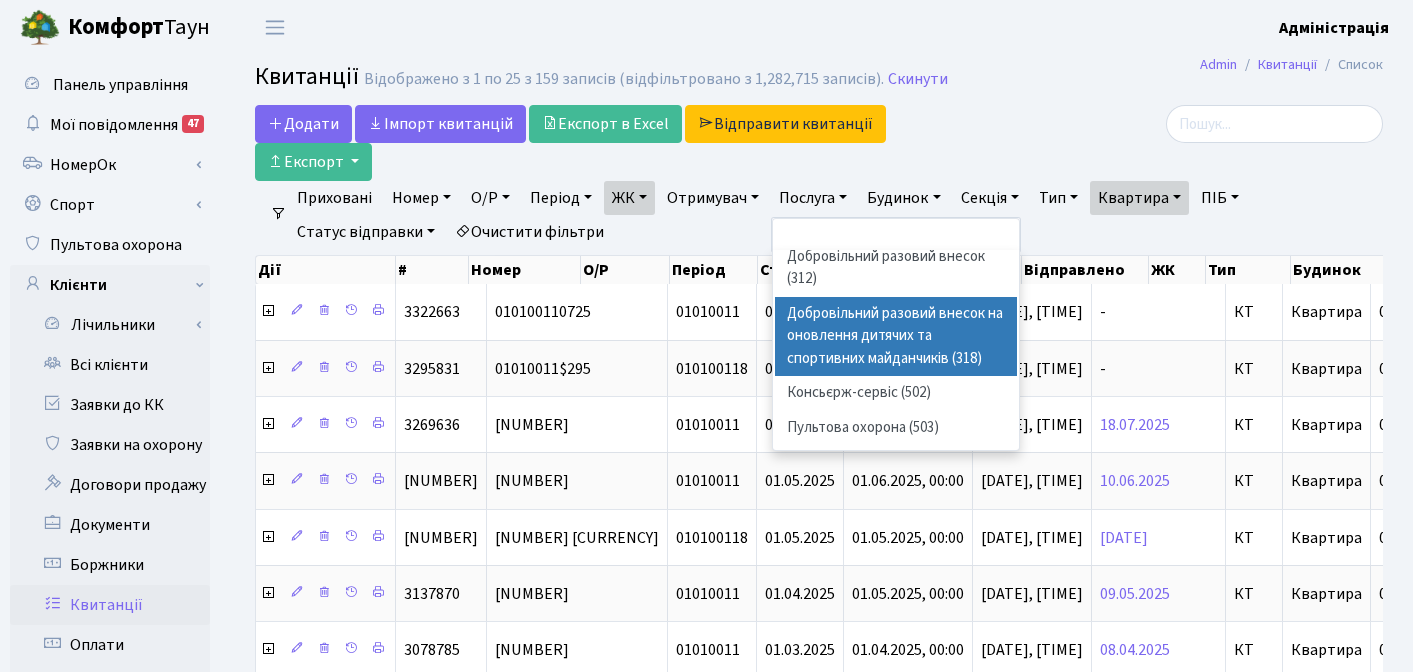 click on "Добровільний разовий внесок на оновлення дитячих та спортивних майданчиків (318)" at bounding box center [896, 337] 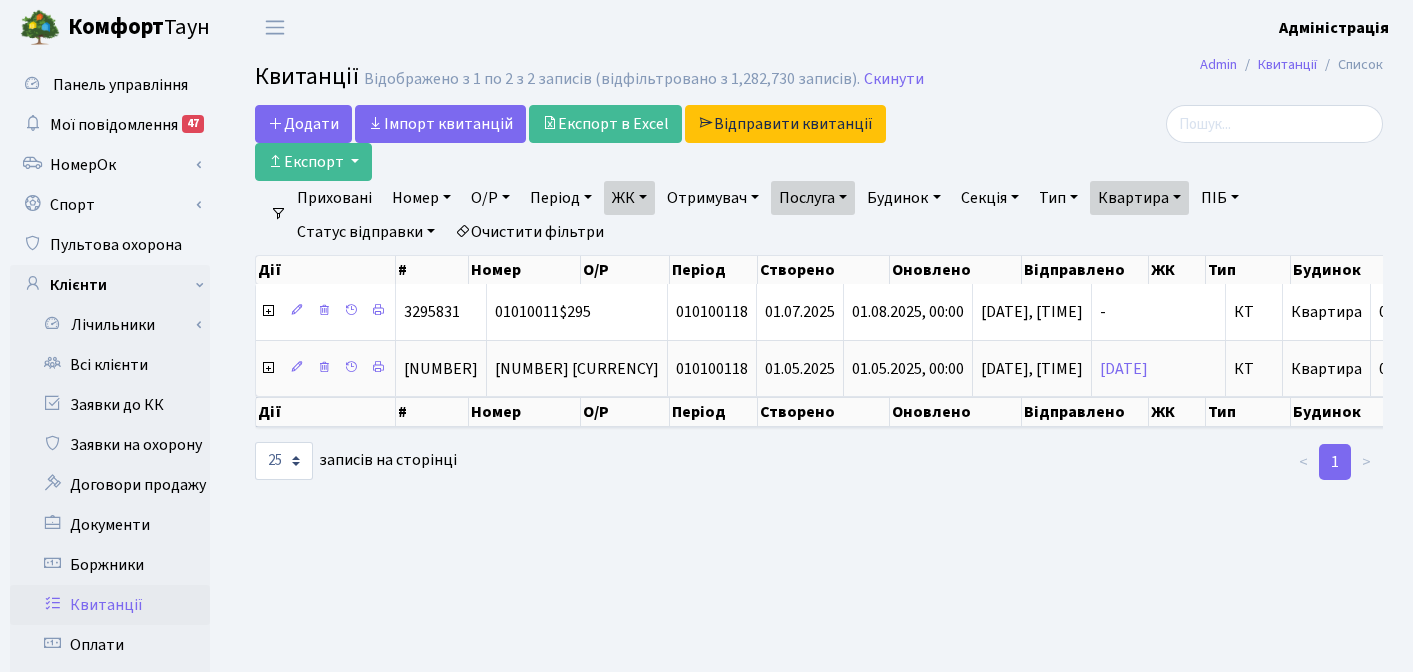 click on "Послуга" at bounding box center (813, 198) 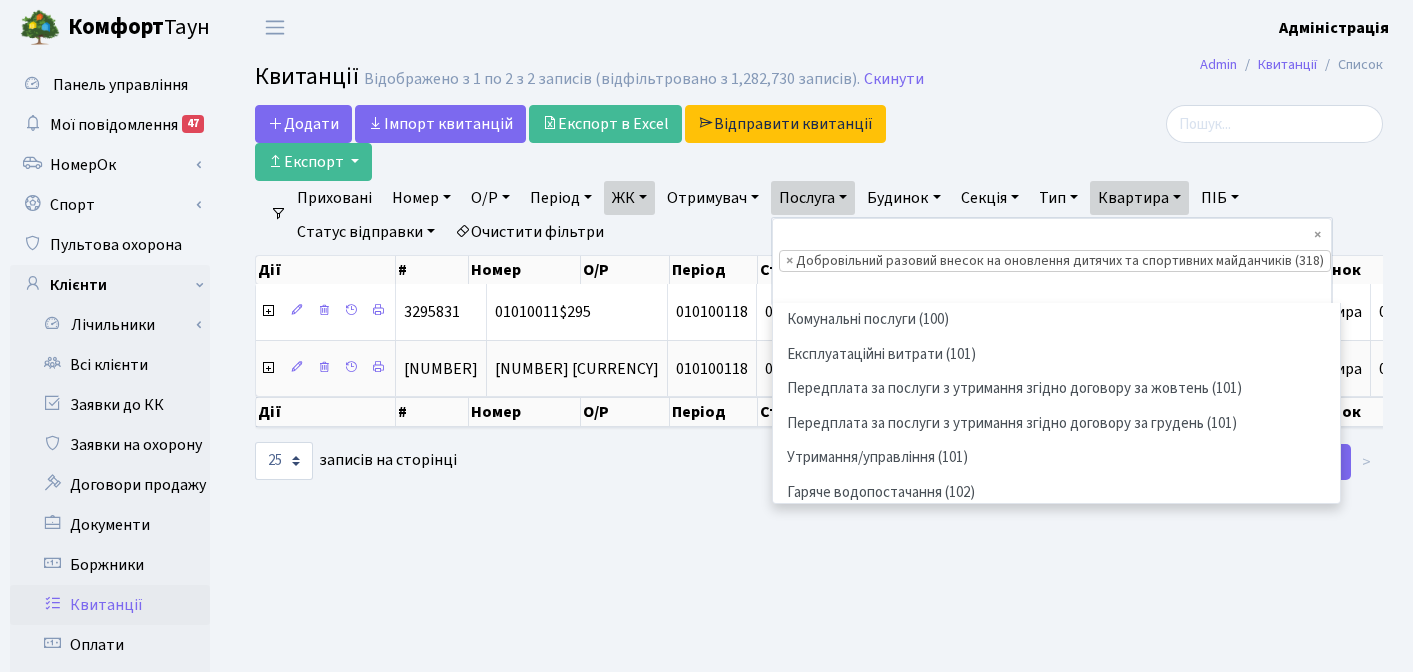 scroll, scrollTop: 749, scrollLeft: 0, axis: vertical 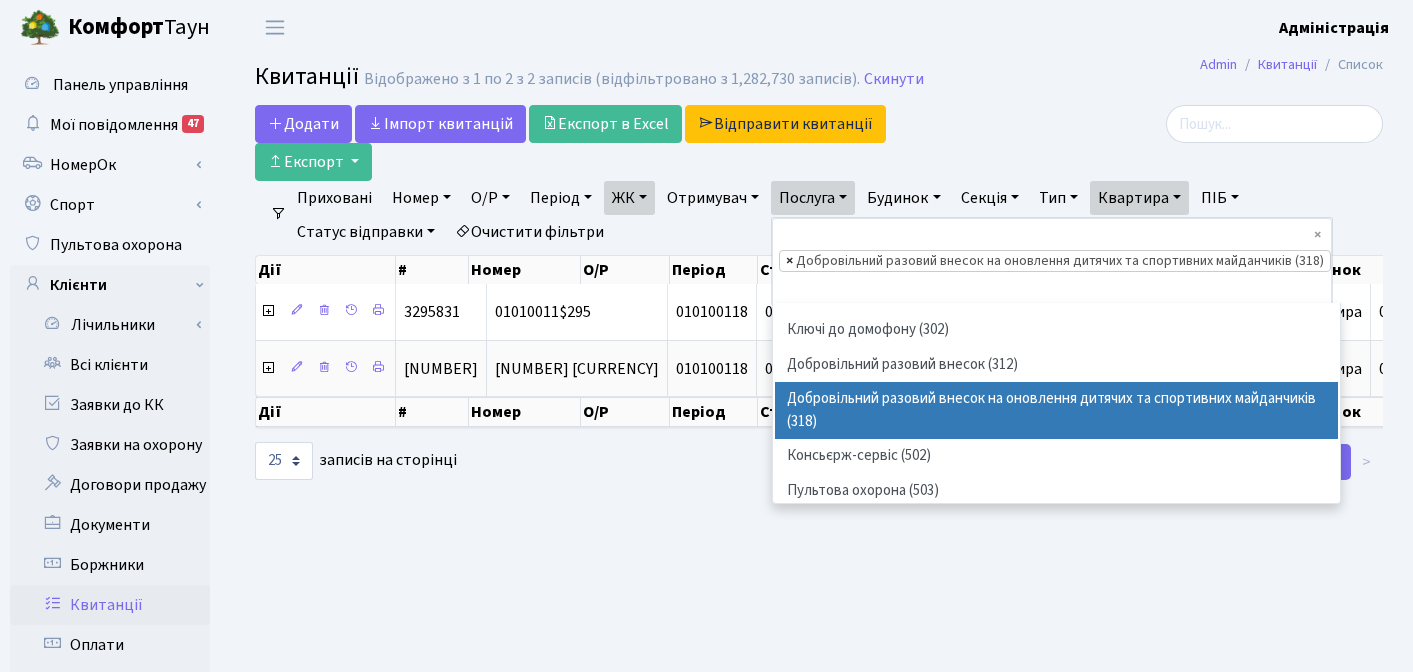 click on "×" at bounding box center (789, 261) 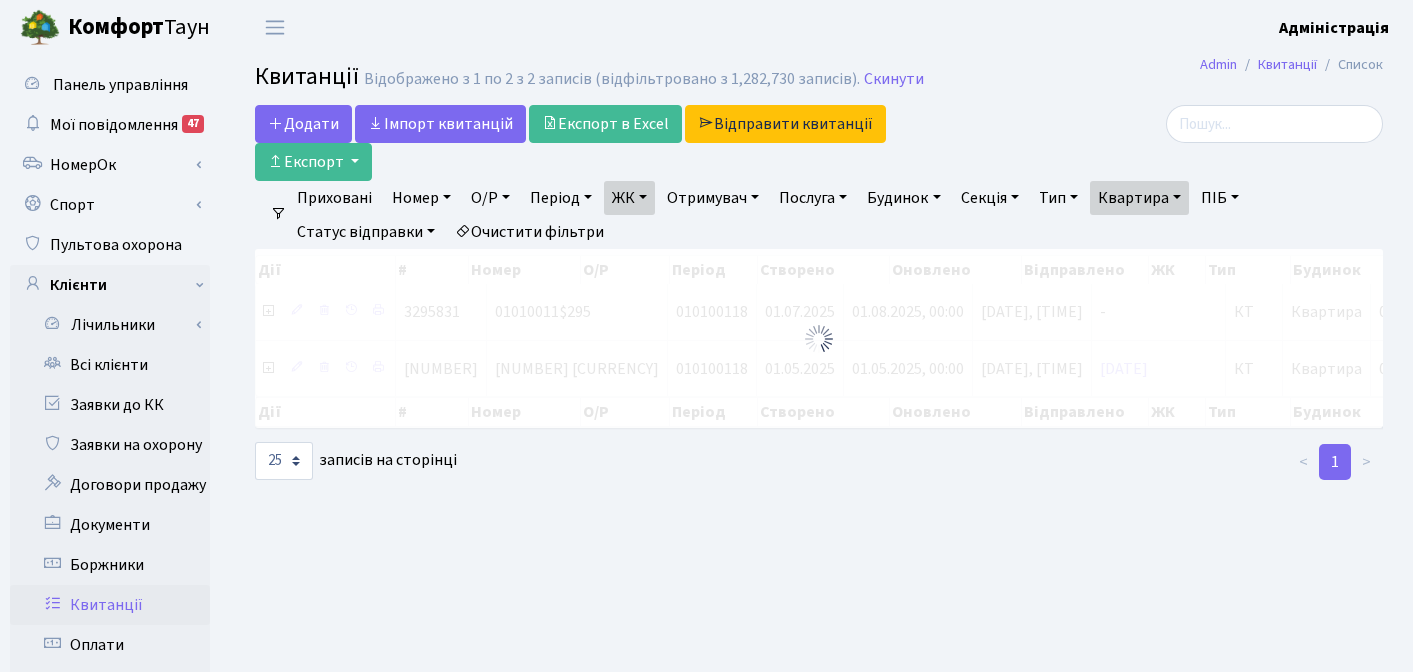 click on "Послуга" at bounding box center (813, 198) 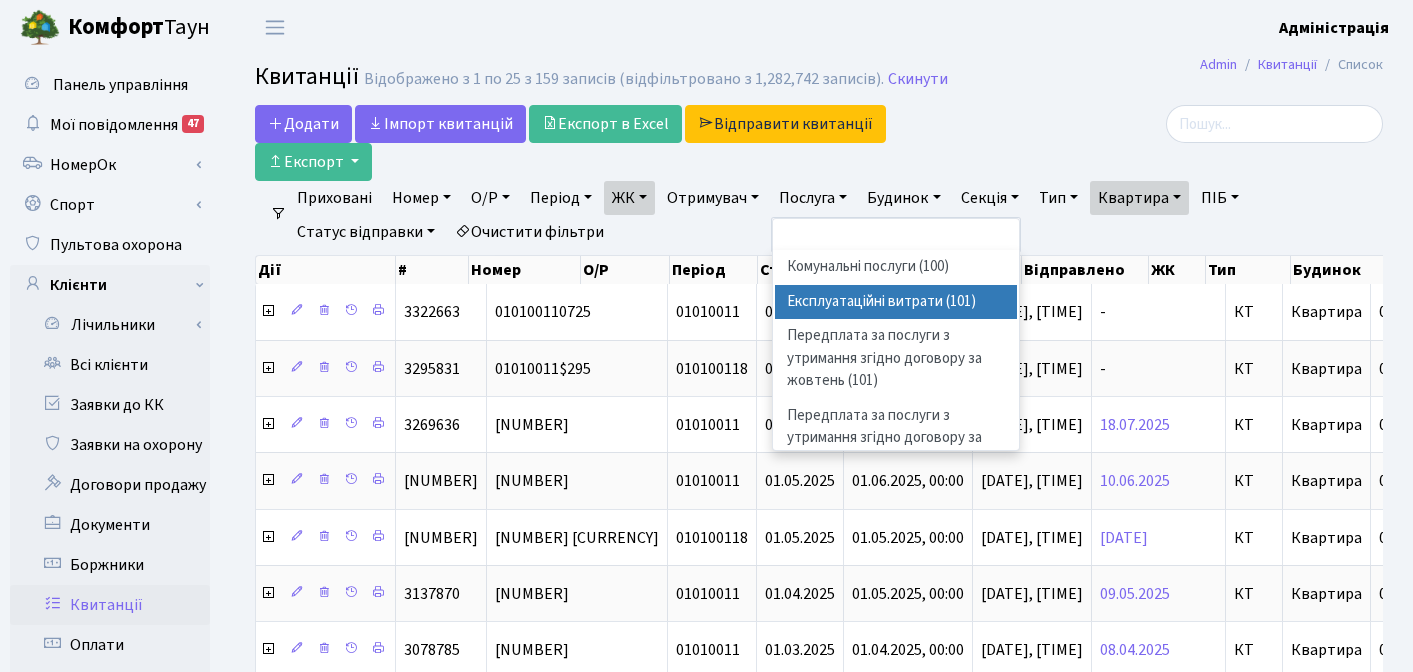 click on "Експлуатаційні витрати (101)" at bounding box center [896, 302] 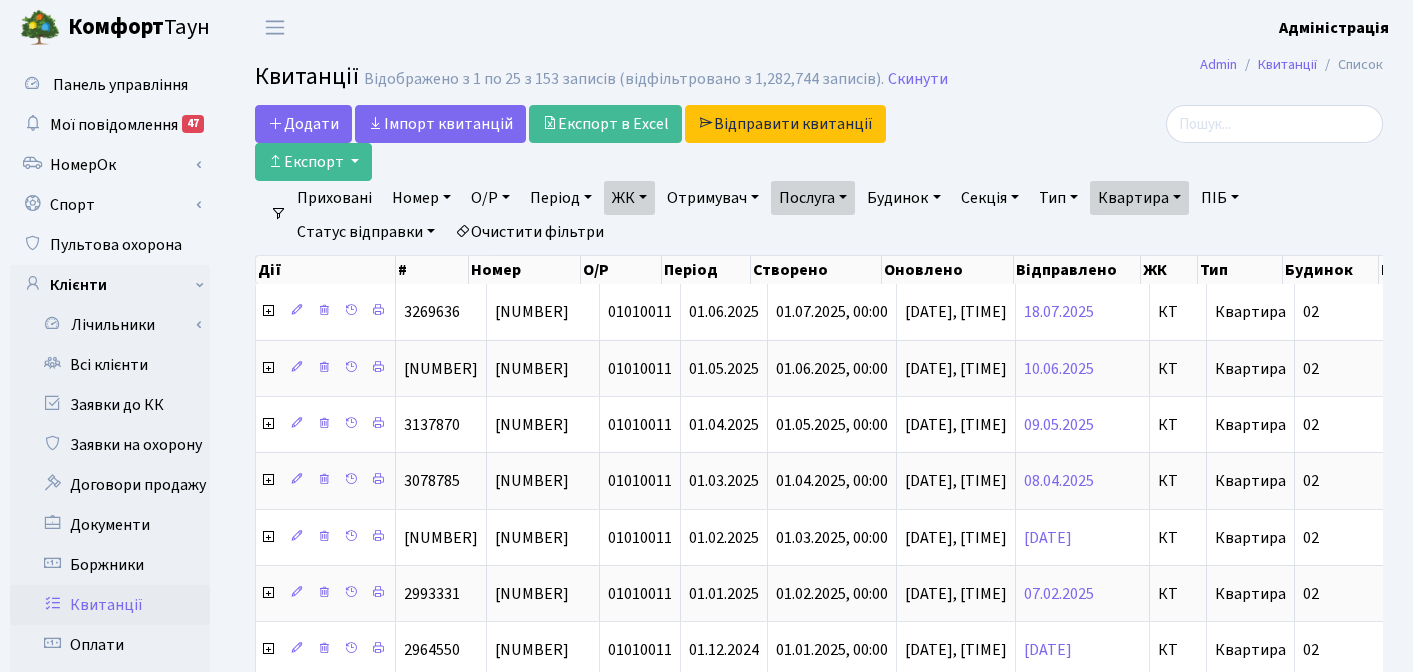 click on "ЖК" at bounding box center [629, 198] 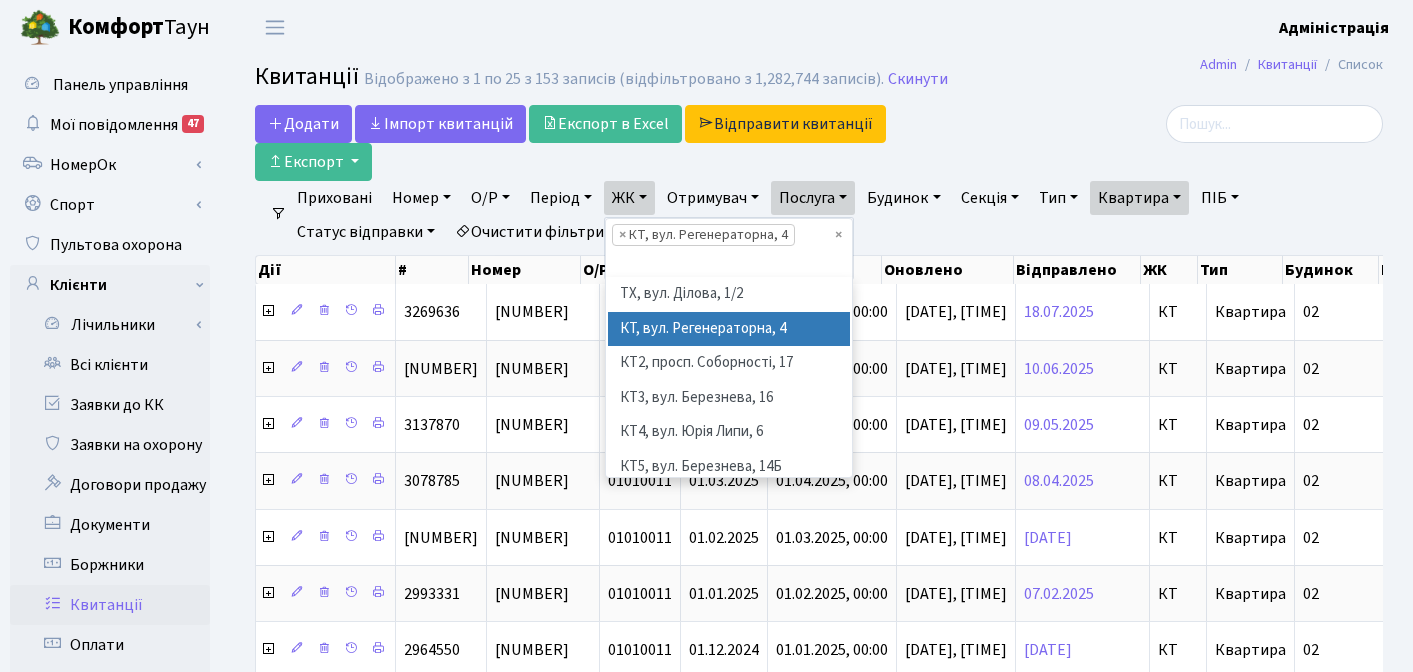 click on "Послуга" at bounding box center [813, 198] 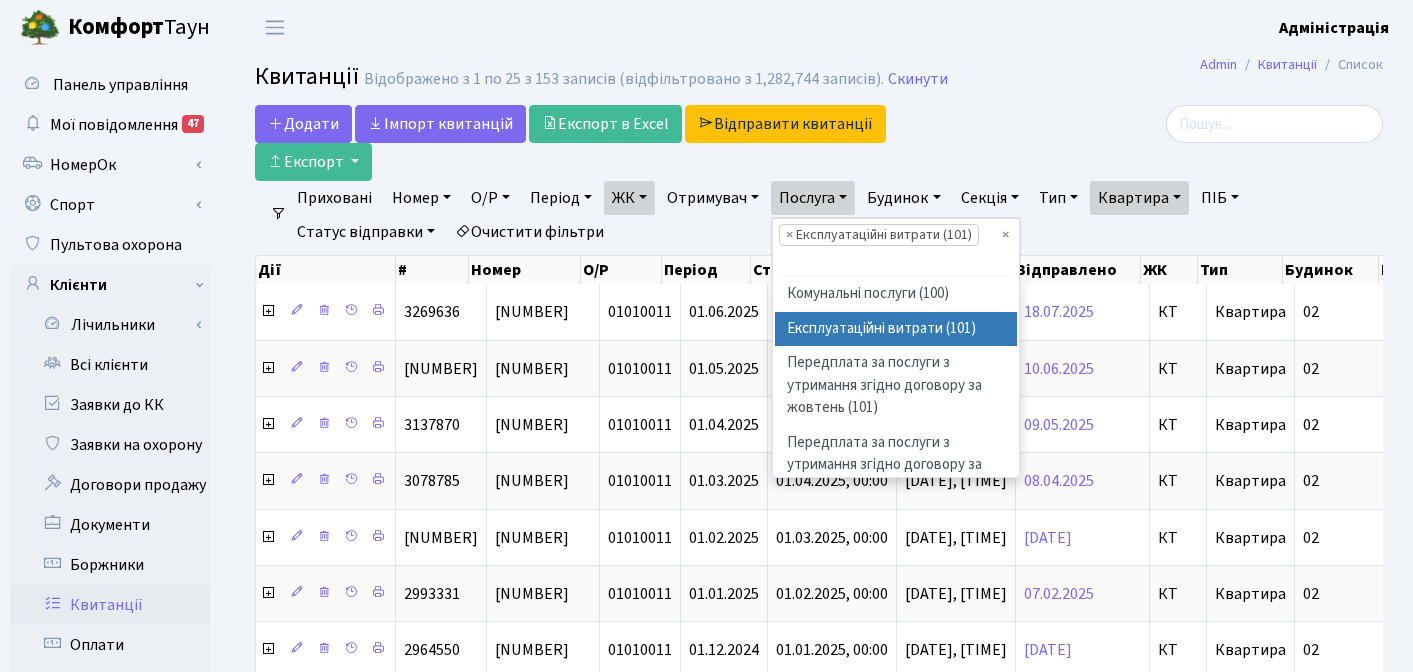 click at bounding box center (1205, 124) 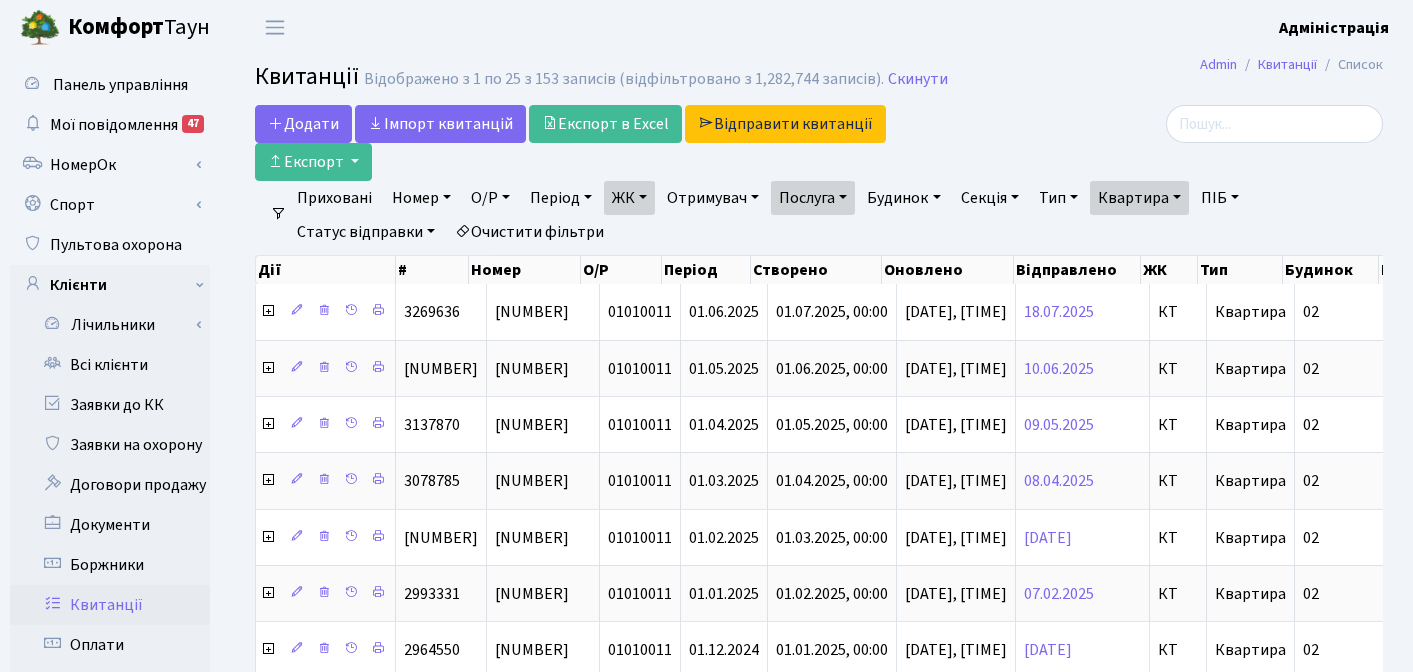 click on "Квартира" at bounding box center [1139, 198] 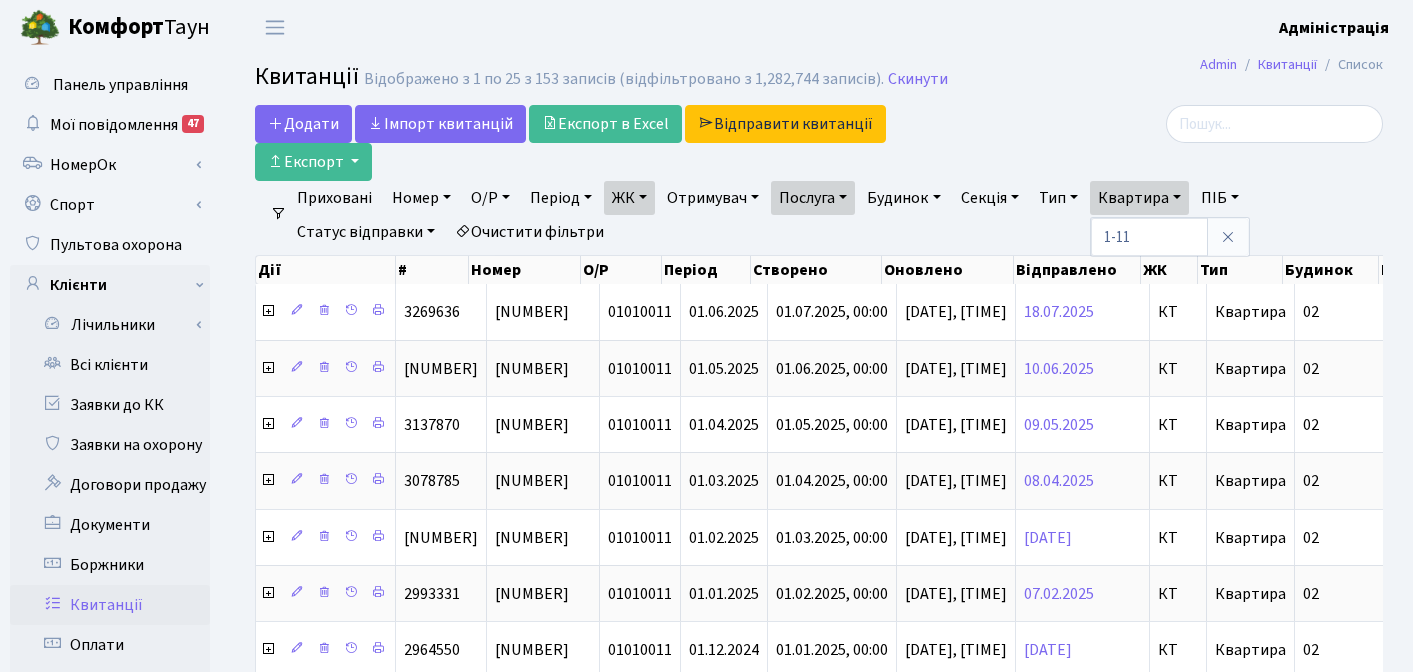 click on "Квитанції
Відображено з 1 по 25 з 153 записів (відфільтровано з 1,282,744 записів). Скинути" at bounding box center (819, 80) 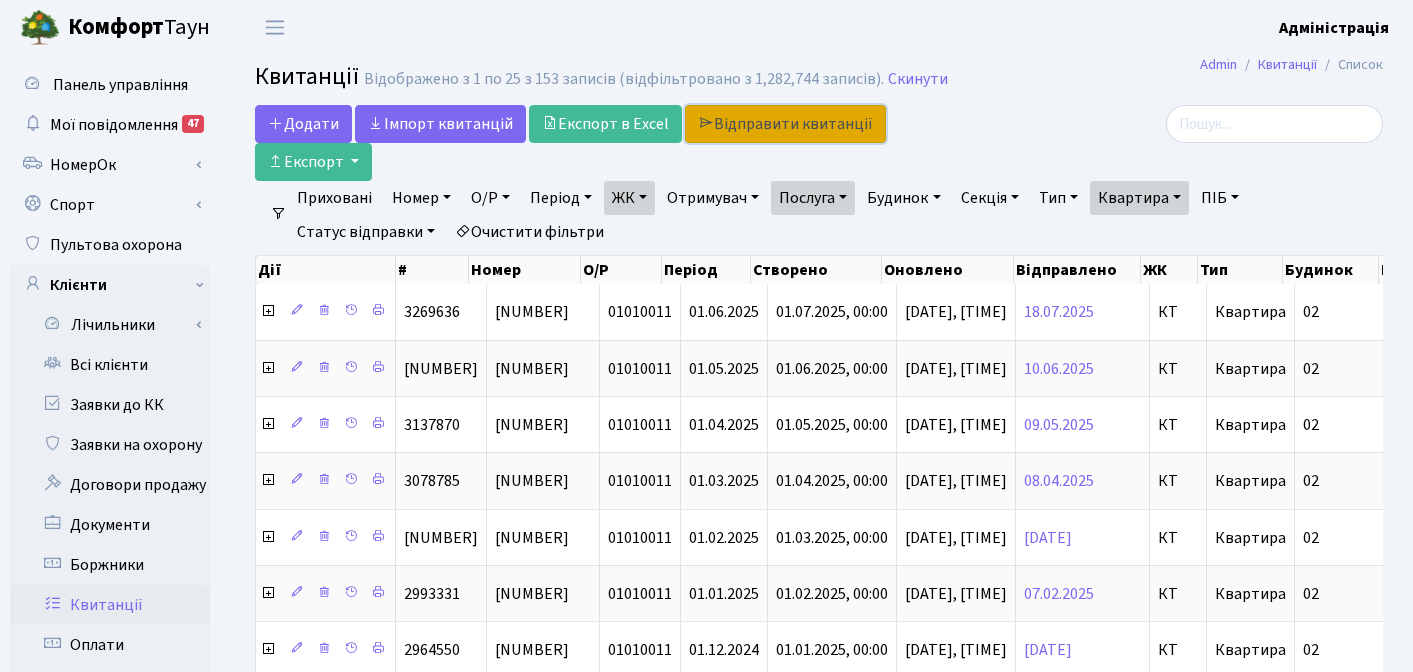 click on "Відправити квитанції" at bounding box center (785, 124) 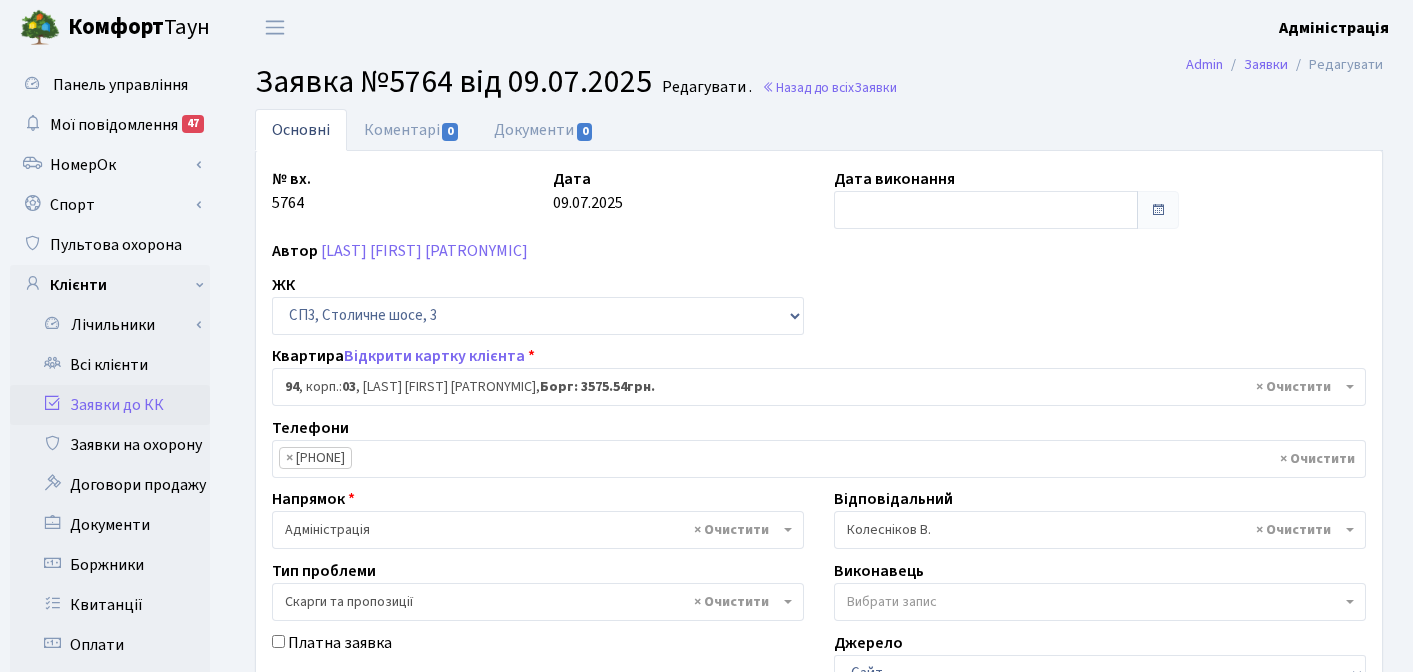 select on "20816" 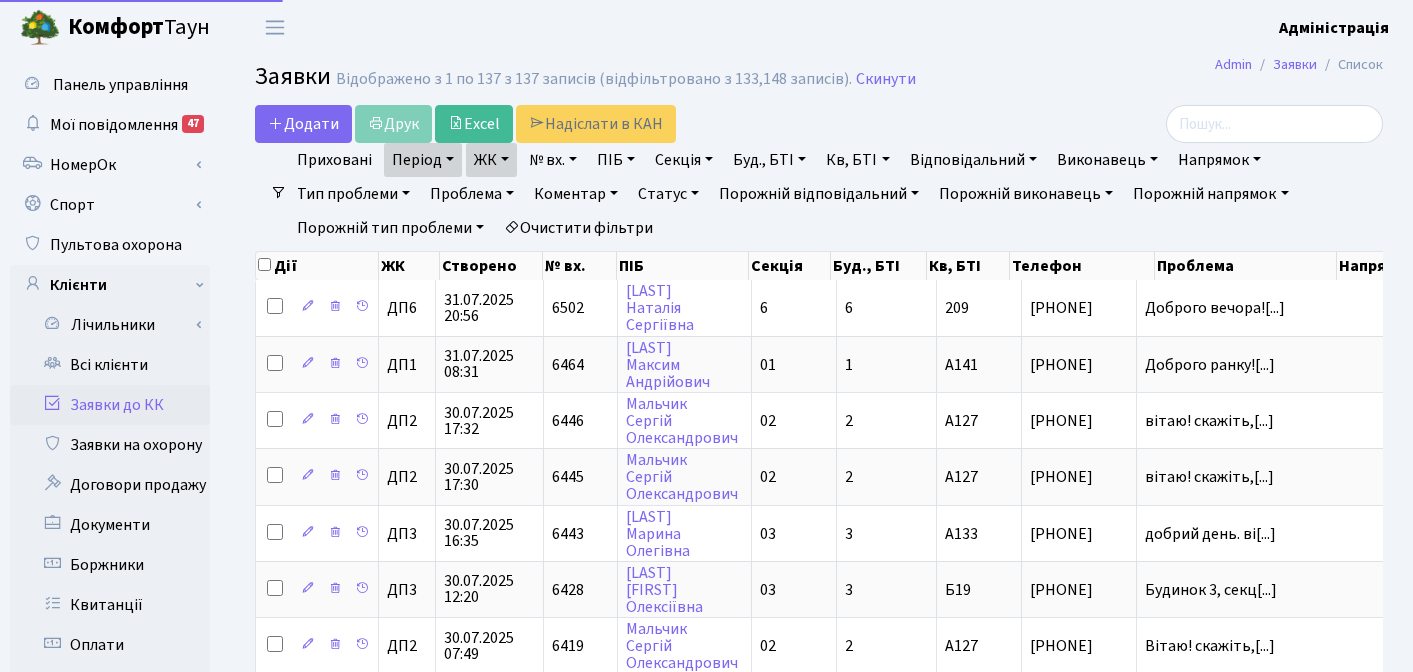 select on "250" 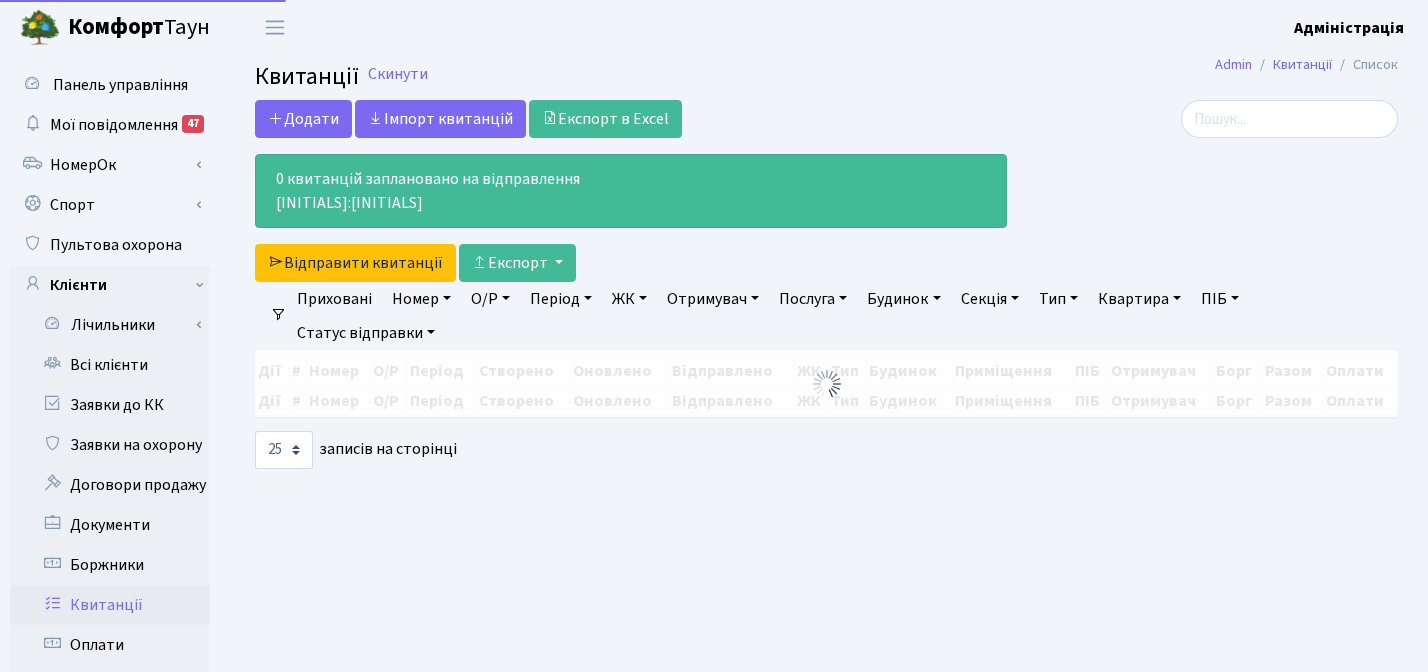select on "25" 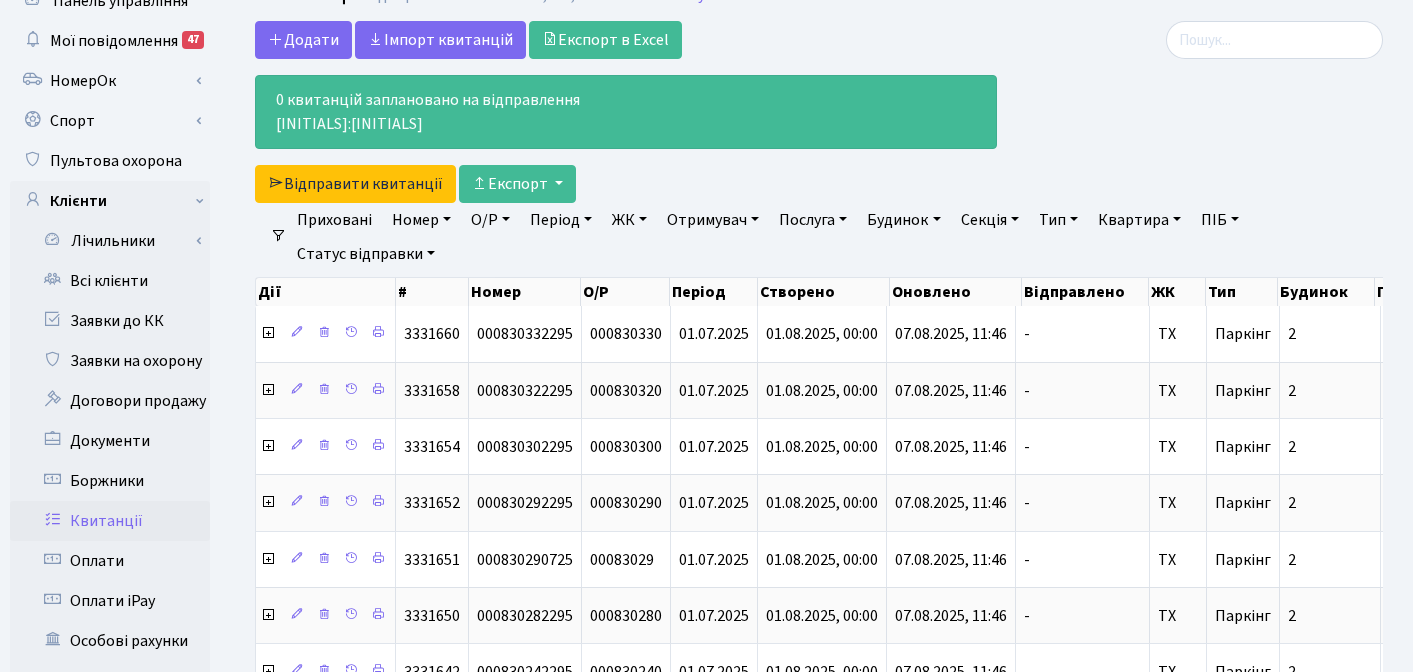 scroll, scrollTop: 0, scrollLeft: 0, axis: both 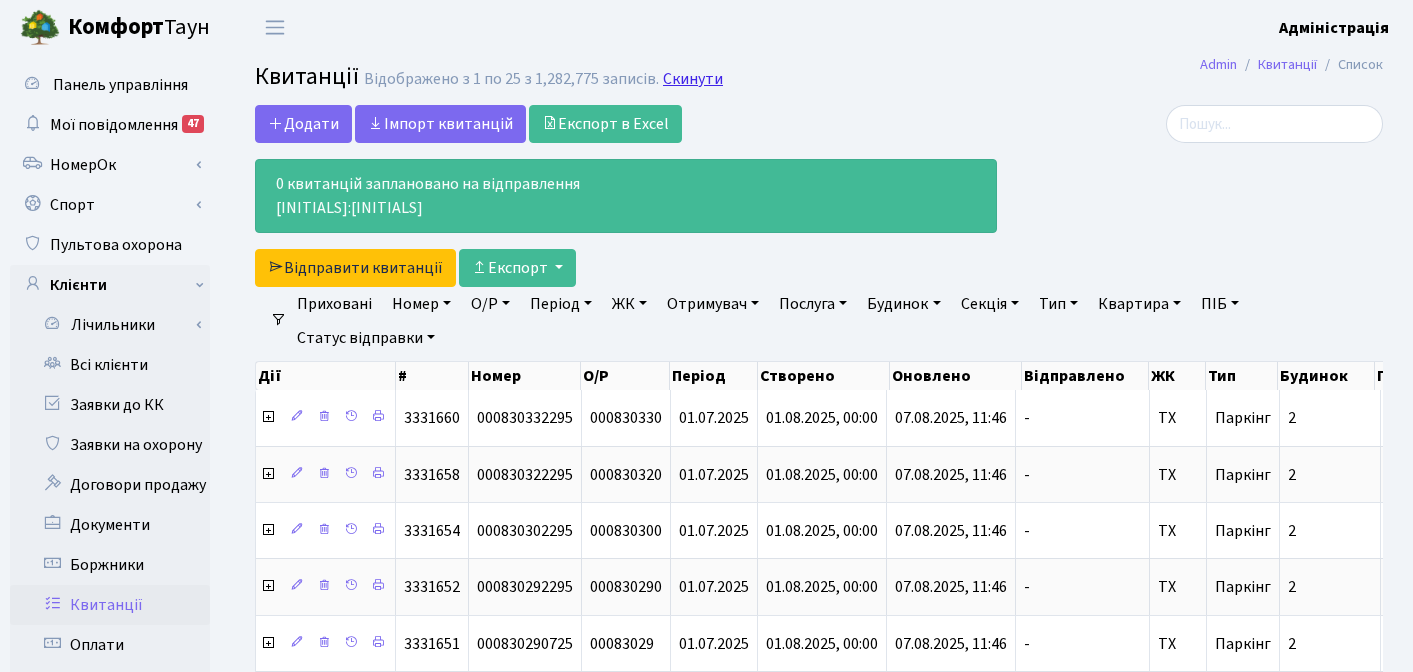 click on "Скинути" at bounding box center (693, 79) 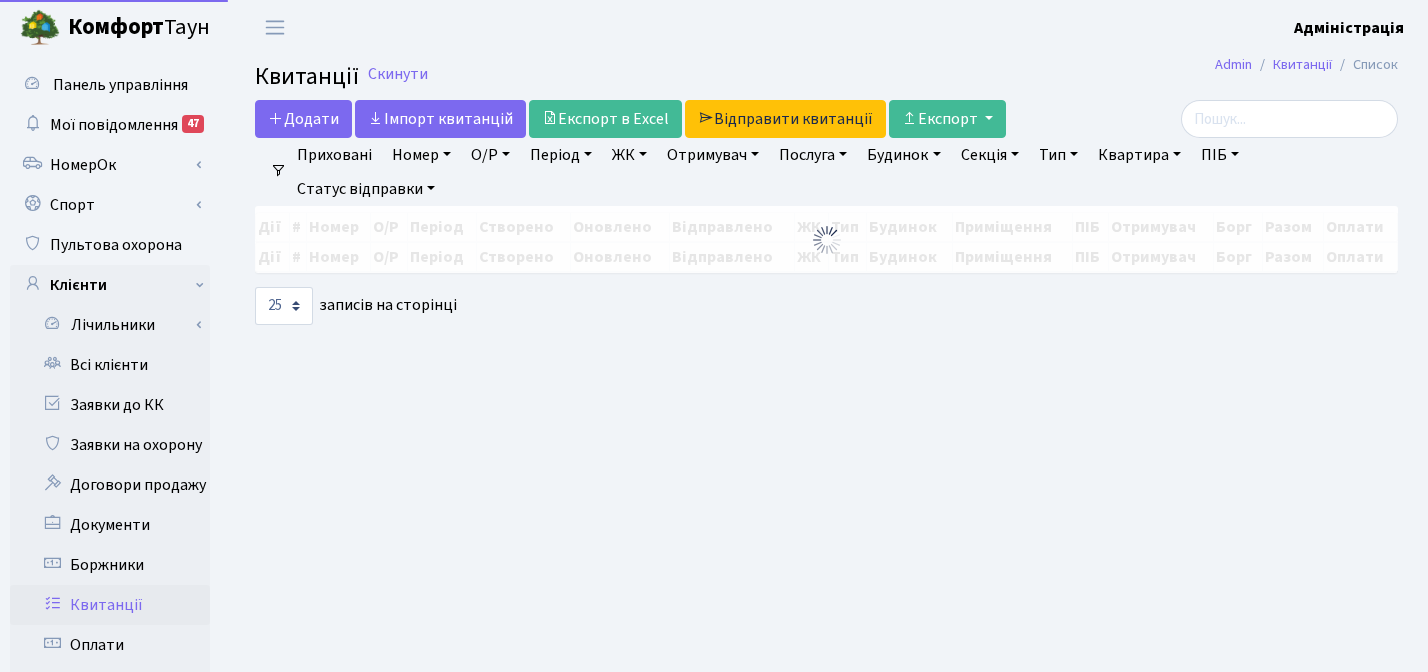 select on "25" 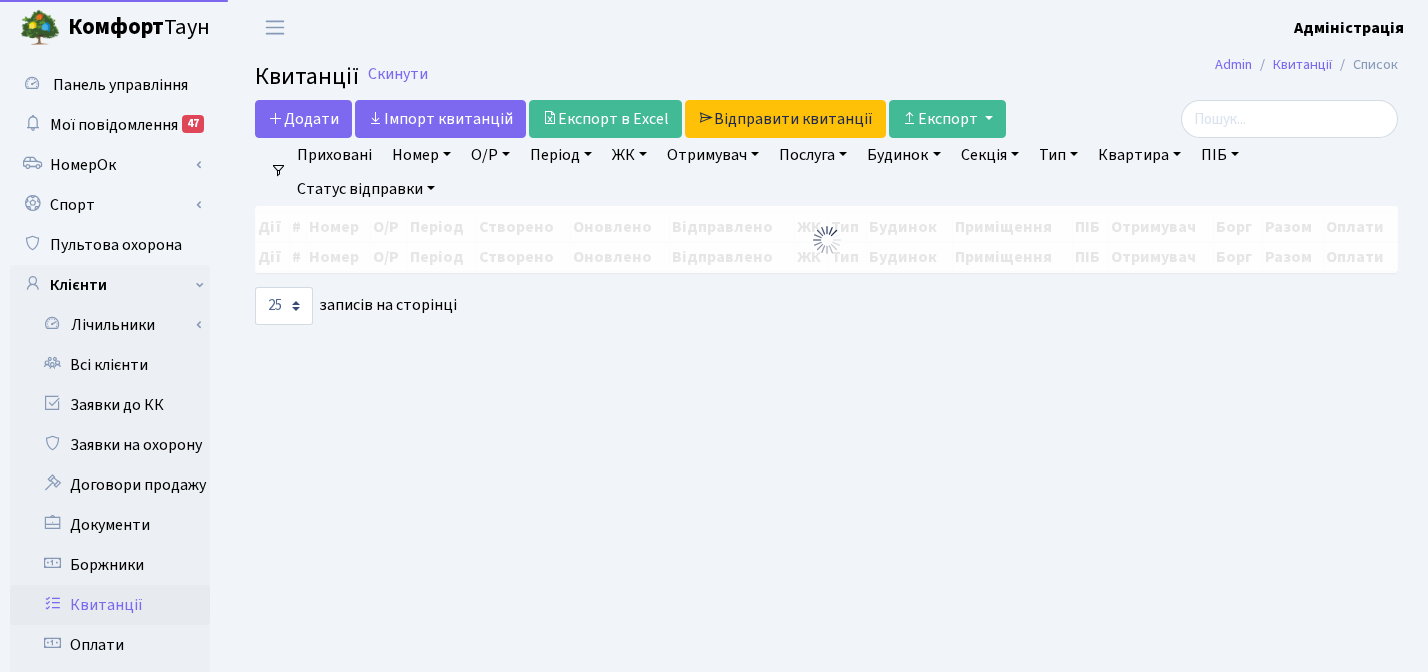 scroll, scrollTop: 0, scrollLeft: 0, axis: both 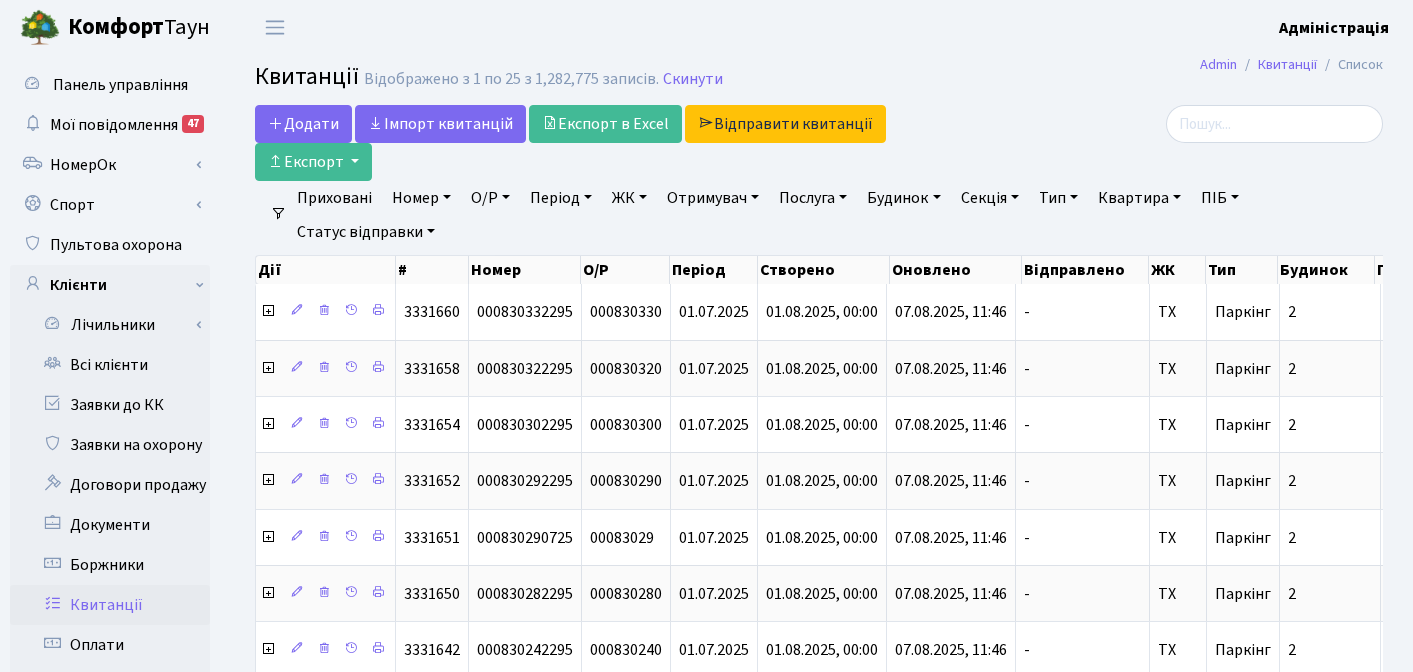 click on "Період" at bounding box center [561, 198] 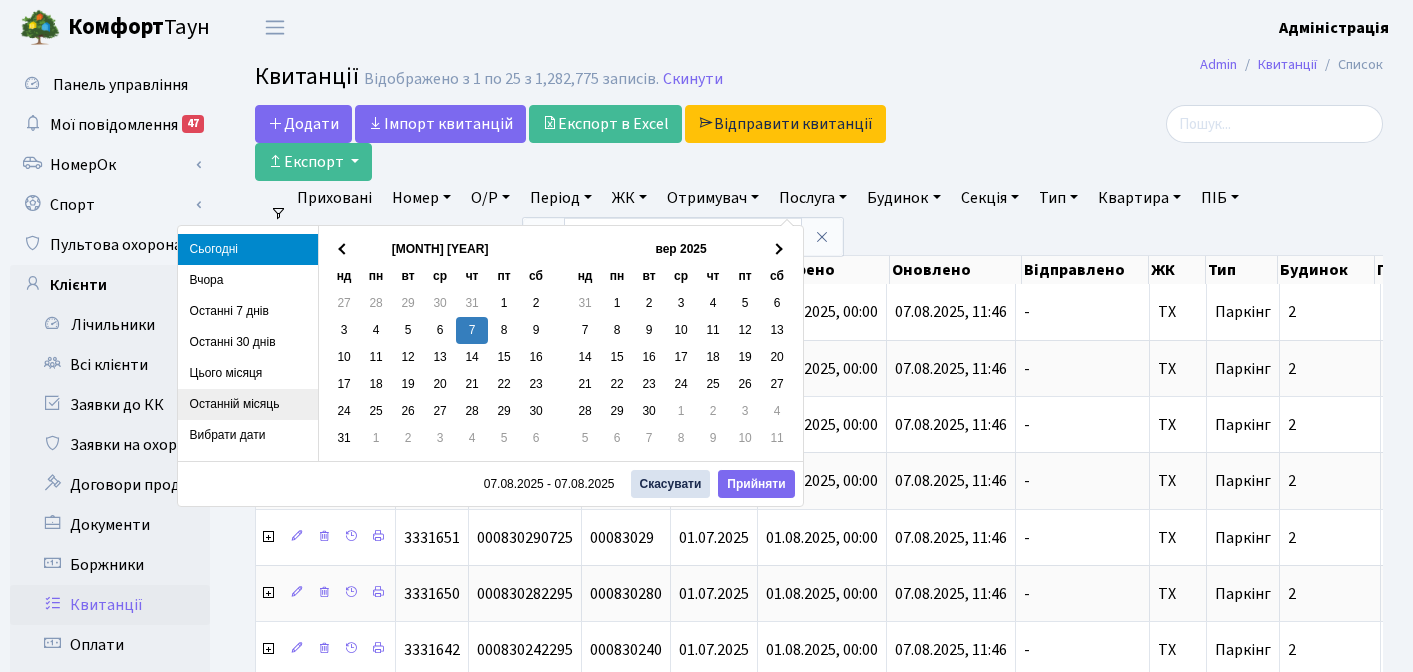 click on "Останній місяць" at bounding box center (248, 404) 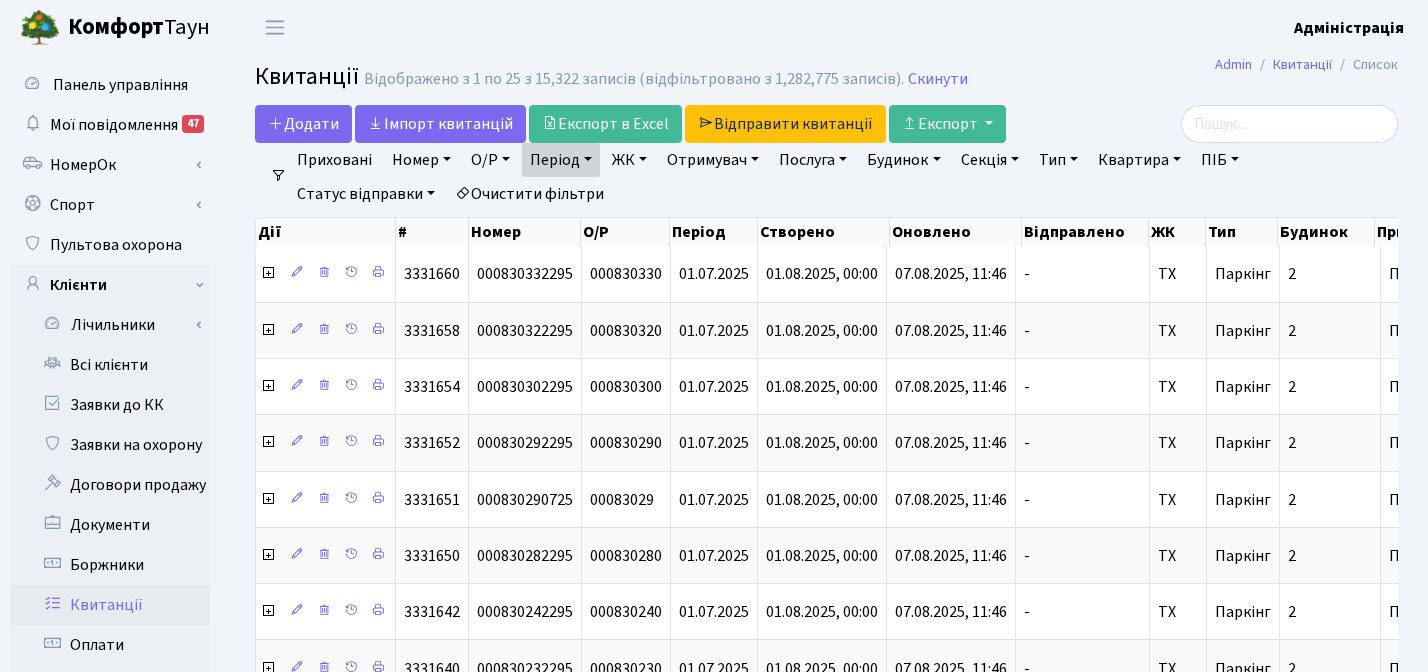click on "Очистити фільтри" at bounding box center (529, 194) 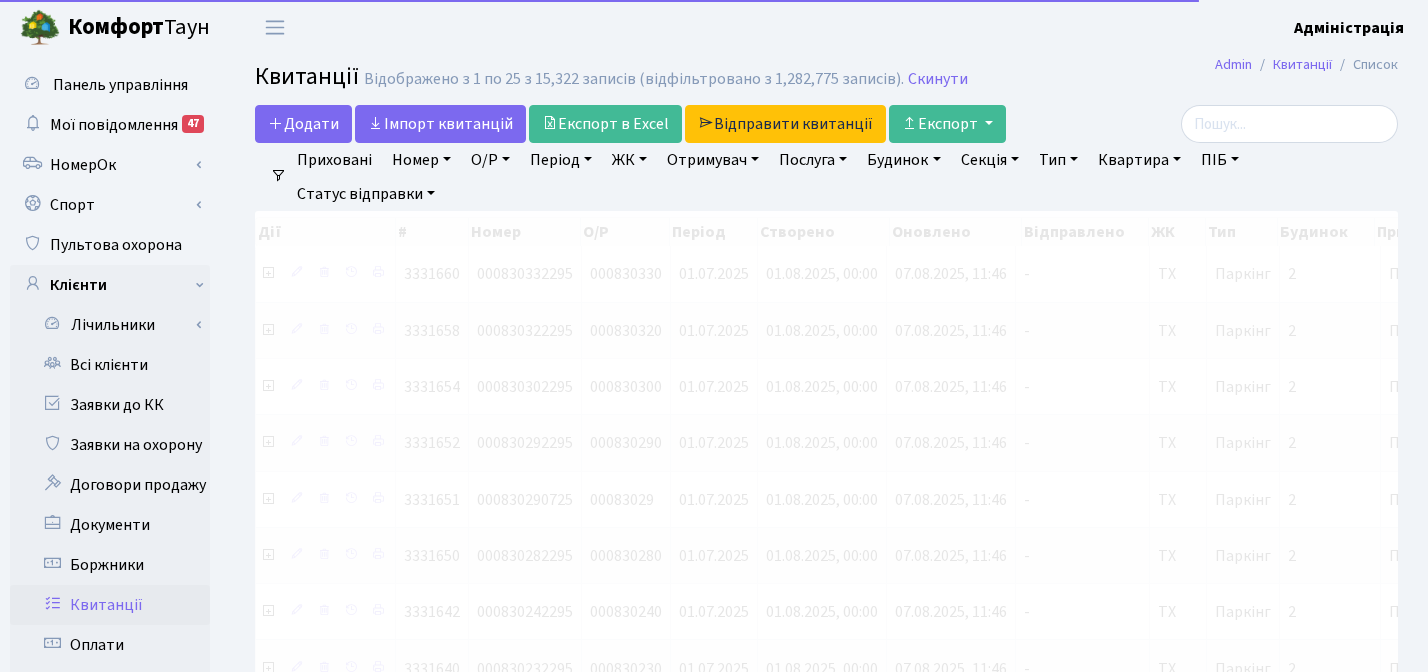 click on "ЖК" at bounding box center (629, 160) 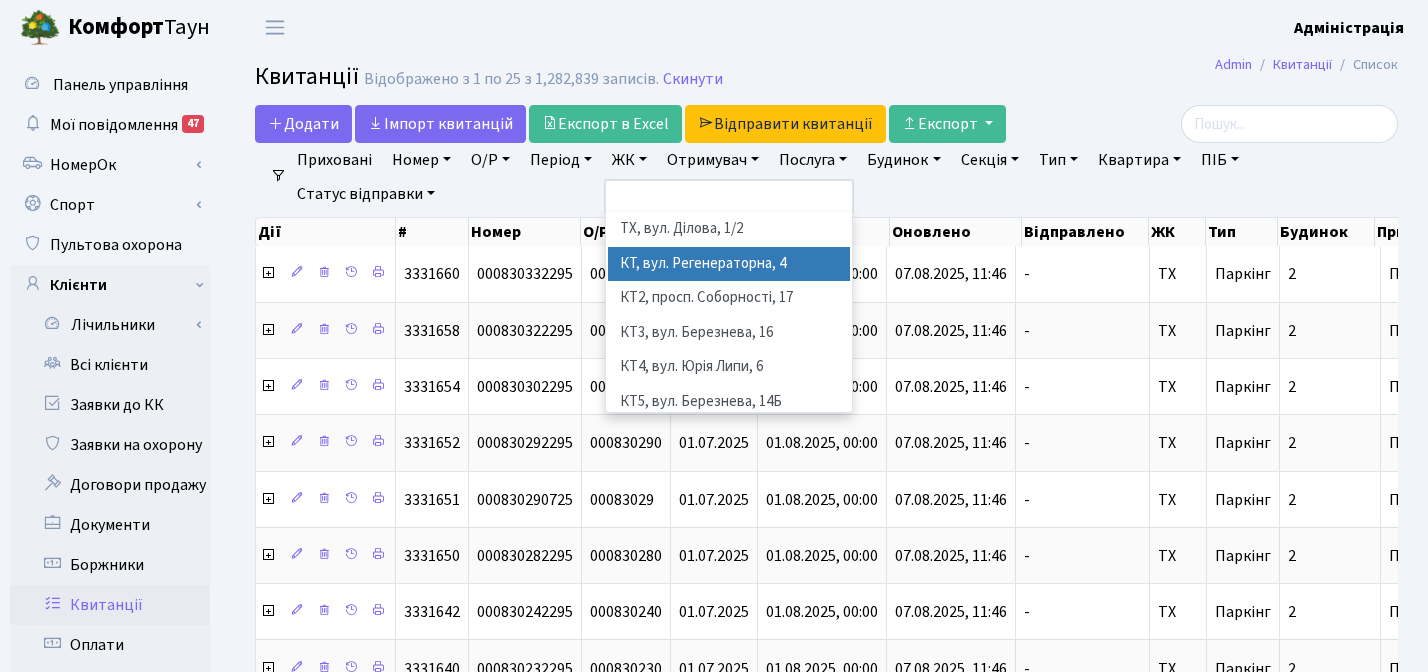 click on "КТ, вул. Регенераторна, 4" at bounding box center [729, 264] 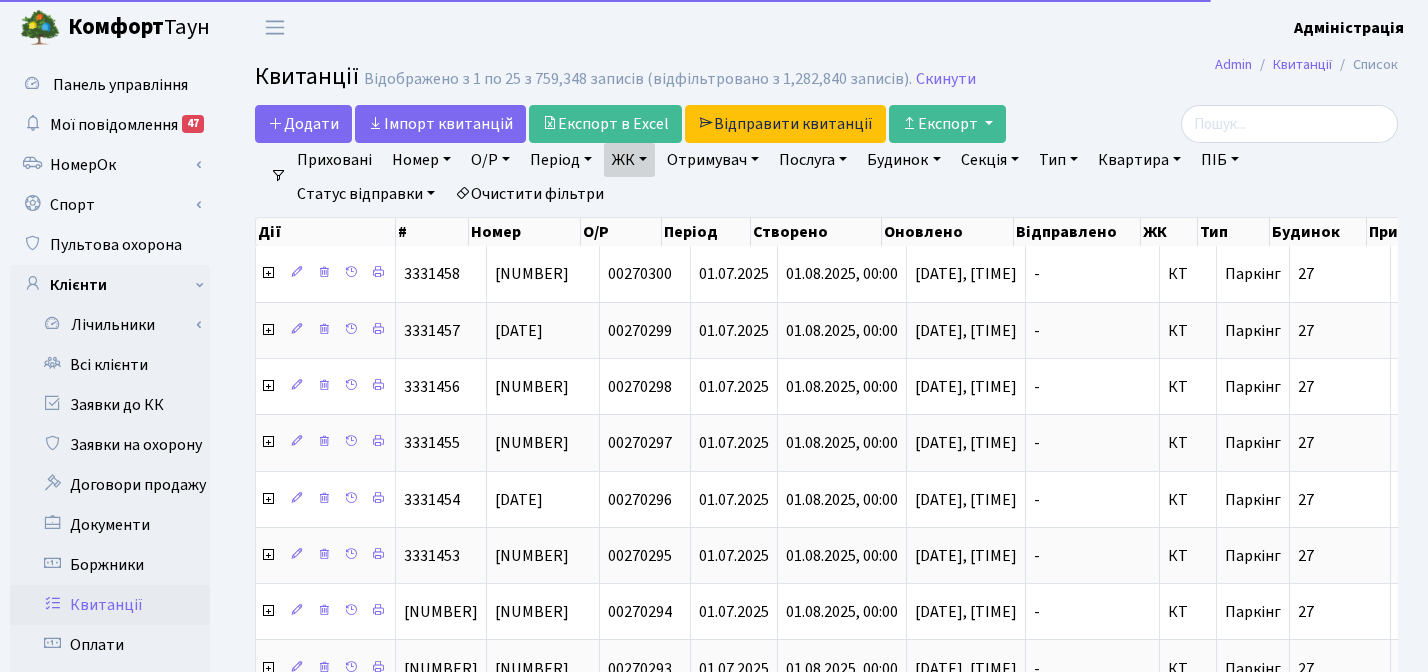click on "Квартира" at bounding box center (1139, 160) 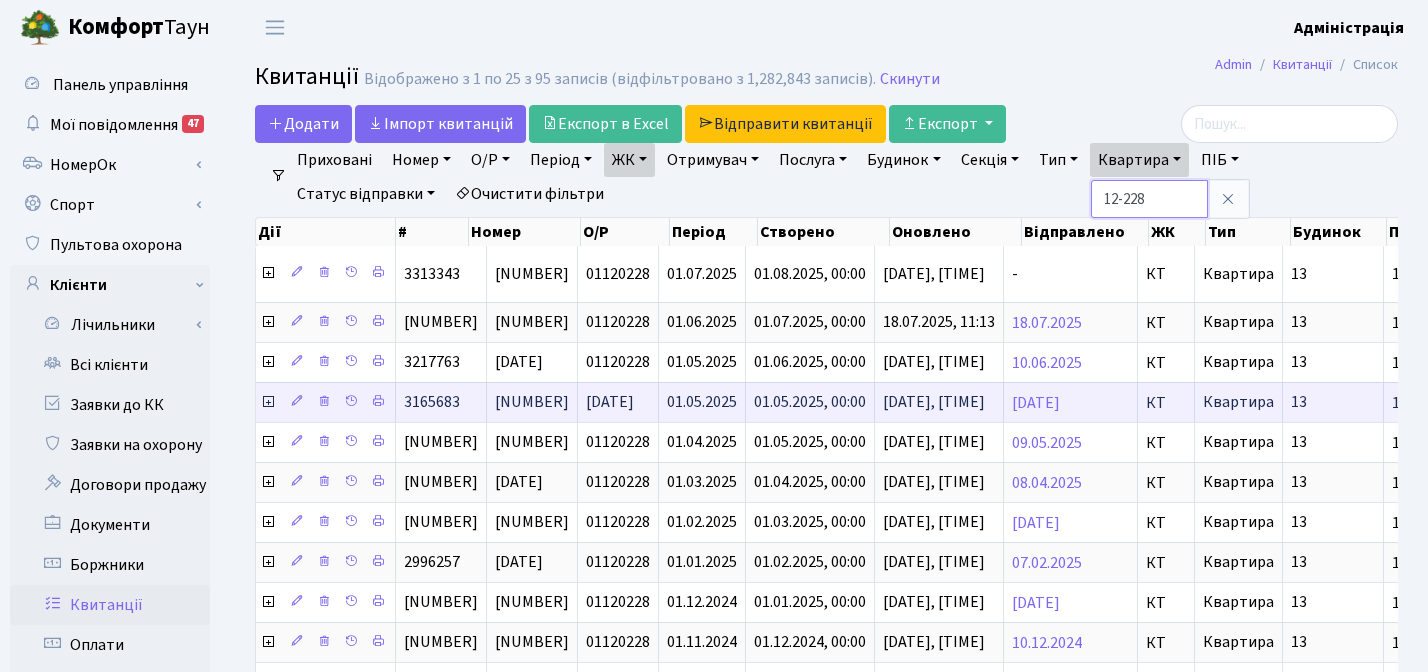 scroll, scrollTop: 0, scrollLeft: 103, axis: horizontal 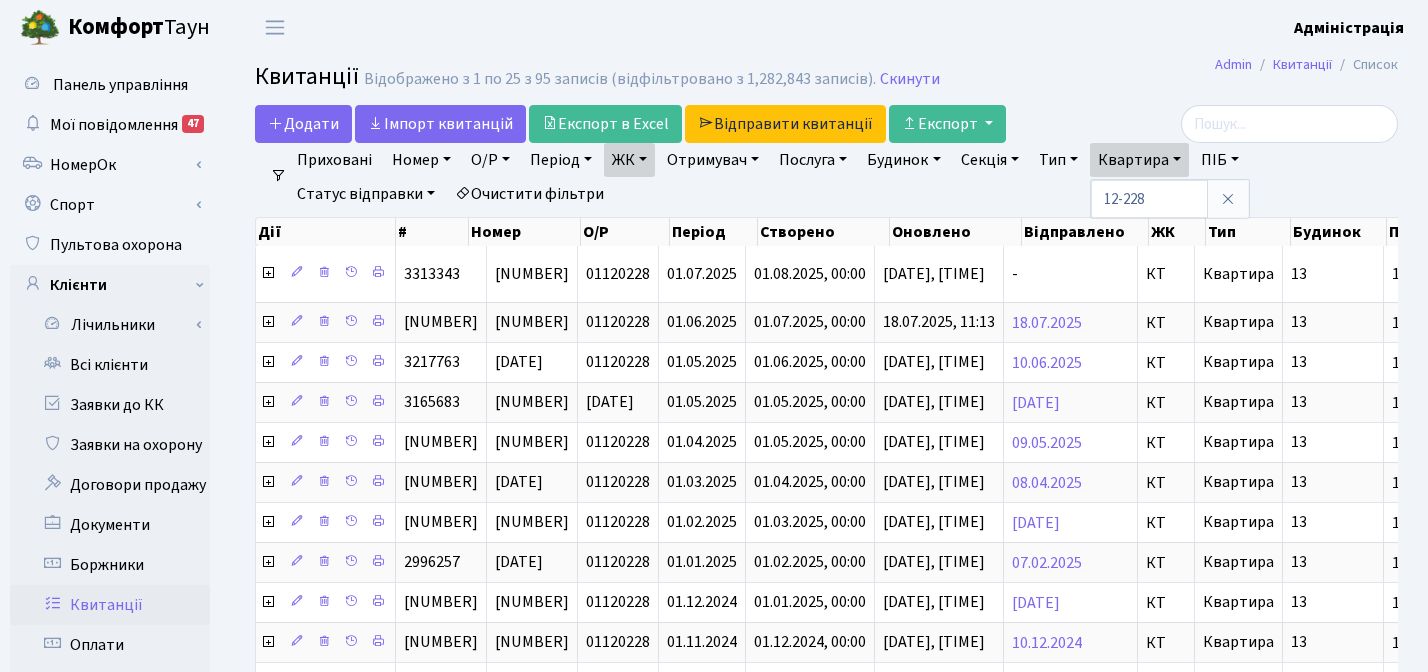 click on "Послуга" at bounding box center (813, 160) 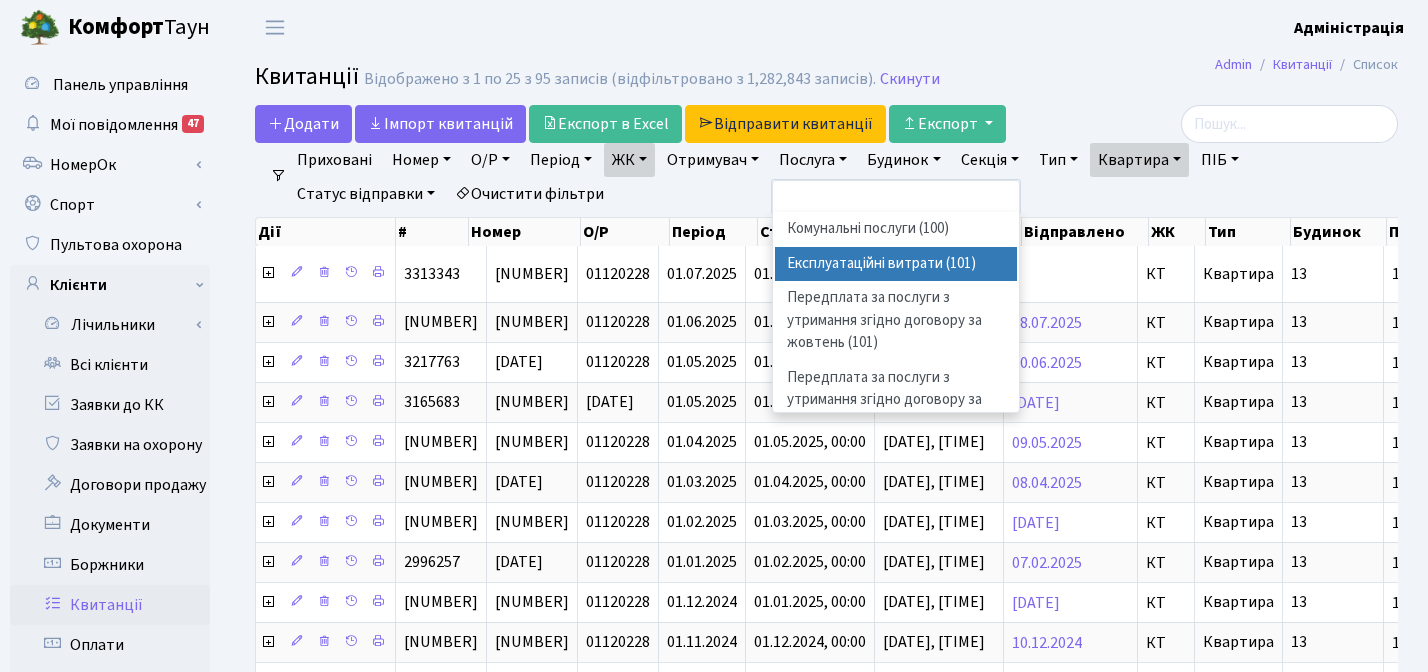 click on "Експлуатаційні витрати (101)" at bounding box center (896, 264) 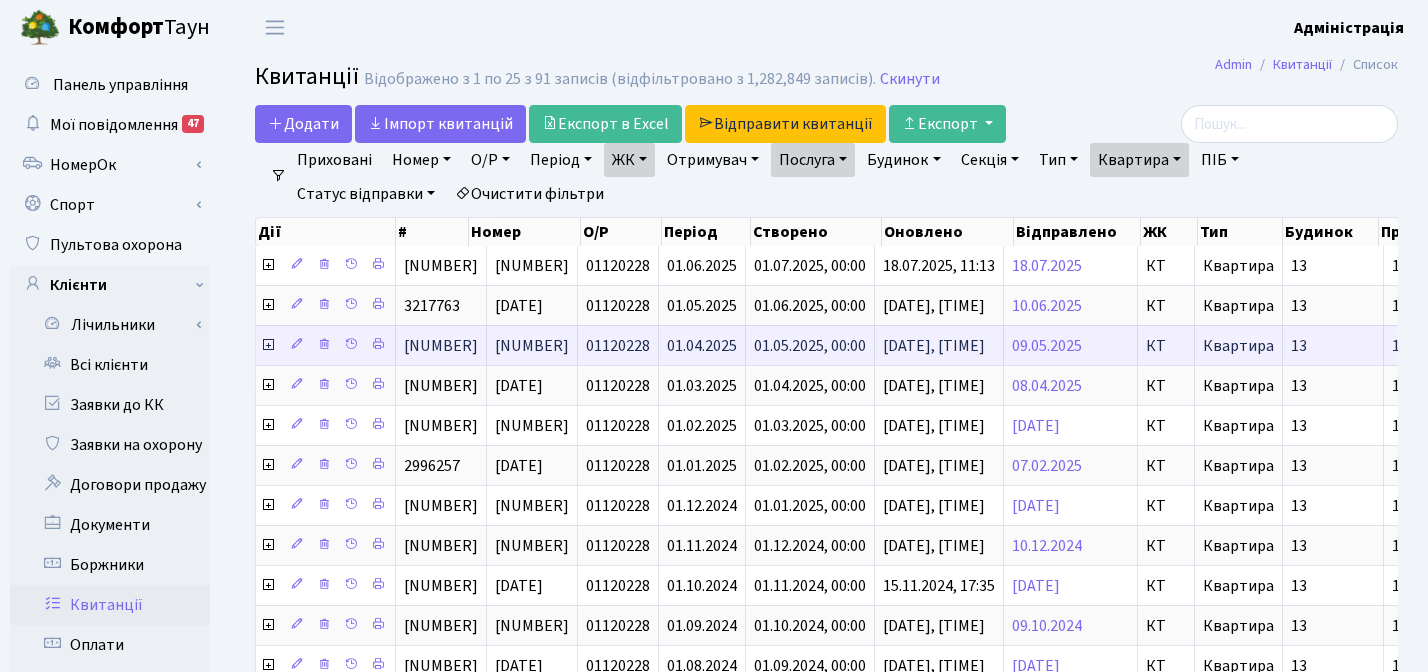 scroll, scrollTop: 0, scrollLeft: 180, axis: horizontal 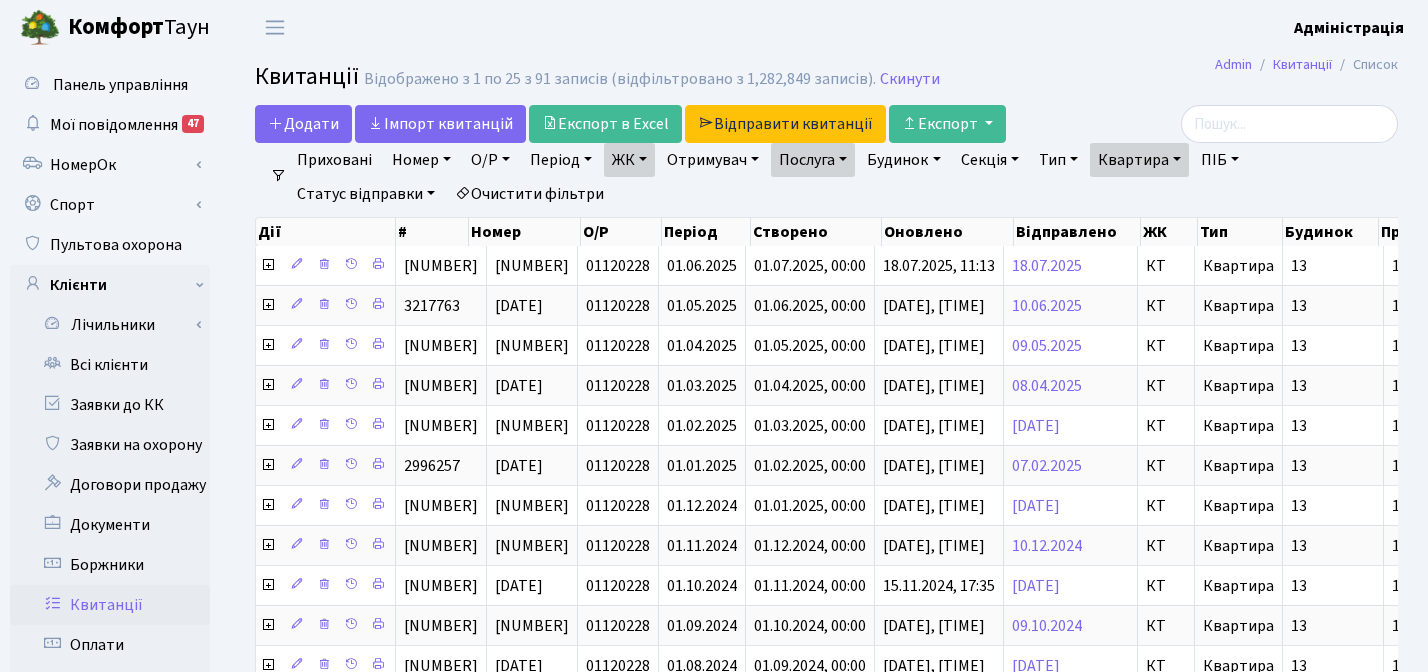 click on "Квартира" at bounding box center [1139, 160] 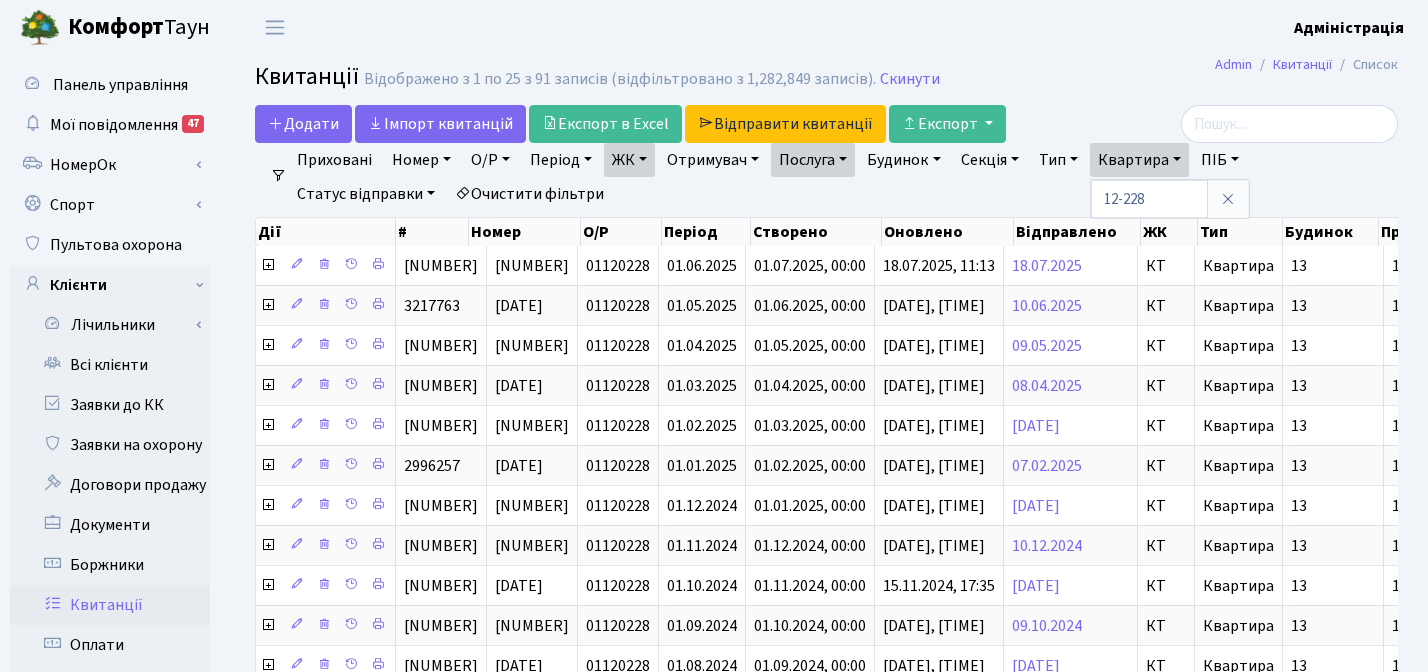 click on "Квартира" at bounding box center (1139, 160) 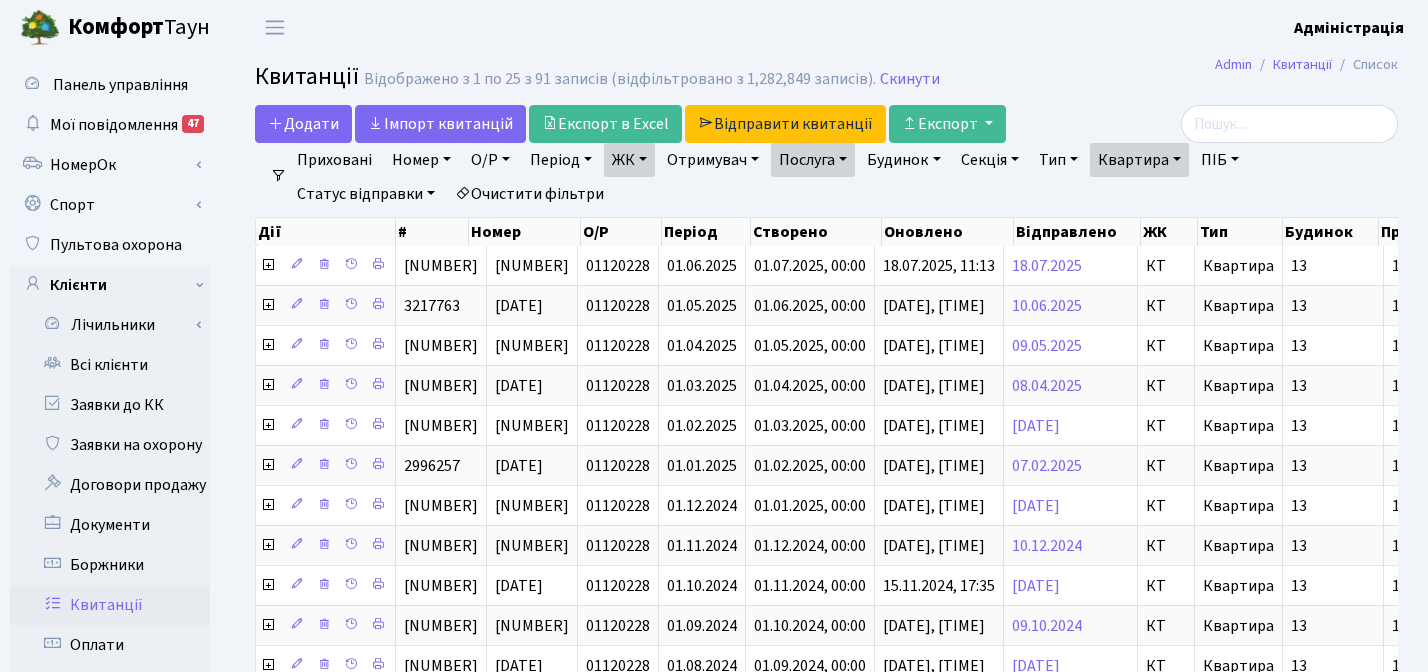click on "Квартира" at bounding box center [1139, 160] 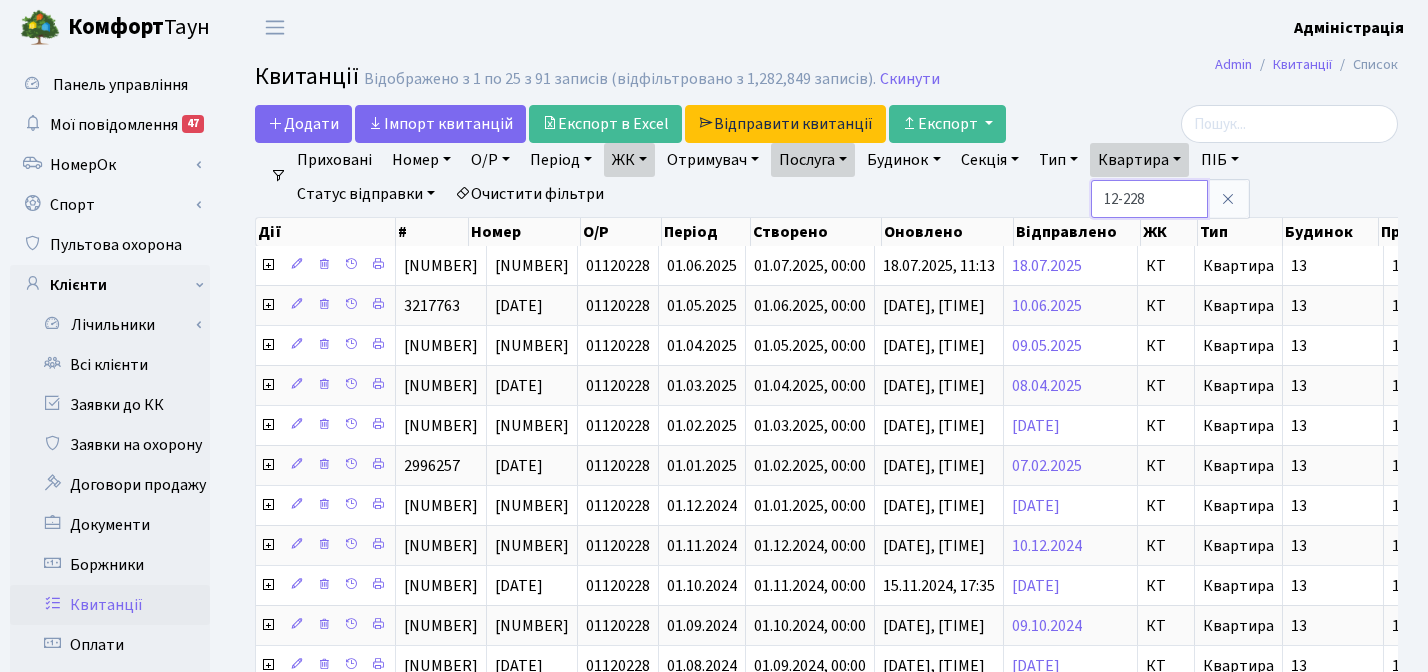 click on "12-228" at bounding box center (1149, 199) 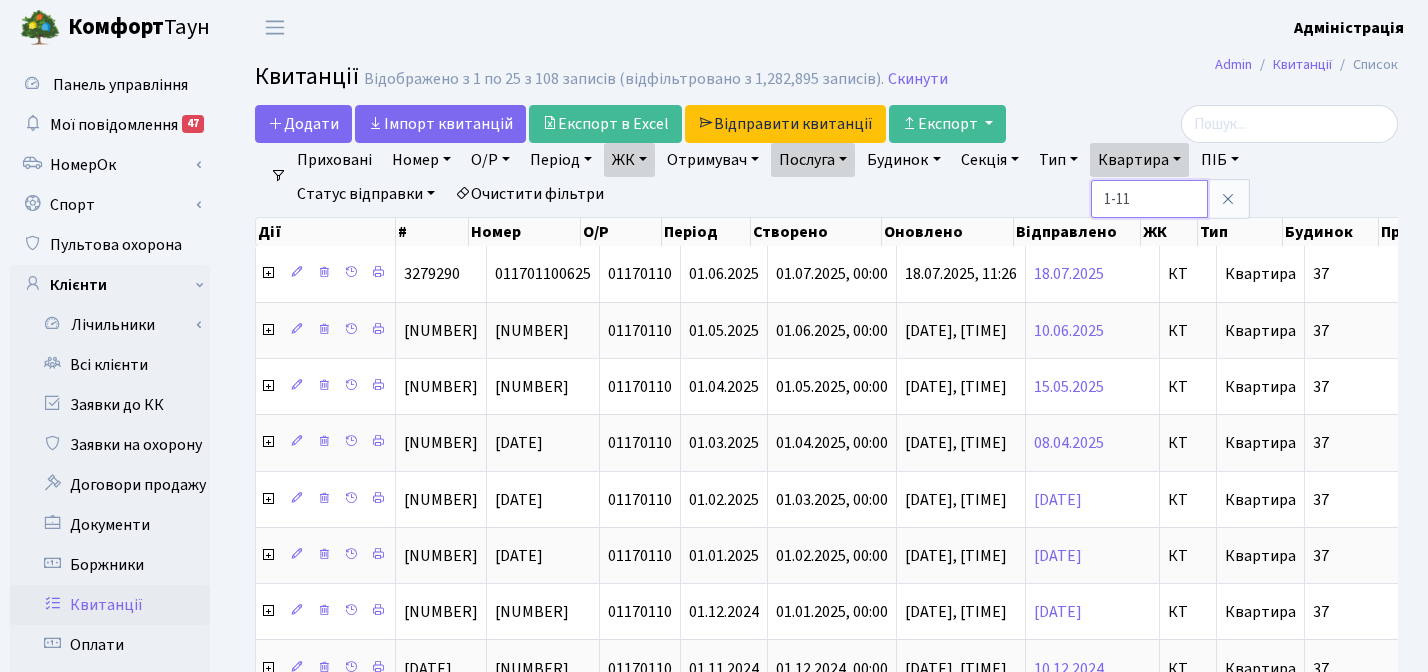 type on "1-11" 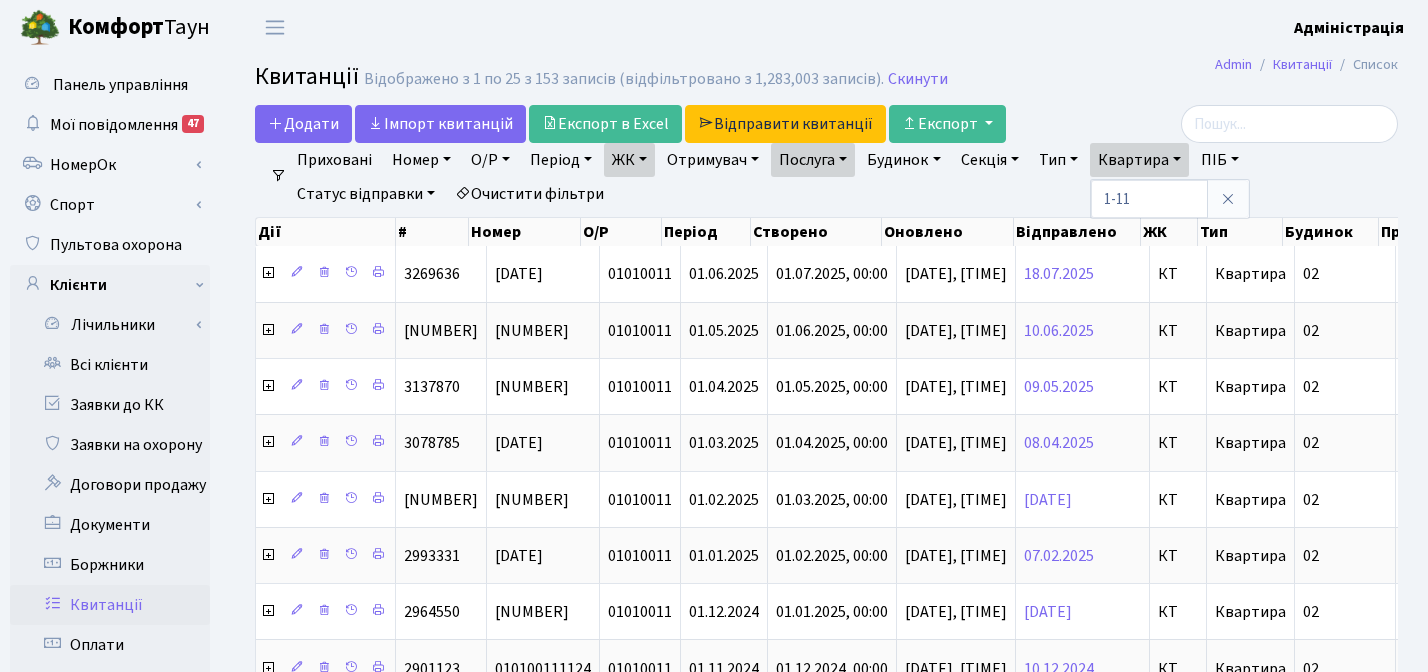 click on "Квитанції
Відображено з 1 по 25 з 153 записів (відфільтровано з 1,283,003 записів). Скинути" at bounding box center [826, 80] 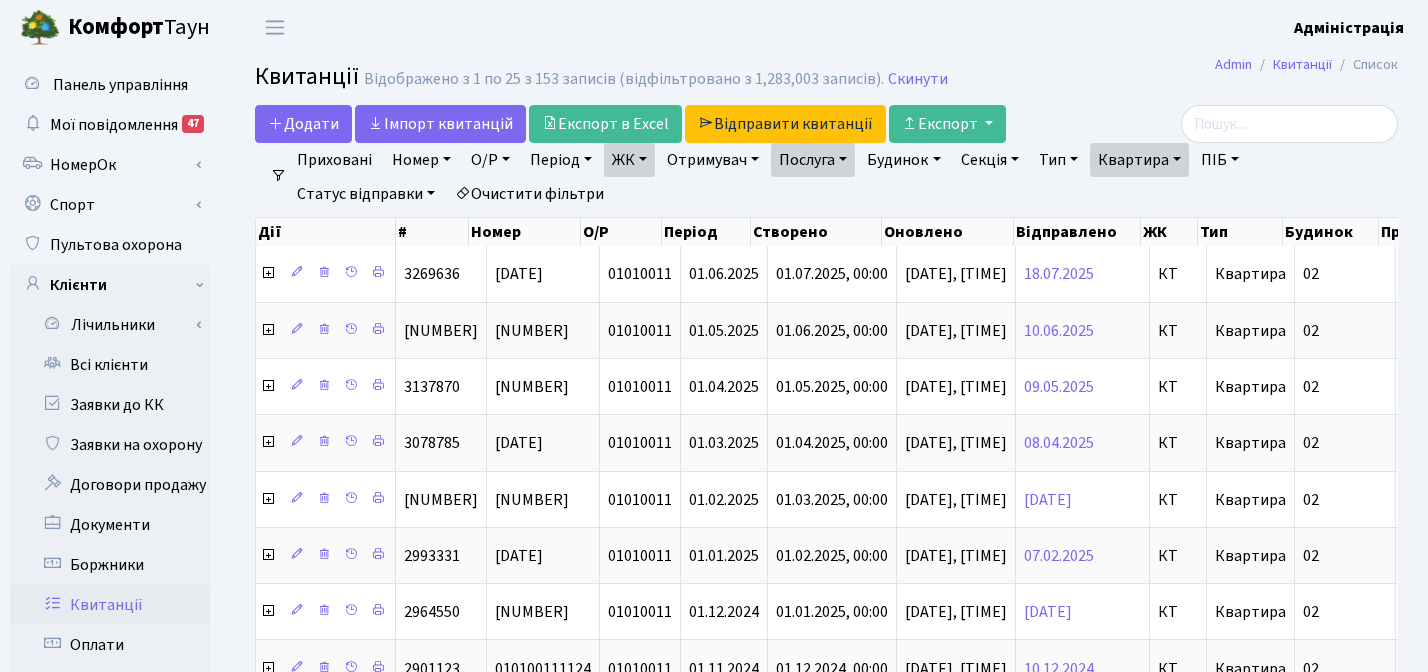 click on "Квартира" at bounding box center (1139, 160) 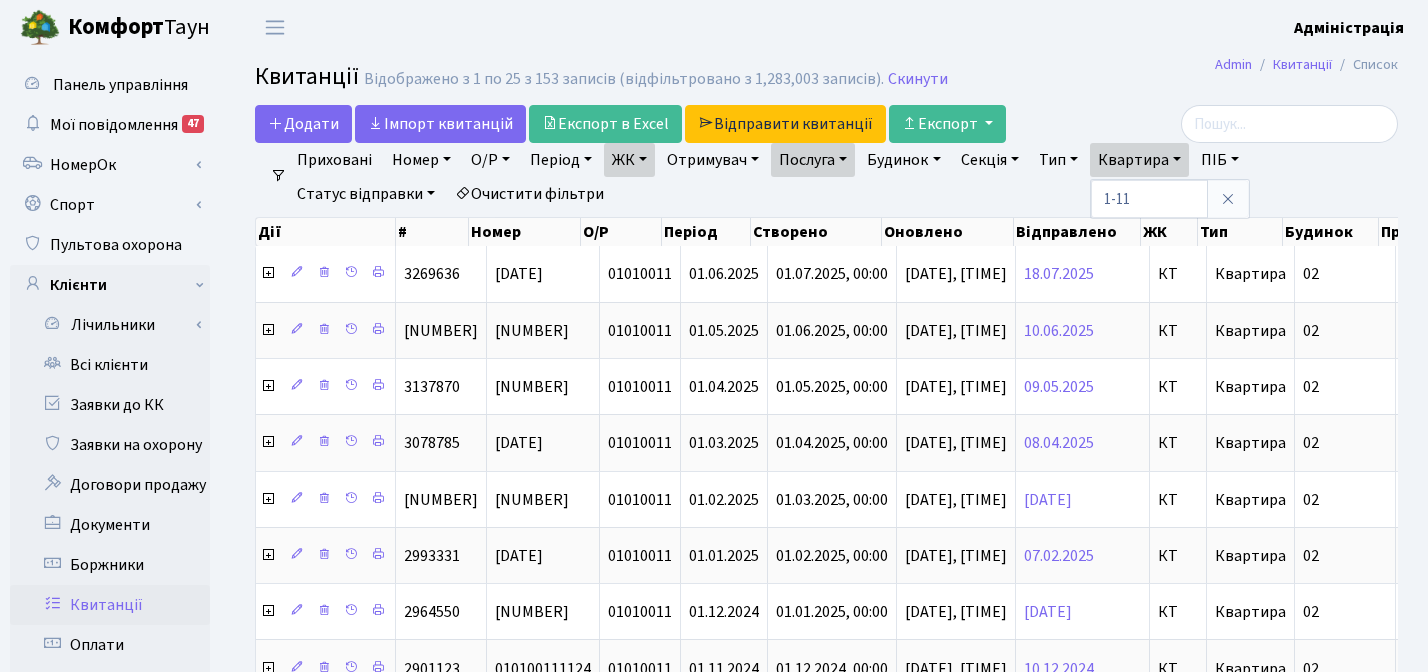 click on "Admin
Квитанції
Список
Квитанції
Відображено з 1 по 25 з 153 записів (відфільтровано з 1,283,003 записів). Скинути
Додати
Iмпорт квитанцій
Експорт в Excel
Відправити квитанції
Експорт
Фільтри
Приховані" at bounding box center [826, 897] 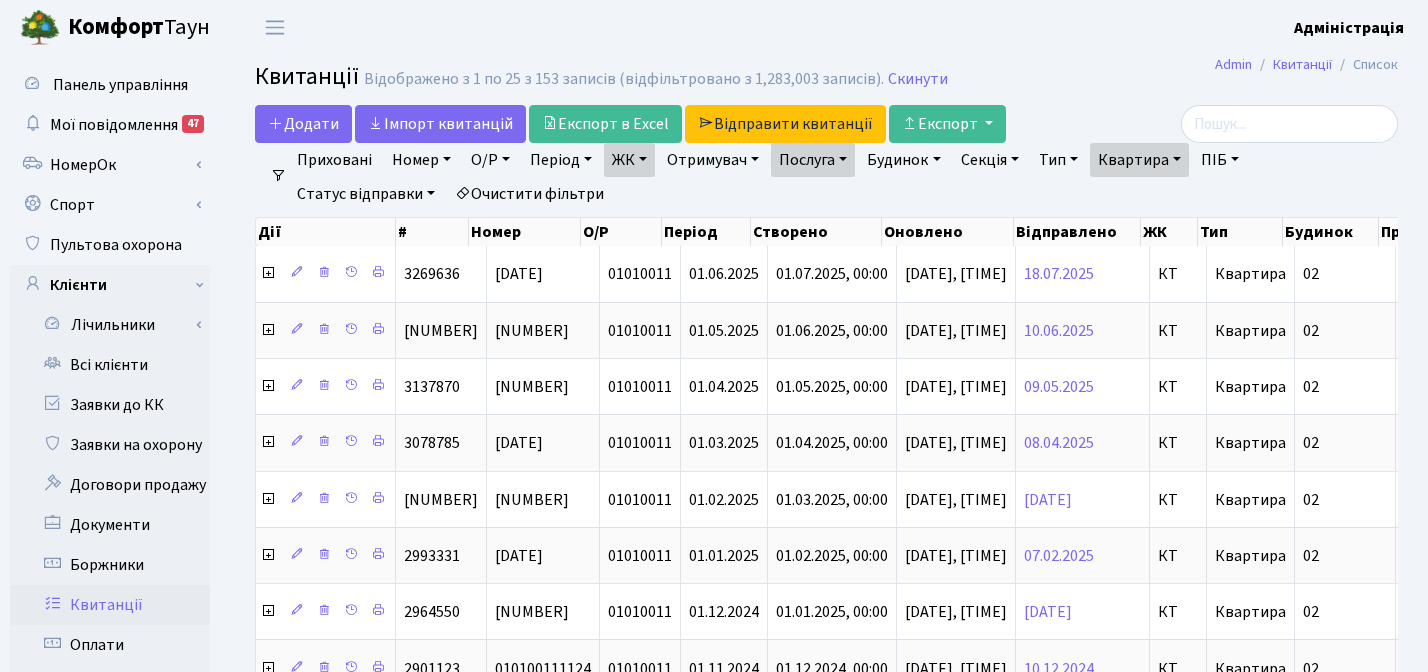 click on "ЖК" at bounding box center [629, 160] 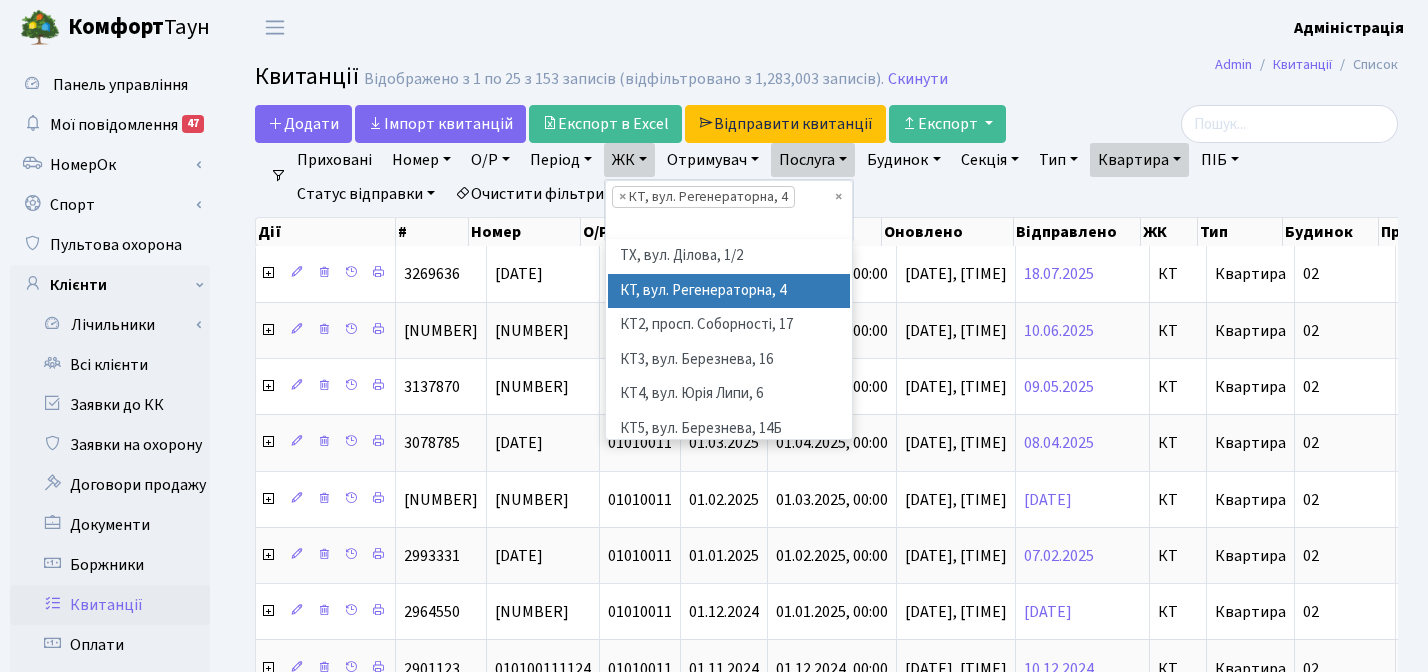 click on "Послуга" at bounding box center (813, 160) 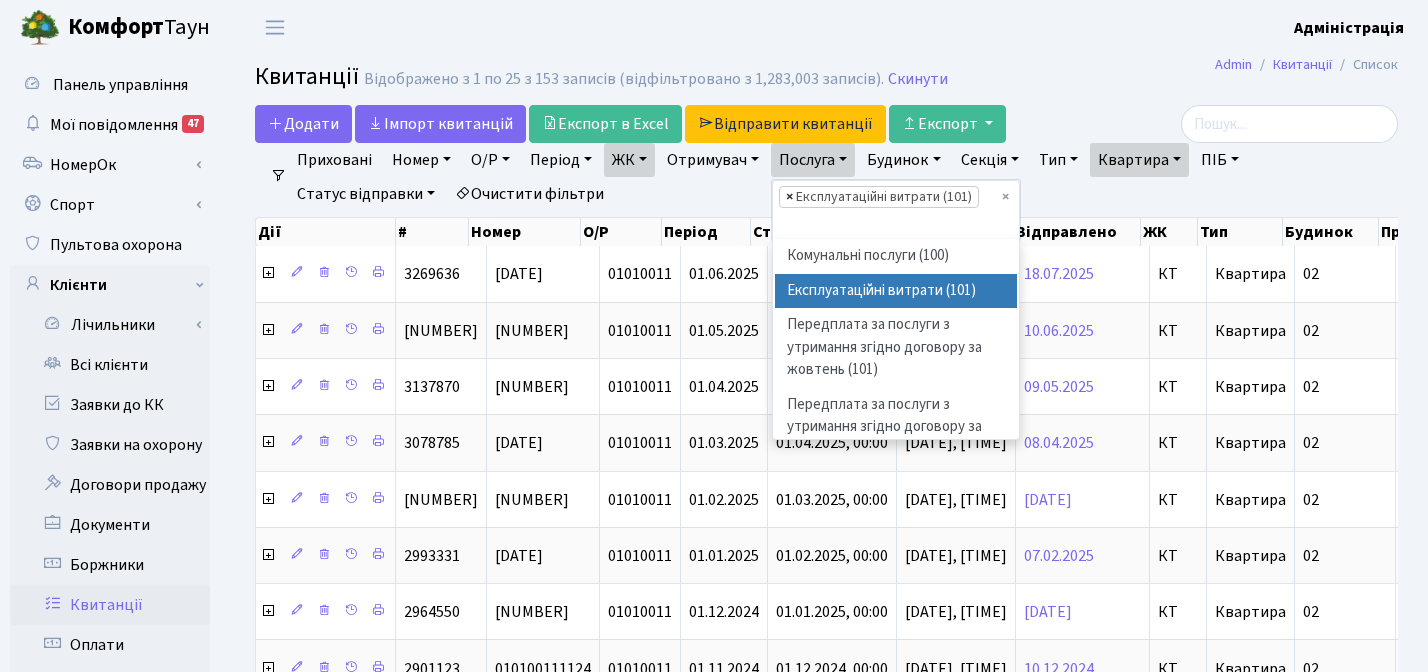 click on "×" at bounding box center (789, 197) 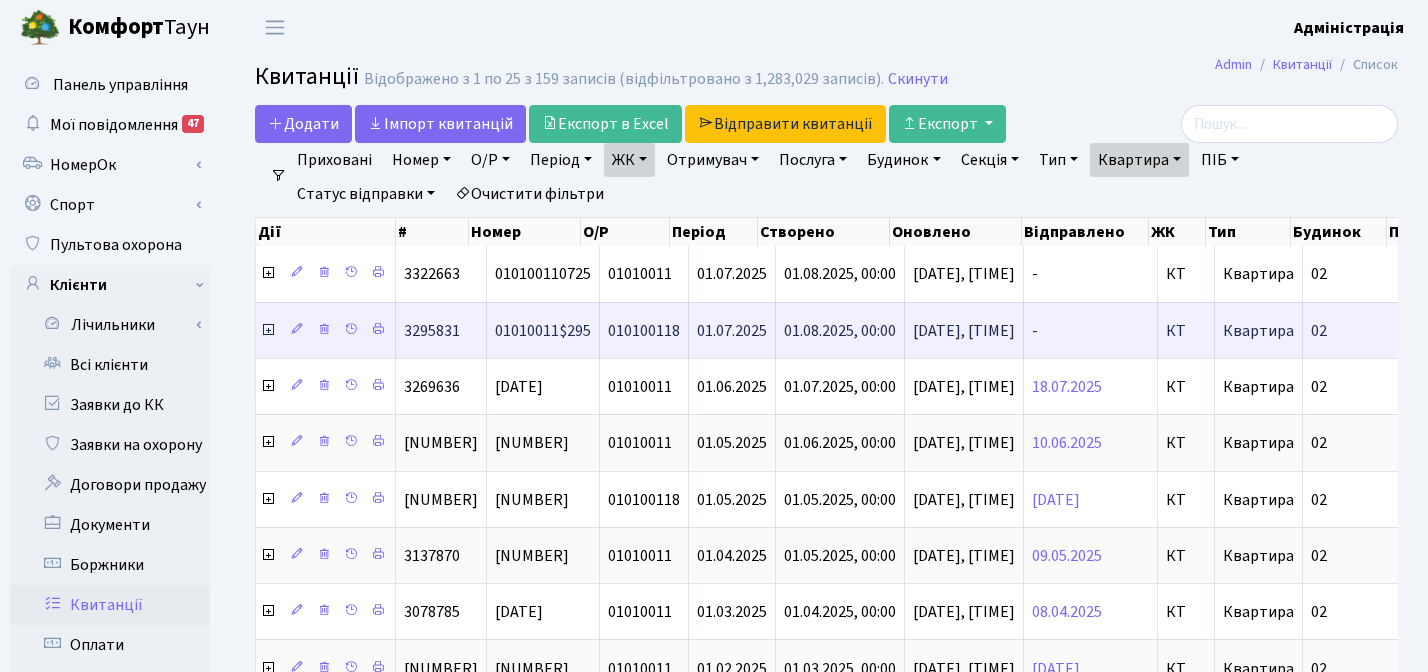 scroll, scrollTop: 0, scrollLeft: 76, axis: horizontal 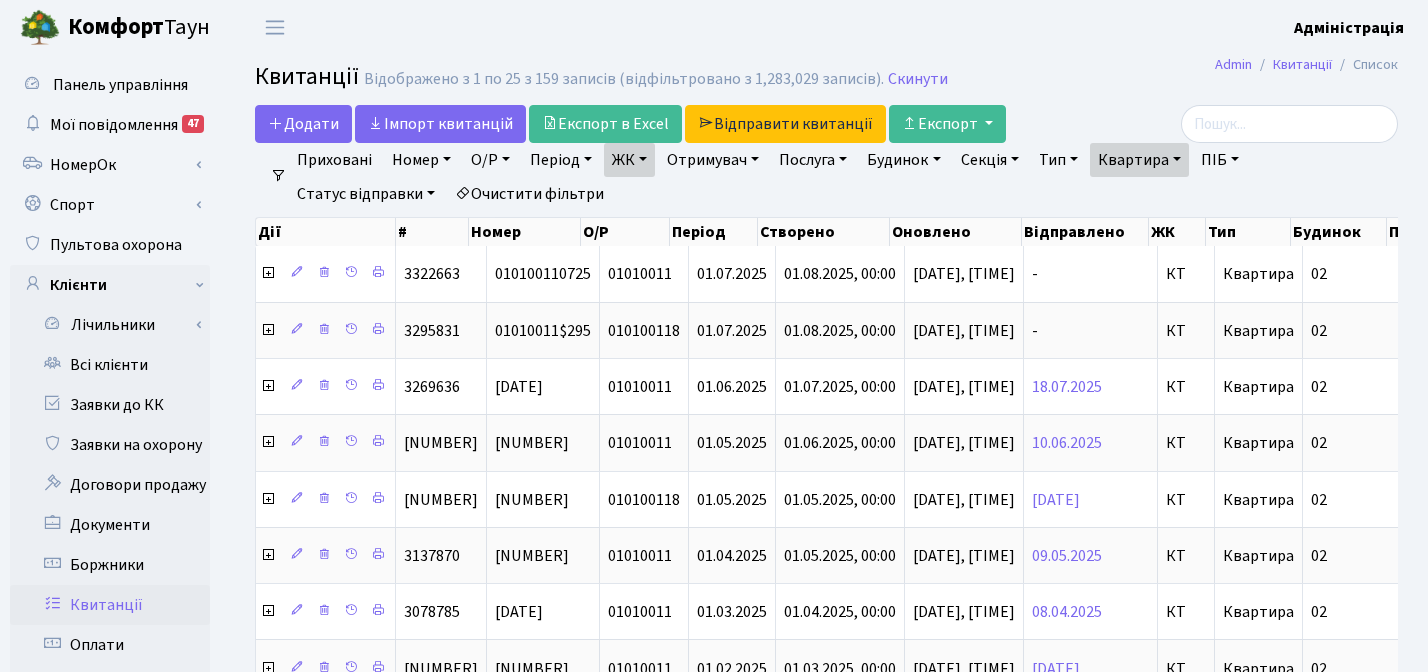 click on "Послуга" at bounding box center (813, 160) 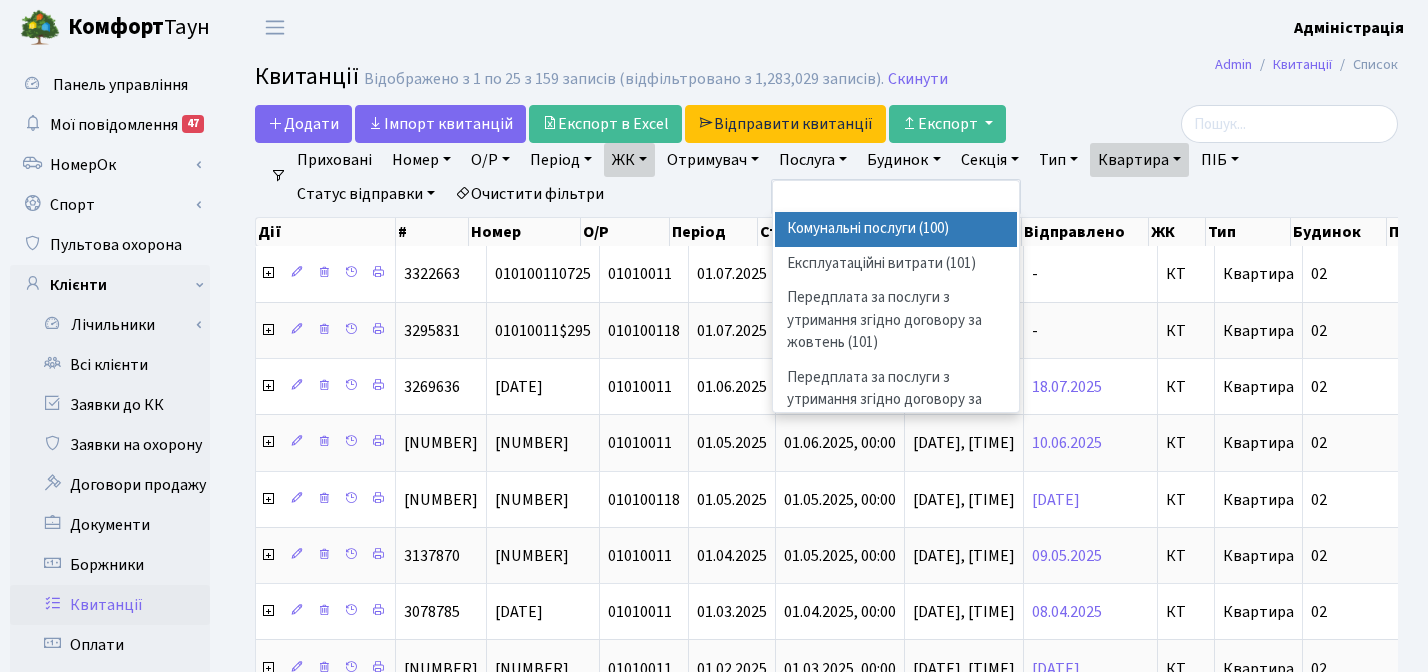 click on "Квитанції
Відображено з 1 по 25 з 159 записів (відфільтровано з 1,283,029 записів). Скинути" at bounding box center (826, 80) 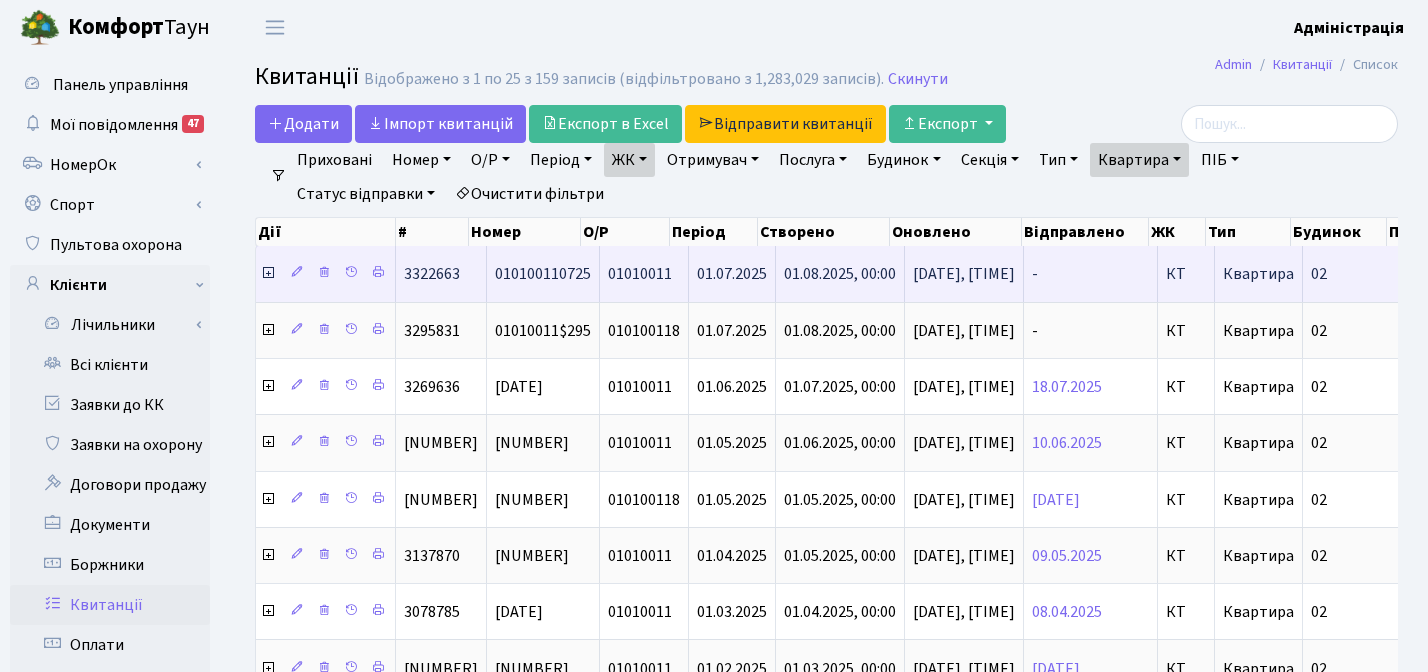 click at bounding box center (268, 273) 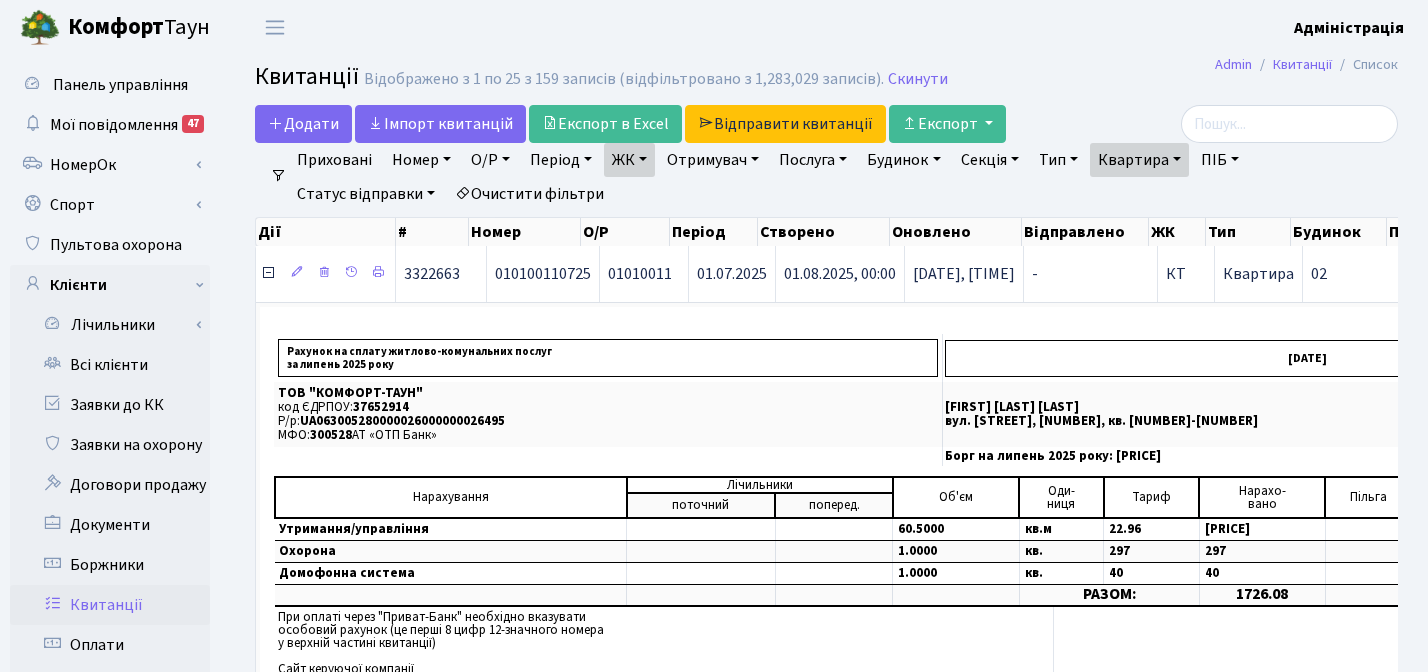 click at bounding box center [268, 273] 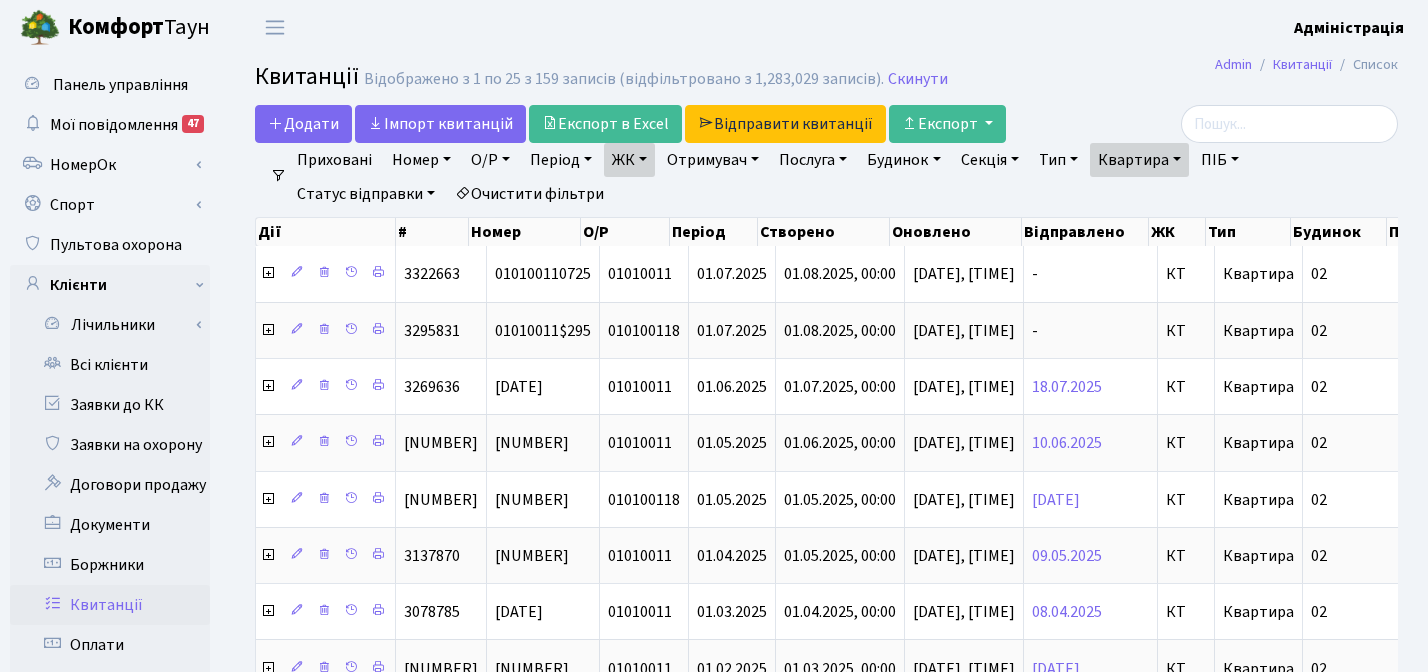 click on "Послуга" at bounding box center (813, 160) 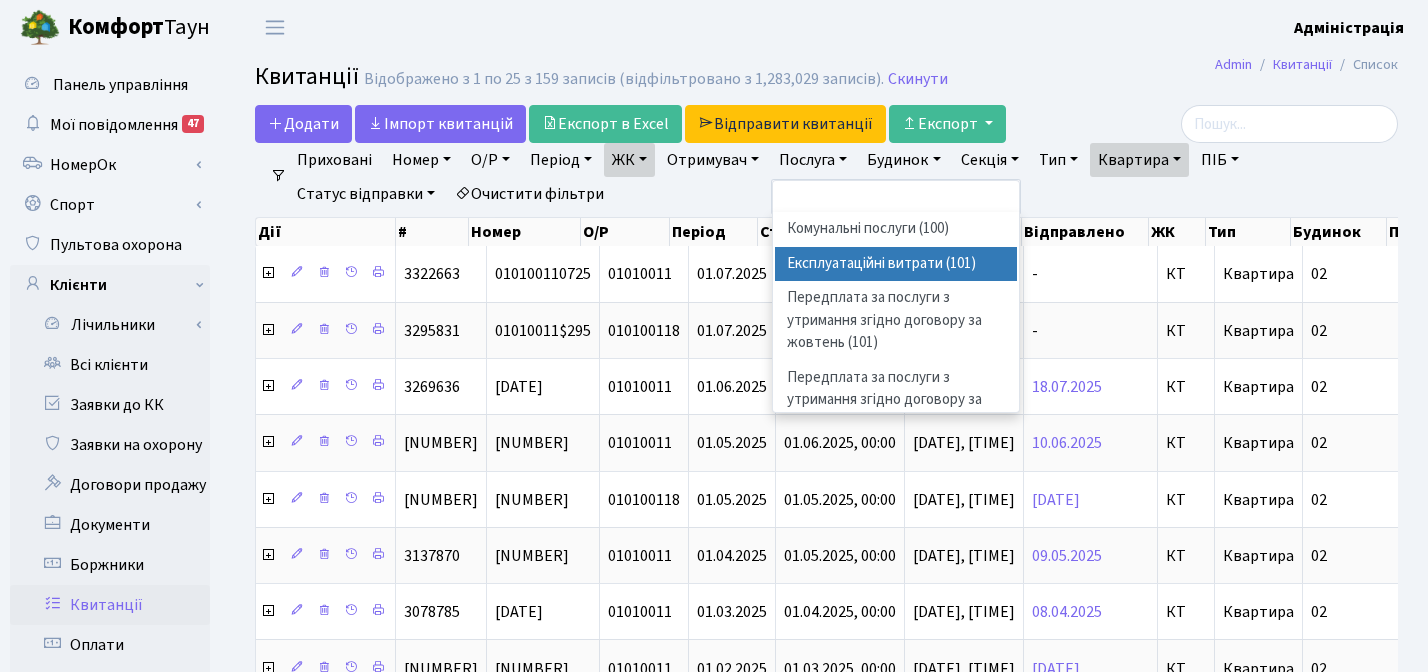 click on "Експлуатаційні витрати (101)" at bounding box center (896, 264) 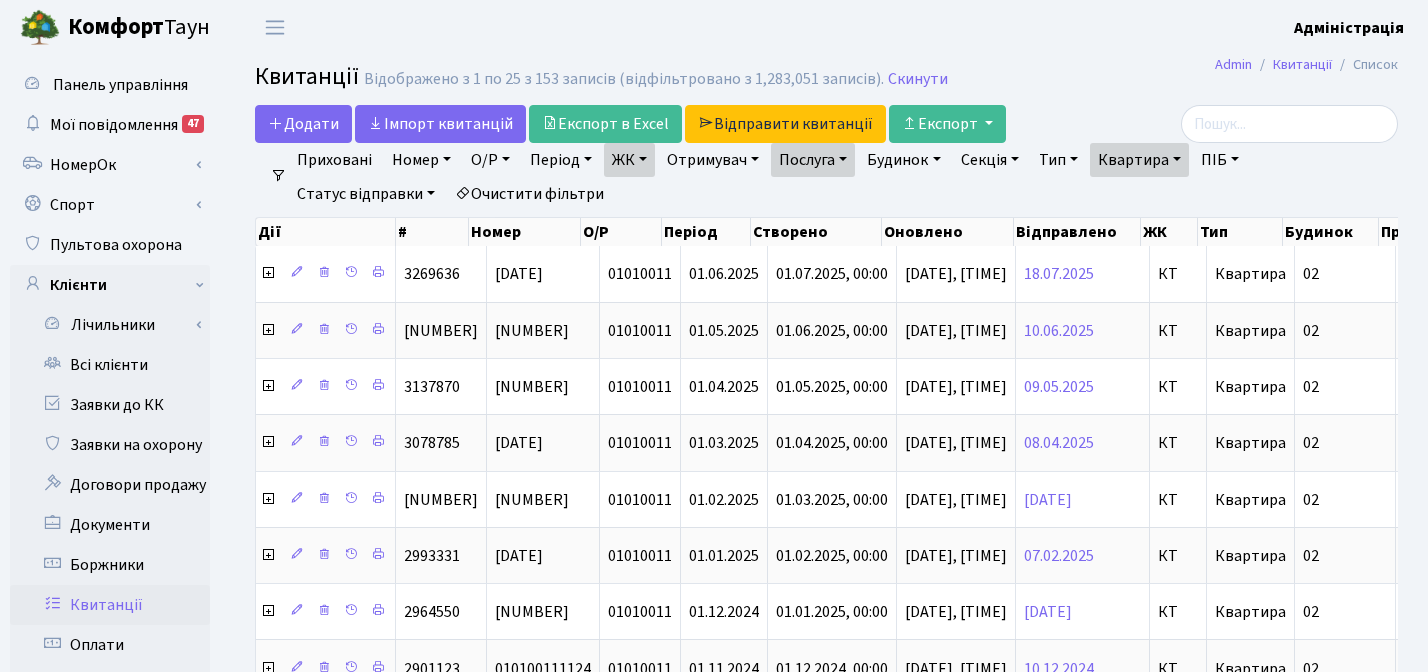 click on "Послуга" at bounding box center [813, 160] 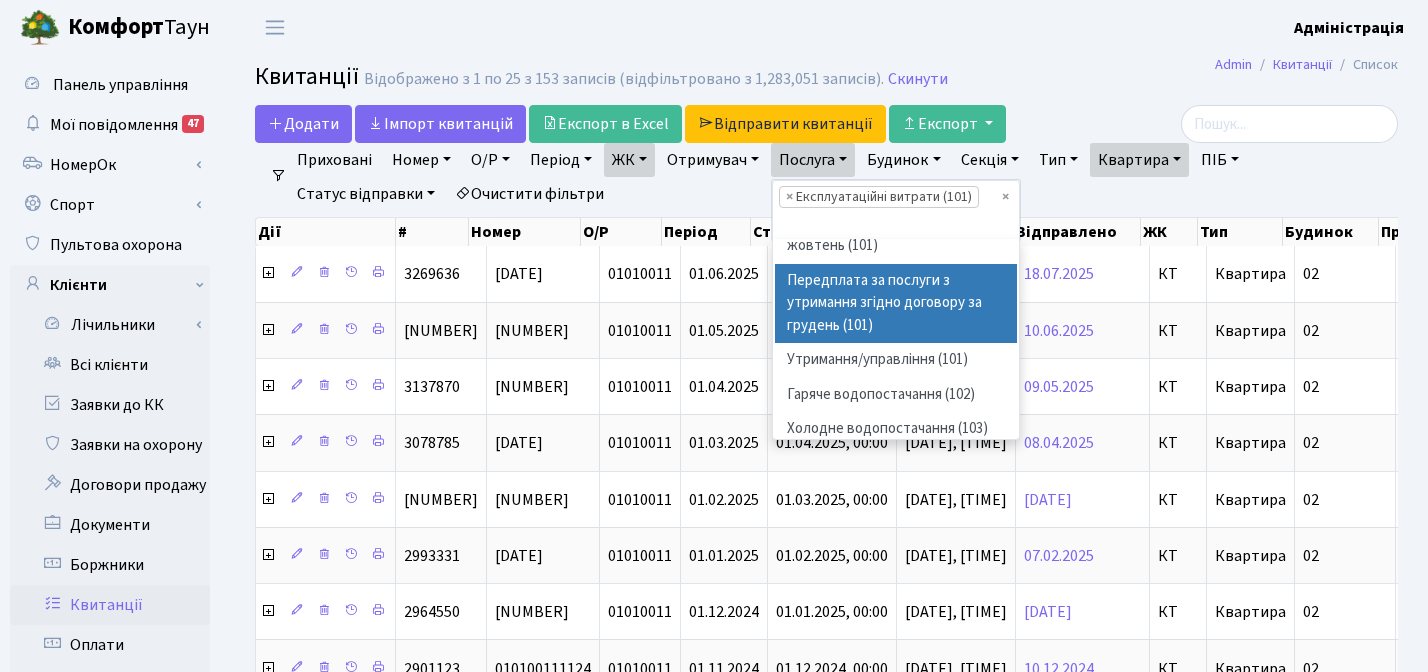scroll, scrollTop: 126, scrollLeft: 0, axis: vertical 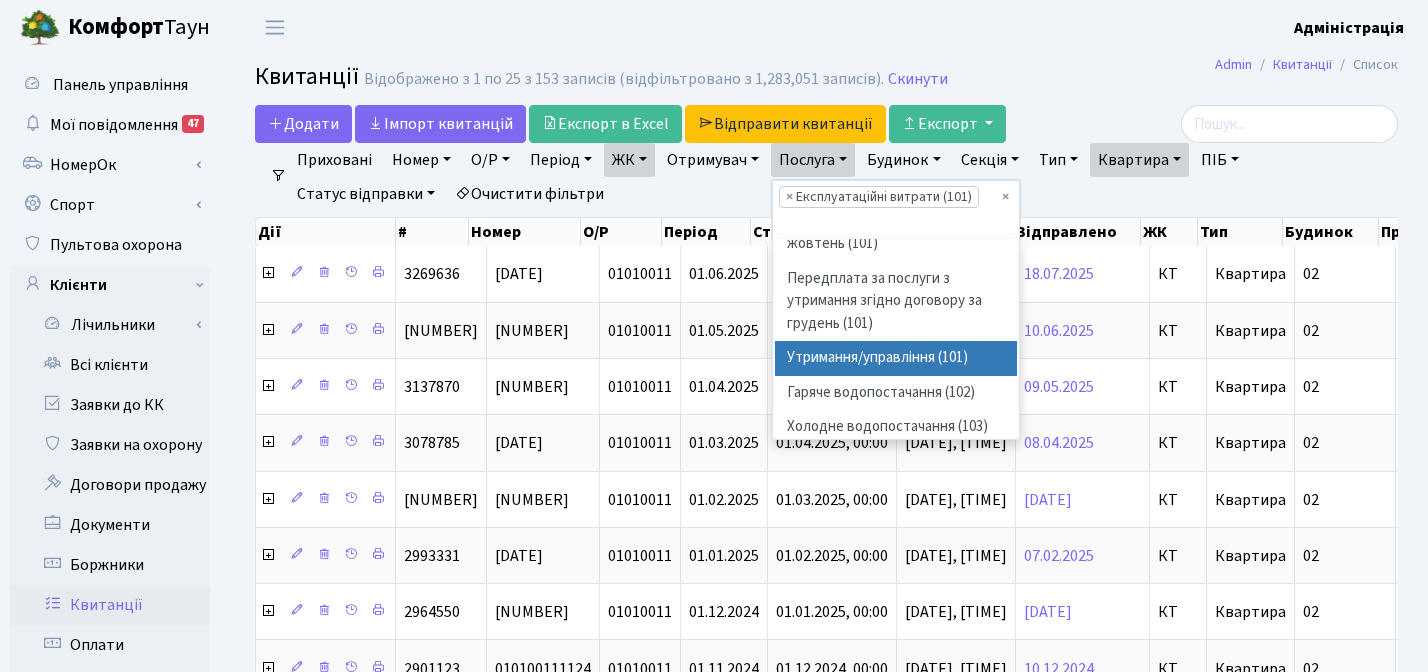 click on "Утримання/управління (101)" at bounding box center (896, 358) 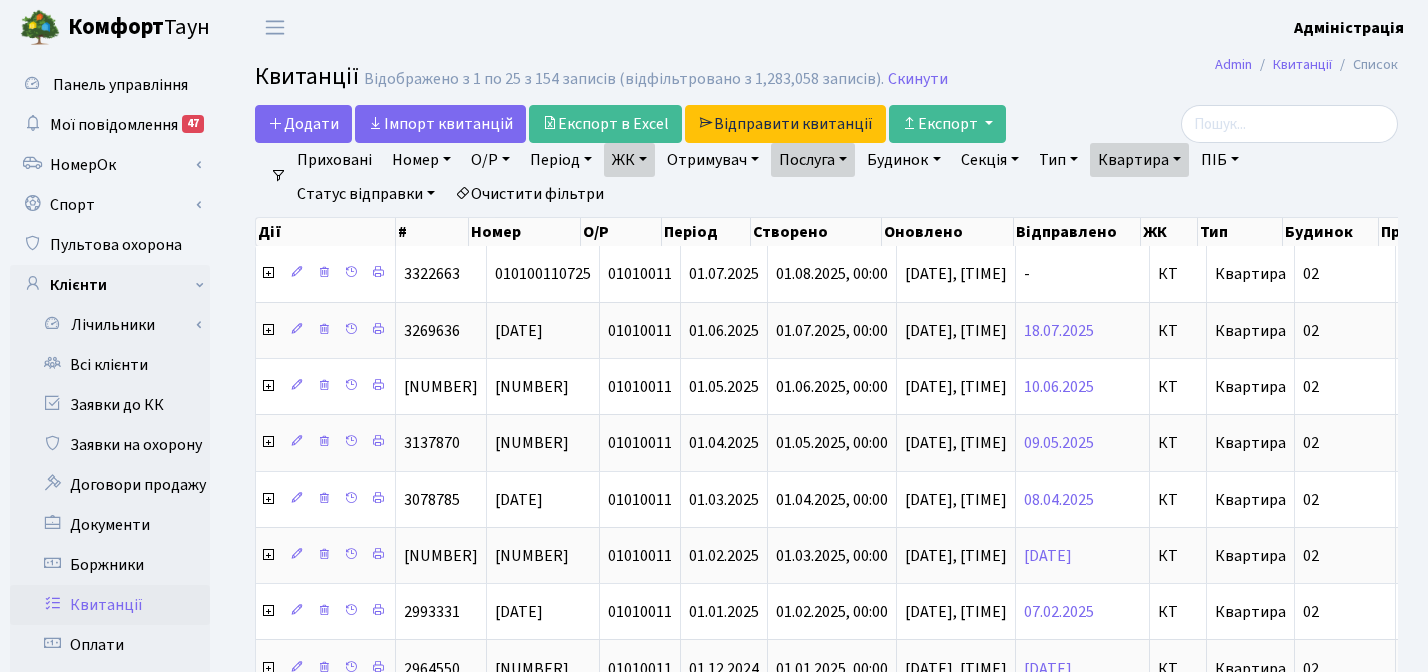 click on "Квитанції
Відображено з 1 по 25 з 154 записів (відфільтровано з 1,283,058 записів). Скинути" at bounding box center [826, 80] 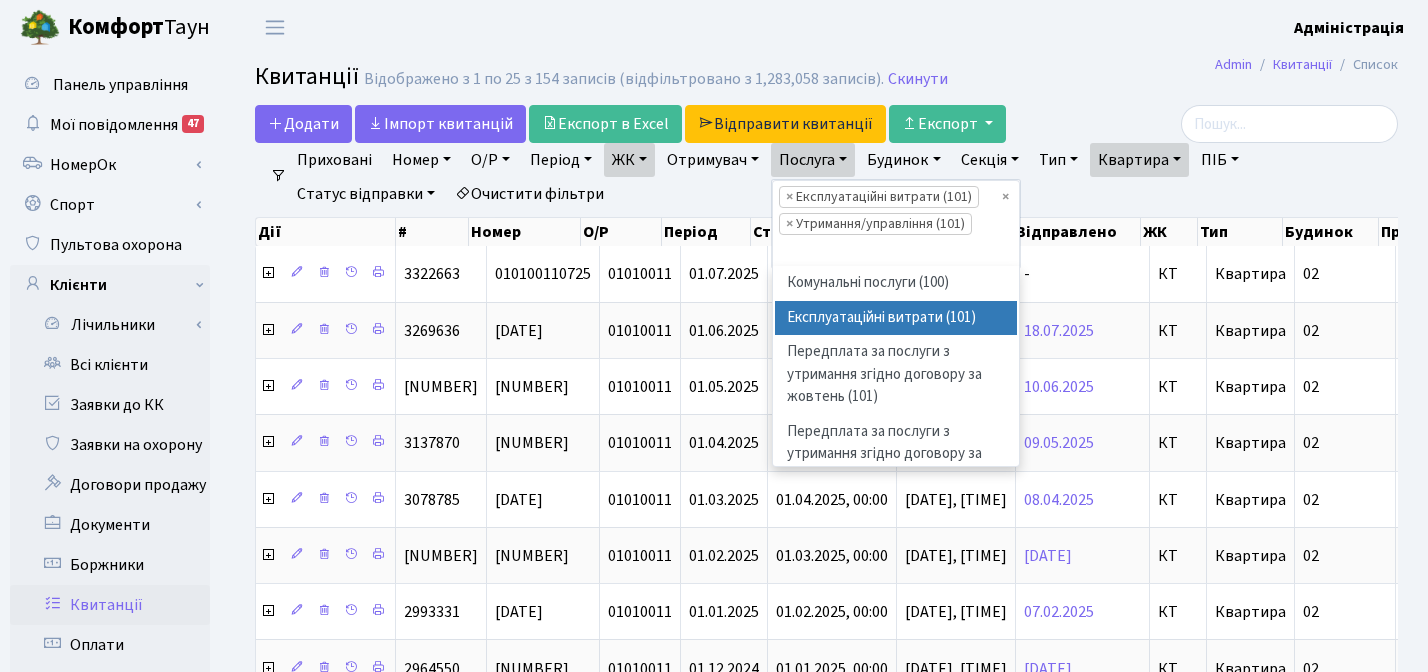 click on "Admin
Квитанції
Список
Квитанції
Відображено з 1 по 25 з 154 записів (відфільтровано з 1,283,058 записів). Скинути
Додати
Iмпорт квитанцій
Експорт в Excel
Відправити квитанції
Експорт
Фільтри
Приховані" at bounding box center [826, 897] 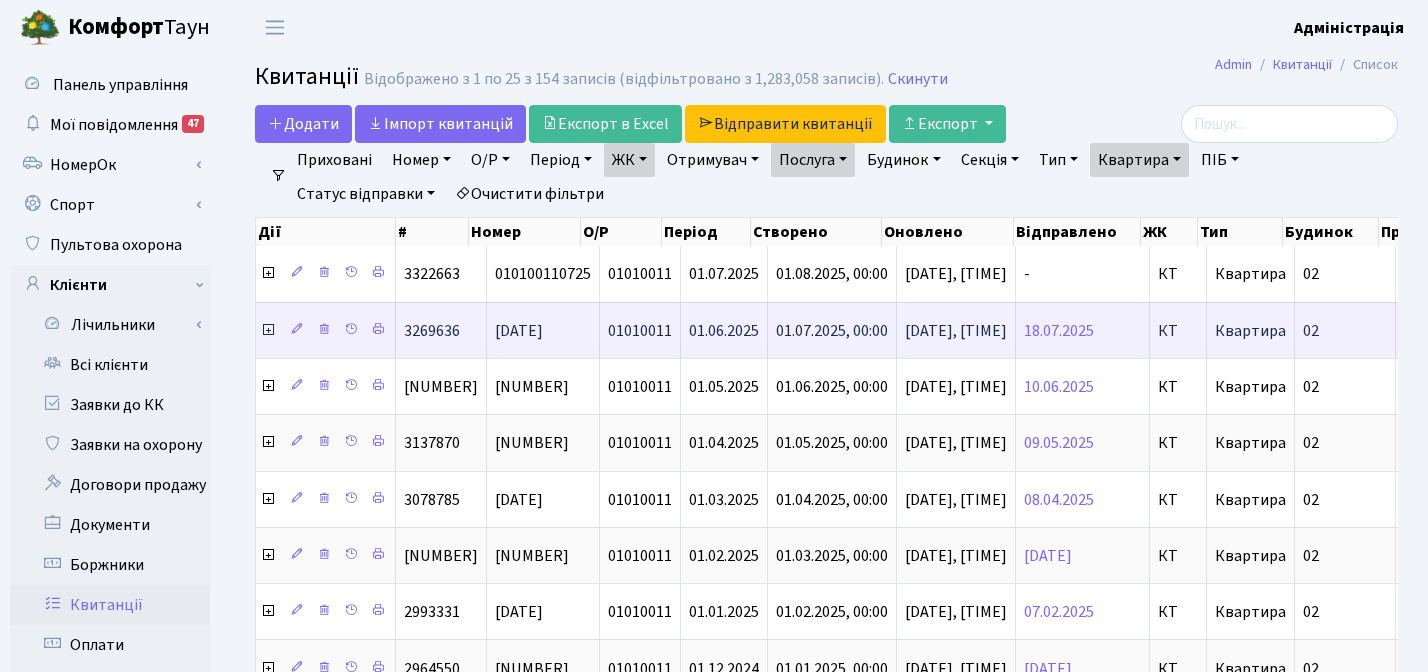 scroll, scrollTop: 0, scrollLeft: 290, axis: horizontal 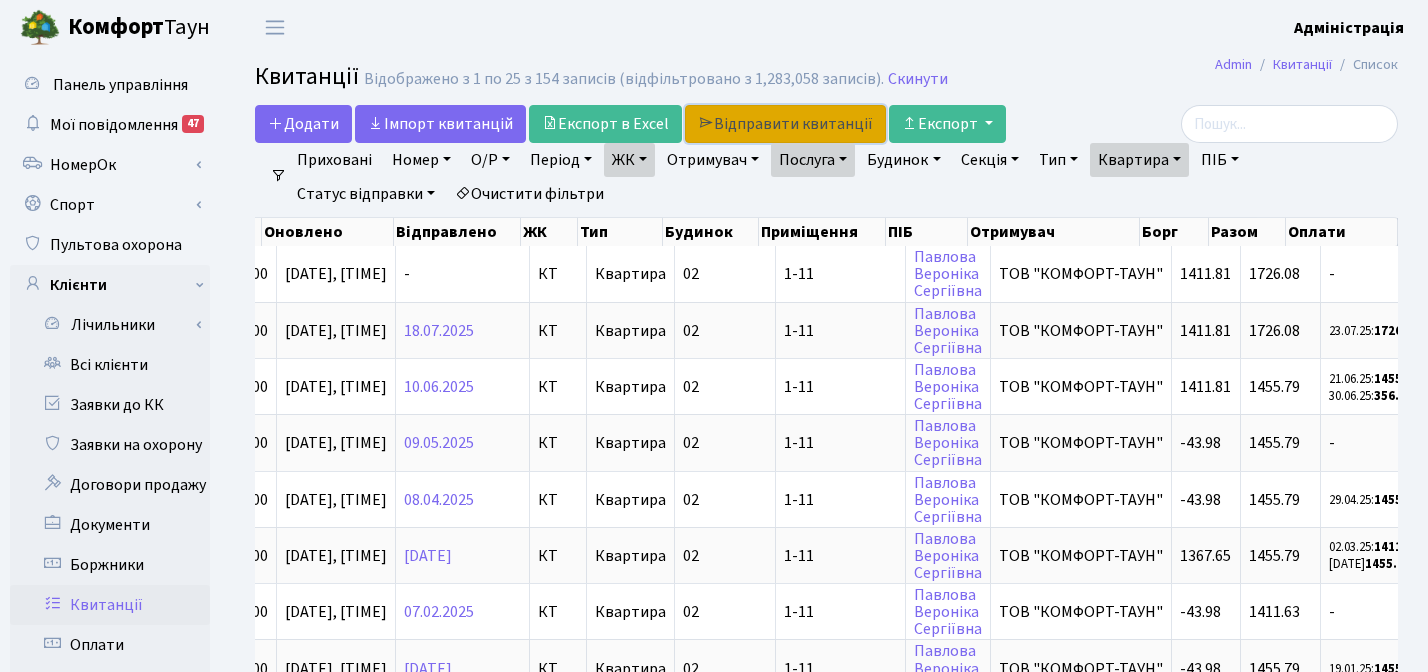 click on "Відправити квитанції" at bounding box center (785, 124) 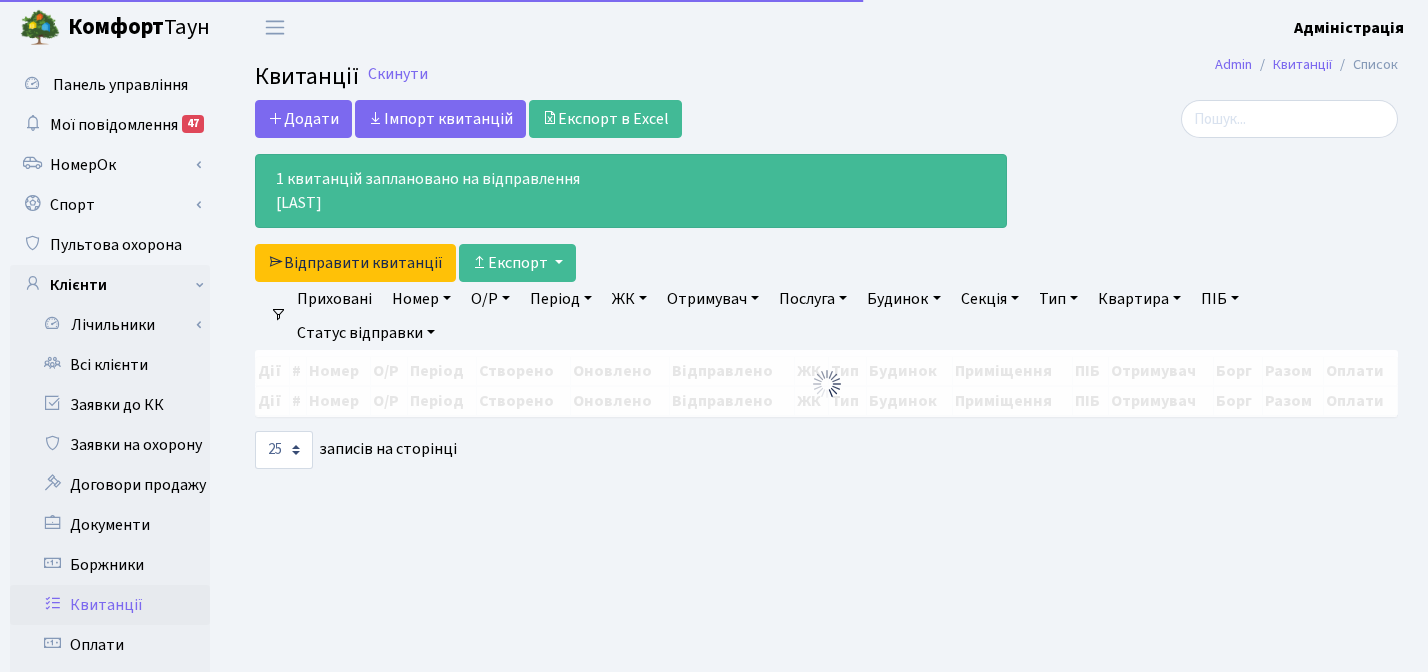 select on "25" 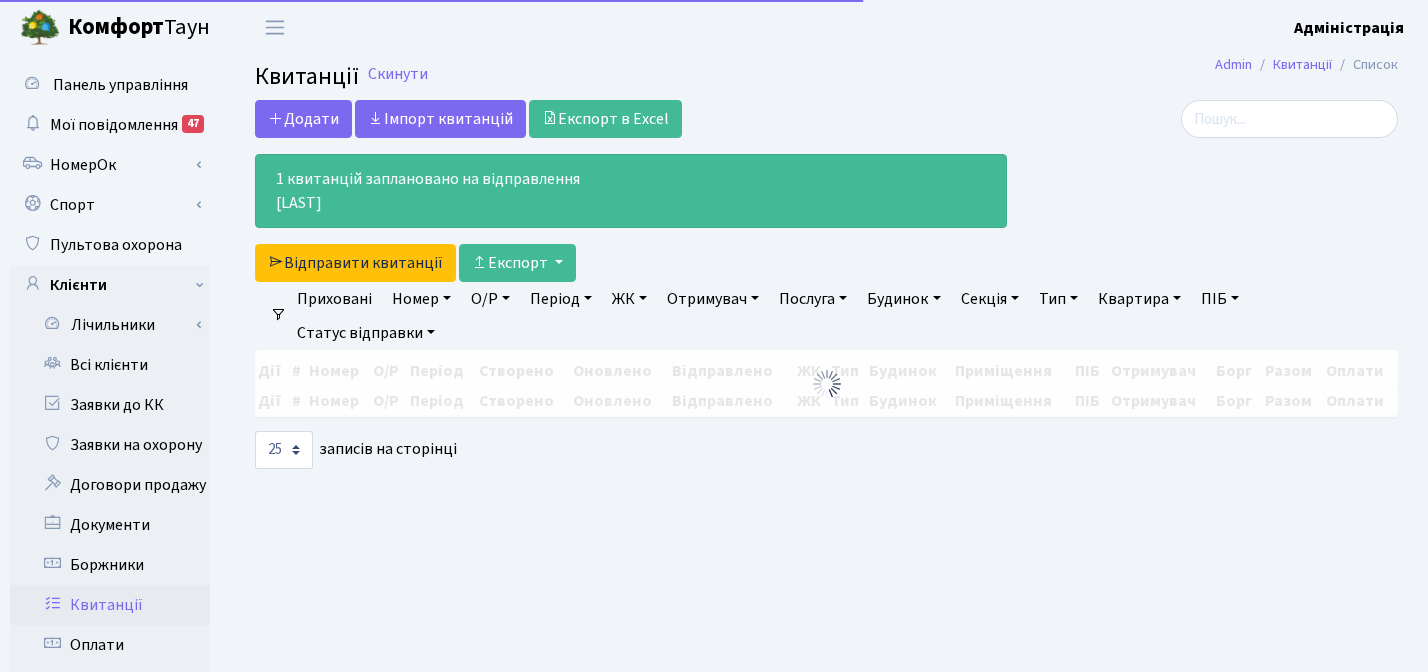 scroll, scrollTop: 0, scrollLeft: 0, axis: both 